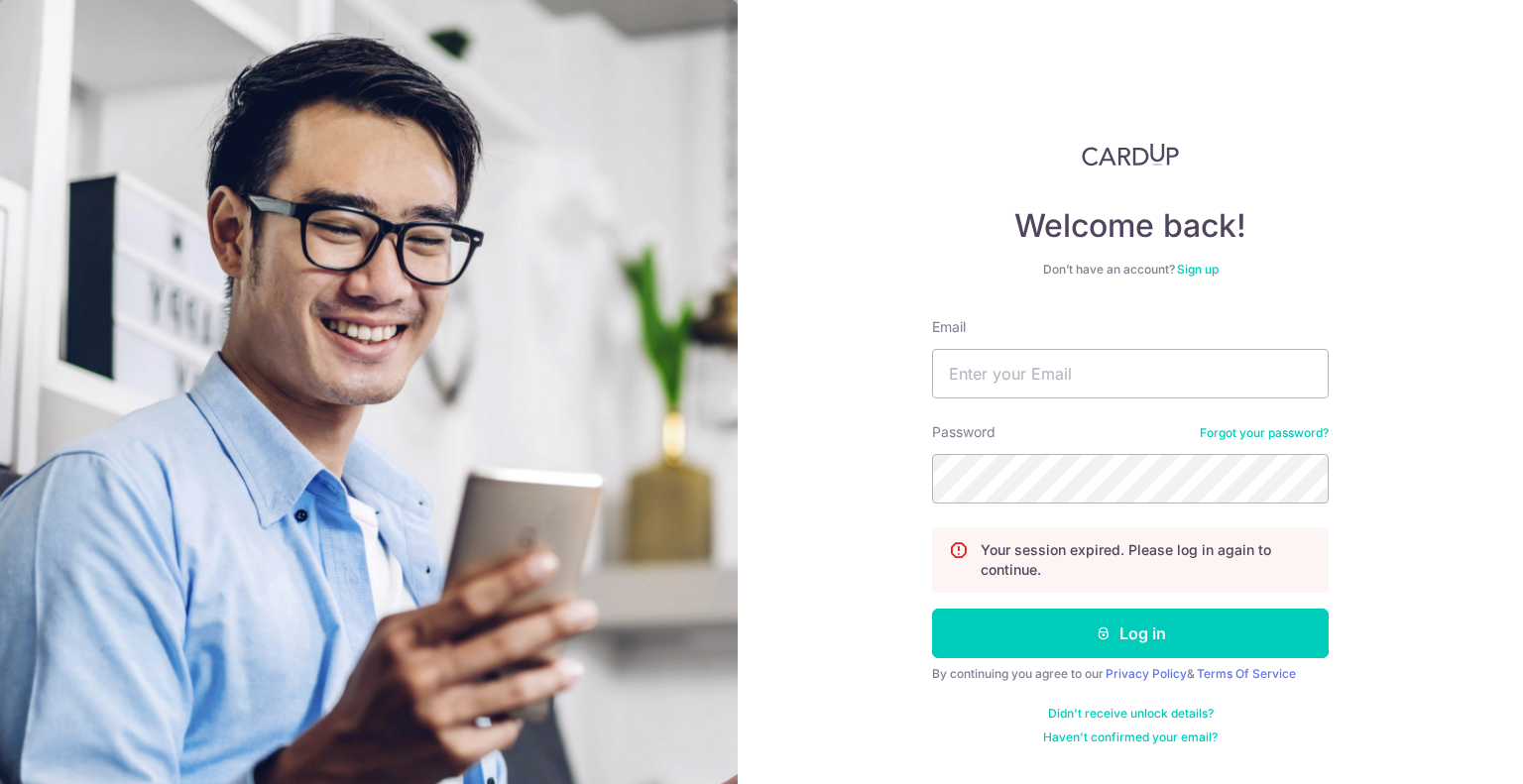 scroll, scrollTop: 0, scrollLeft: 0, axis: both 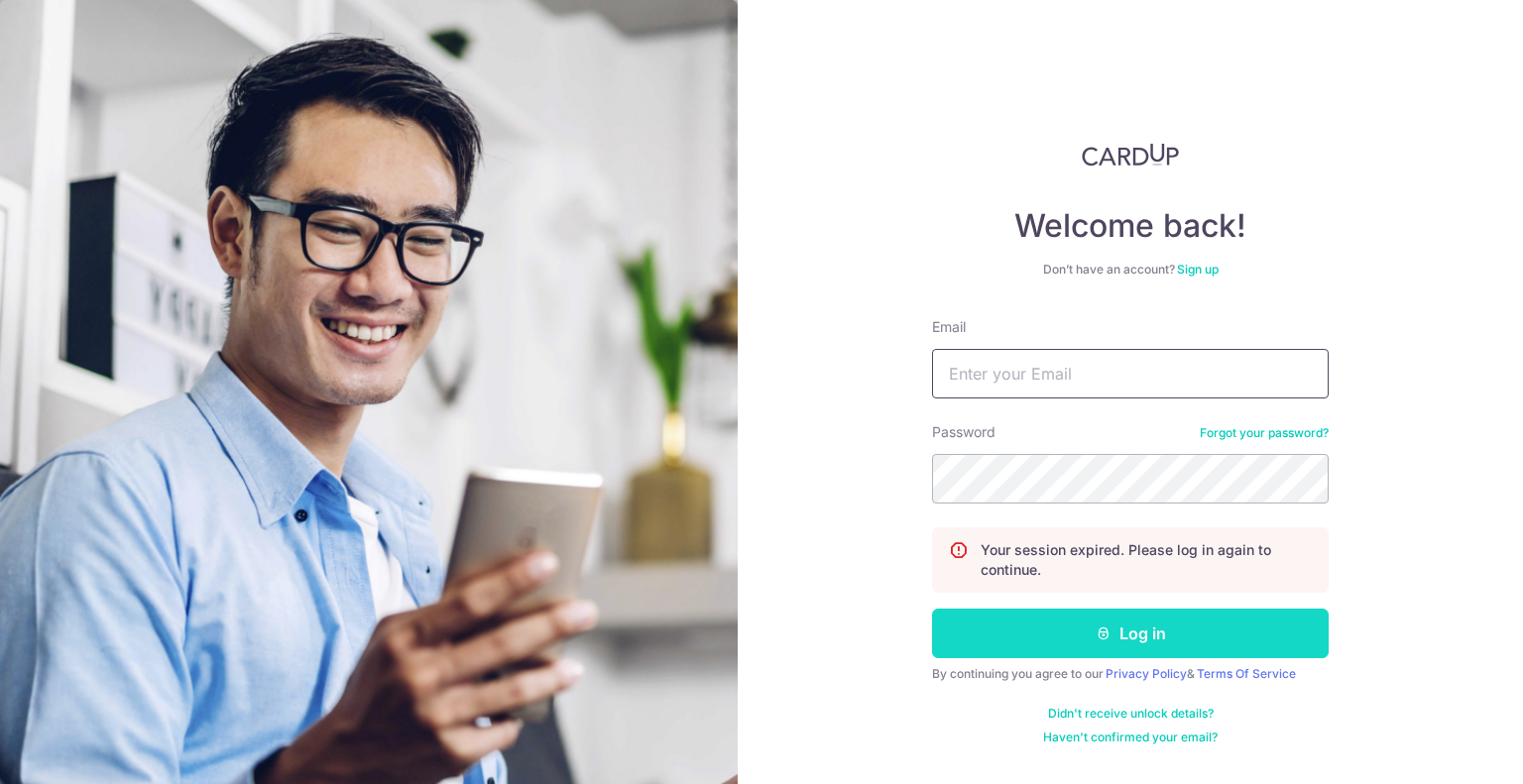 type on "praveen.chaudhary.17@gmail.com" 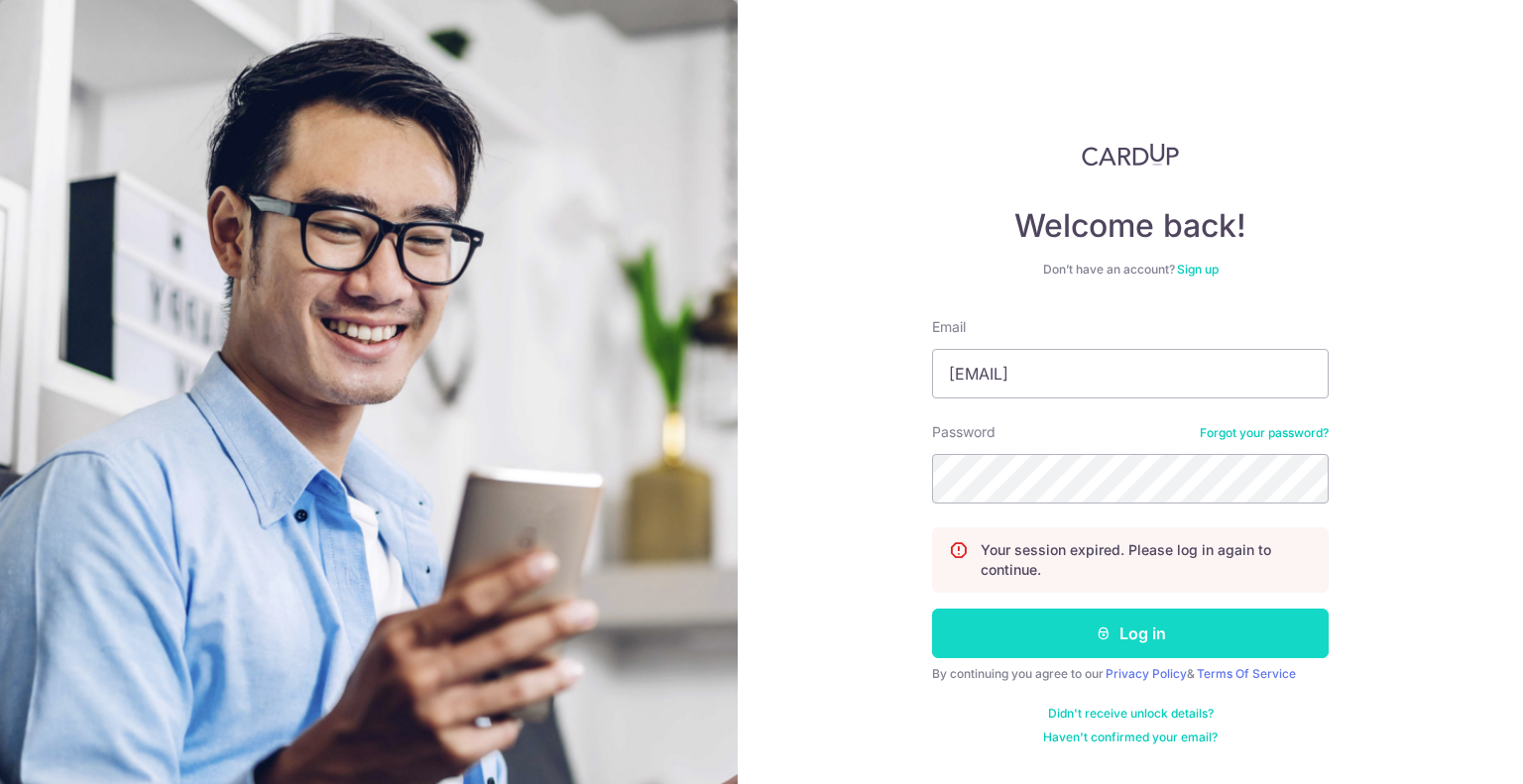 click on "Log in" at bounding box center [1130, 633] 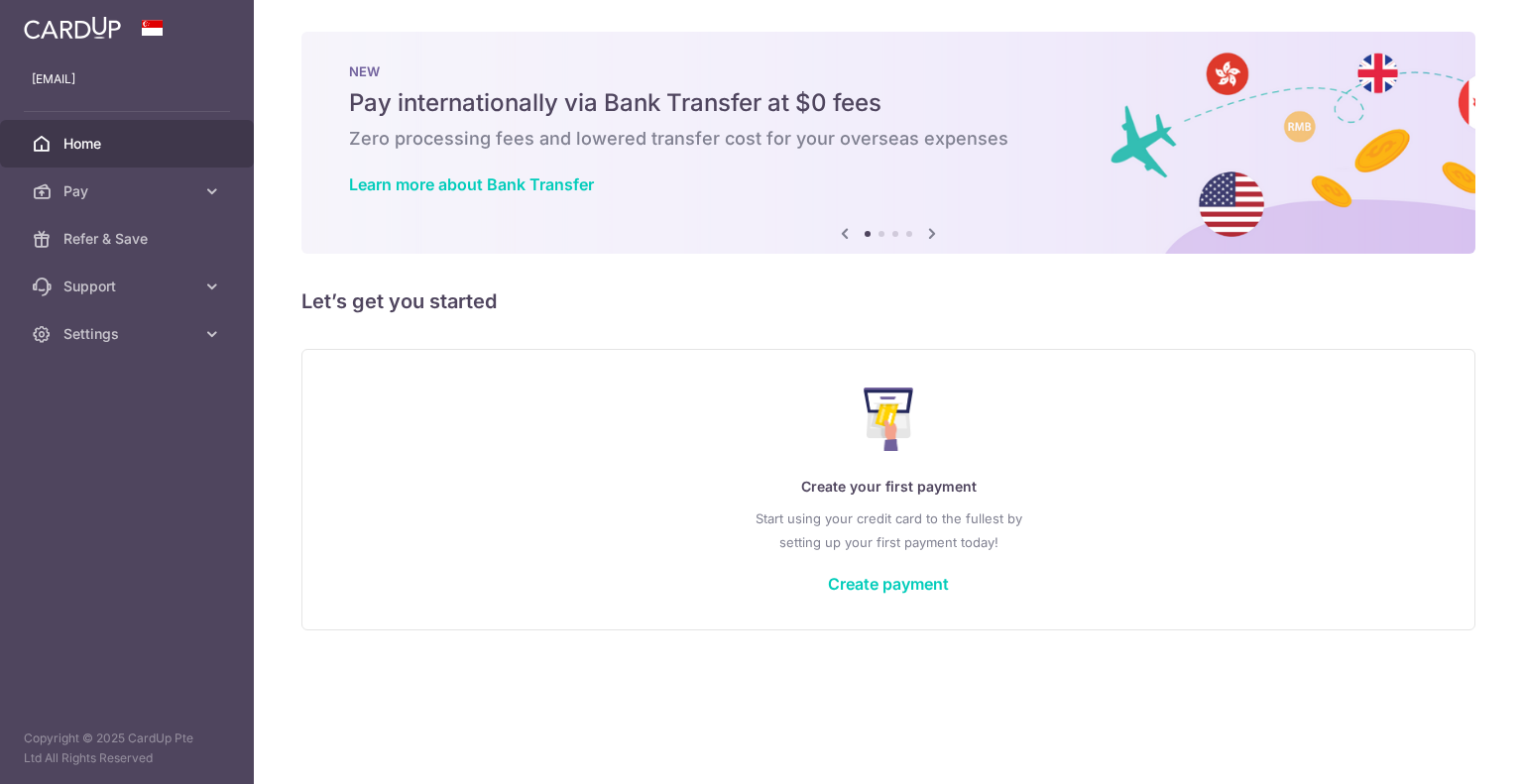 scroll, scrollTop: 0, scrollLeft: 0, axis: both 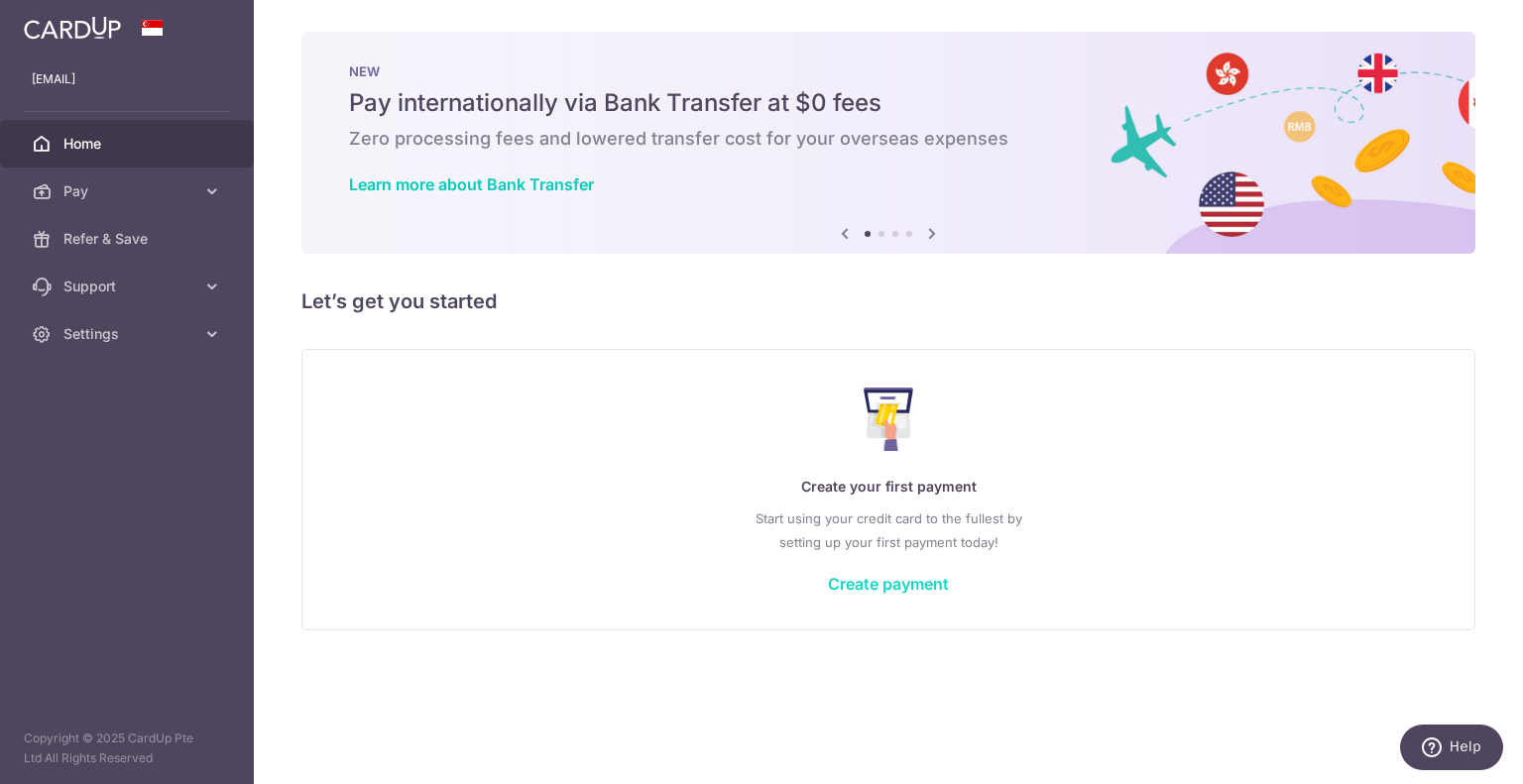 click on "Create payment" at bounding box center (888, 584) 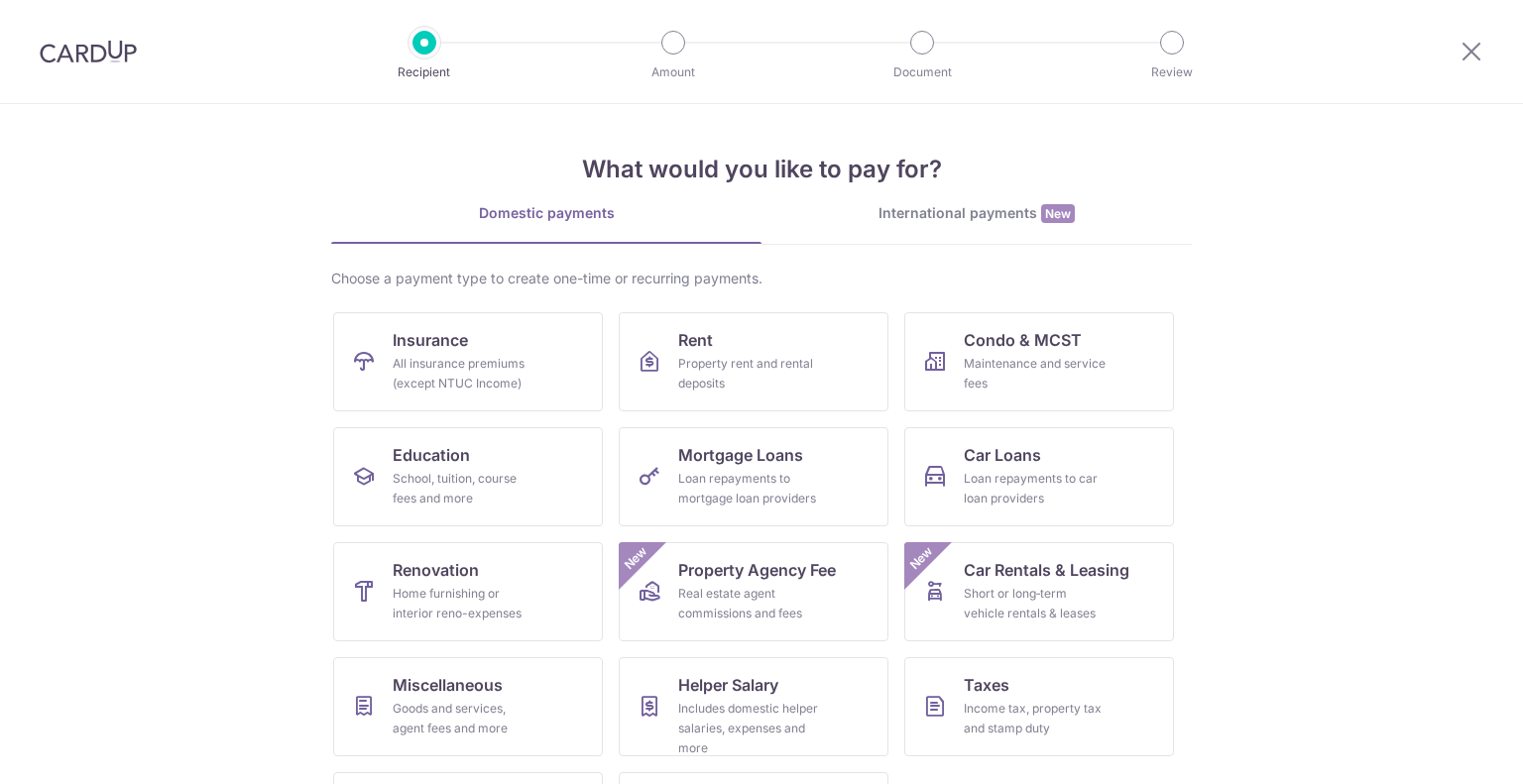 scroll, scrollTop: 0, scrollLeft: 0, axis: both 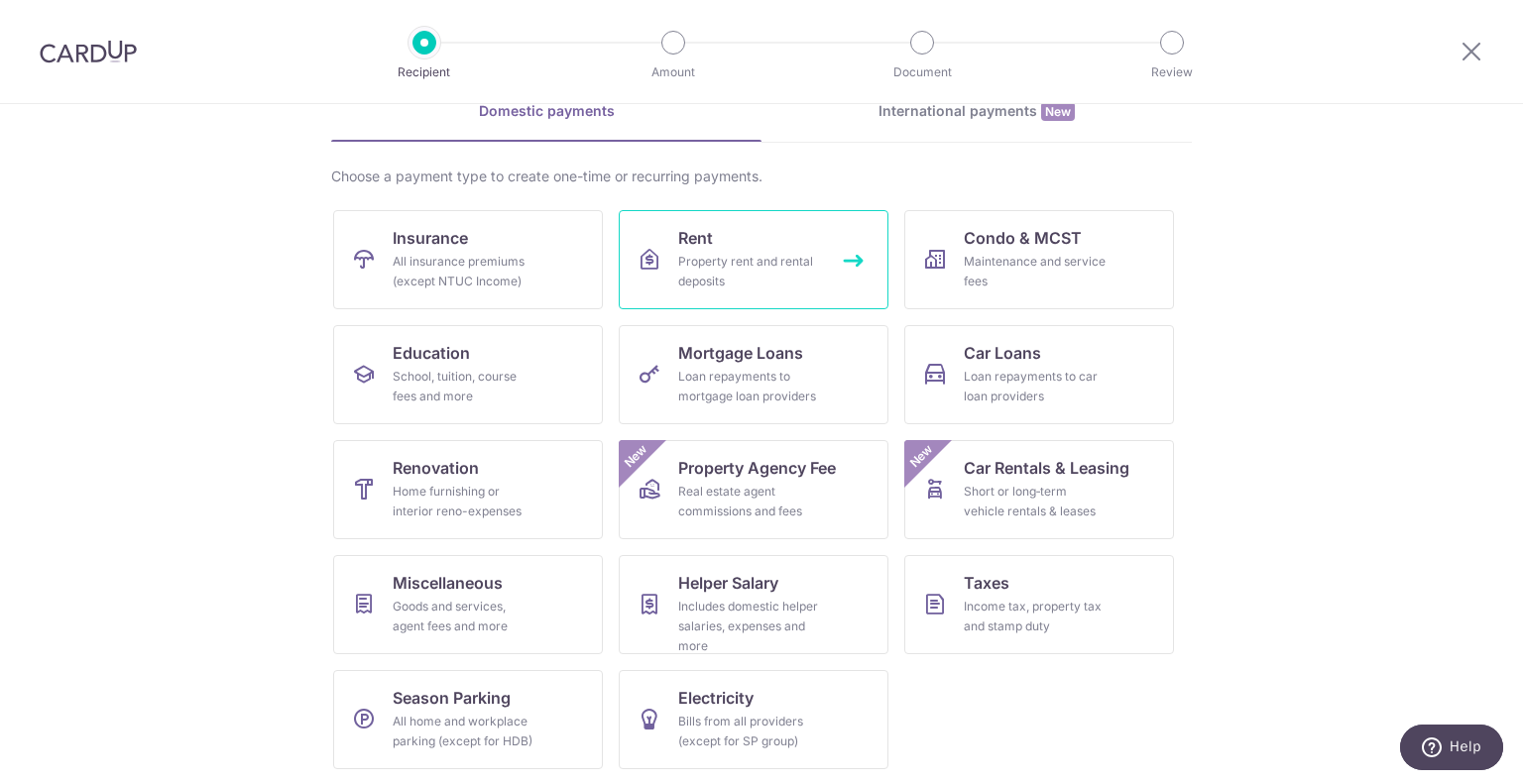 click on "Rent Property rent and rental deposits" at bounding box center (754, 260) 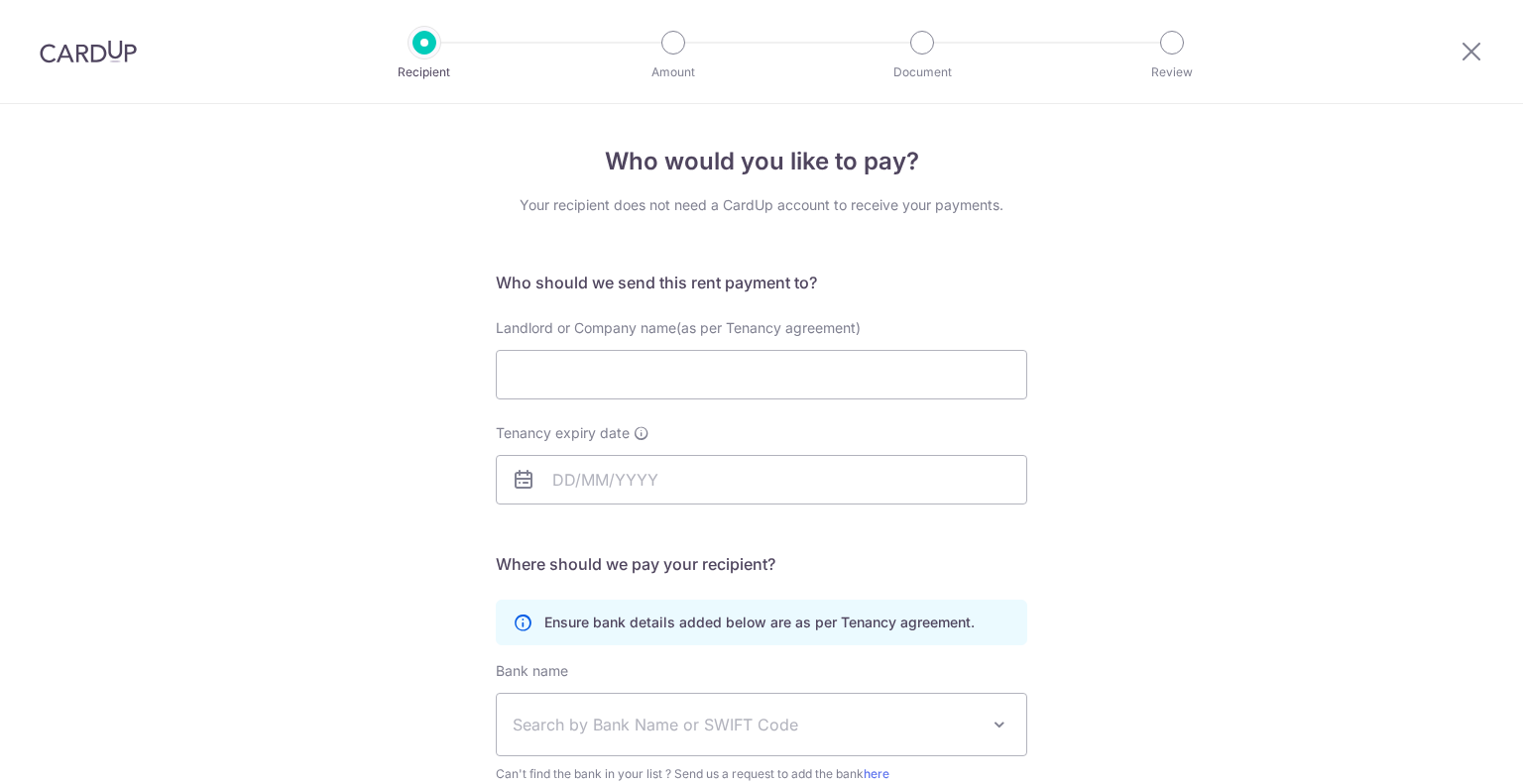 scroll, scrollTop: 0, scrollLeft: 0, axis: both 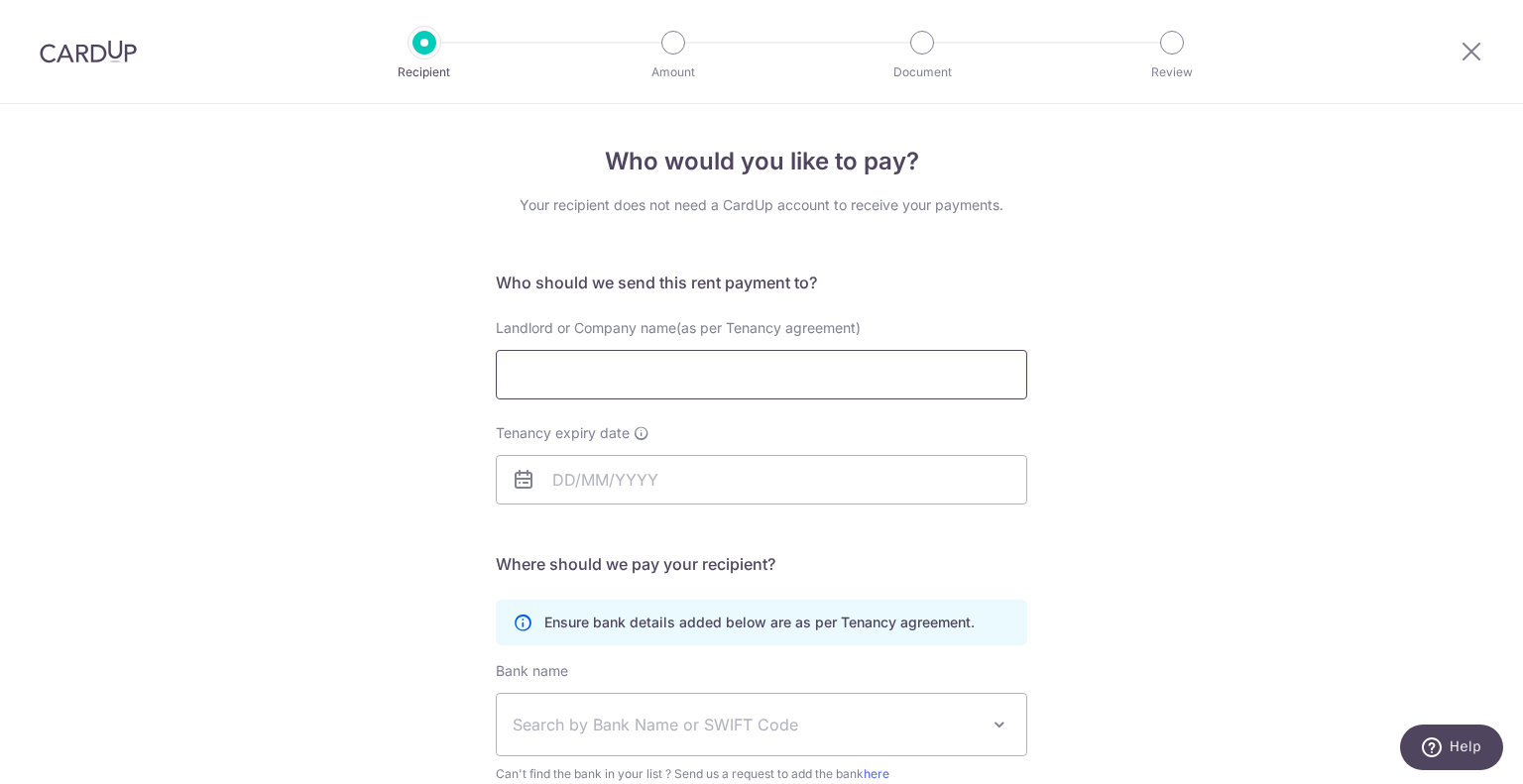 click on "Landlord or Company name(as per Tenancy agreement)" at bounding box center [762, 375] 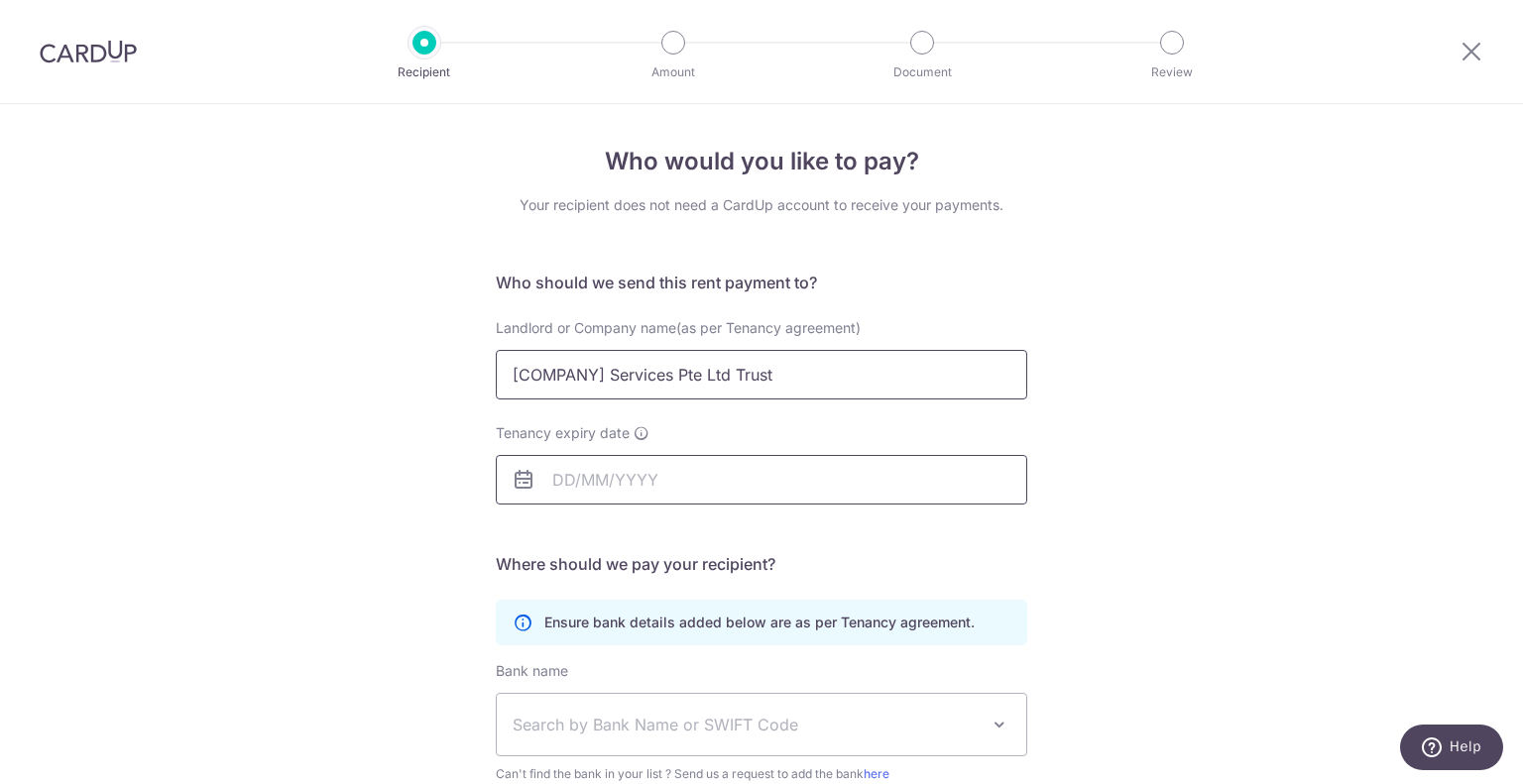 type on "[COMPANY] Services Pte Ltd Trust" 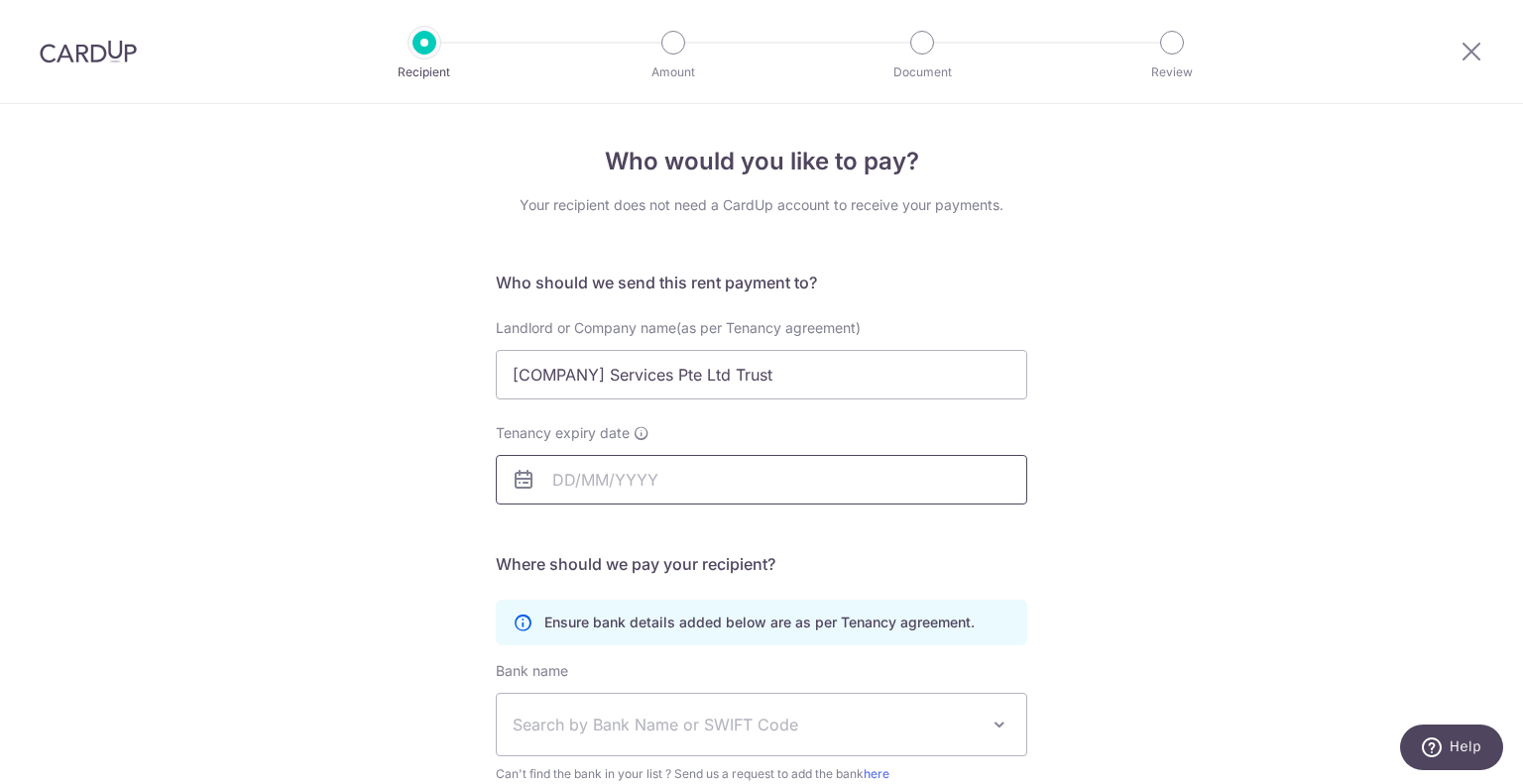 click on "Tenancy expiry date" at bounding box center [762, 480] 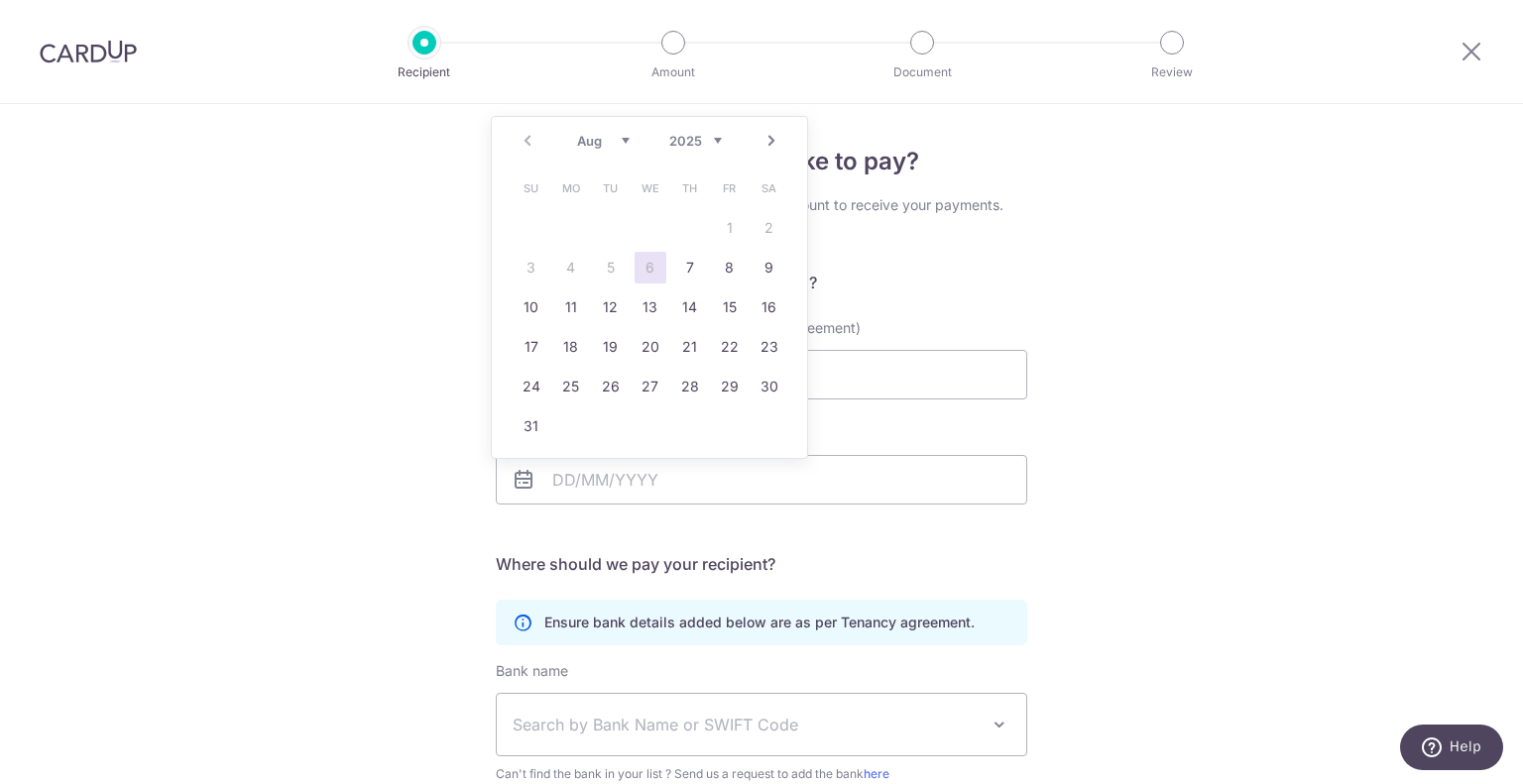 click on "2025 2026 2027 2028 2029 2030 2031 2032 2033 2034 2035" at bounding box center (695, 141) 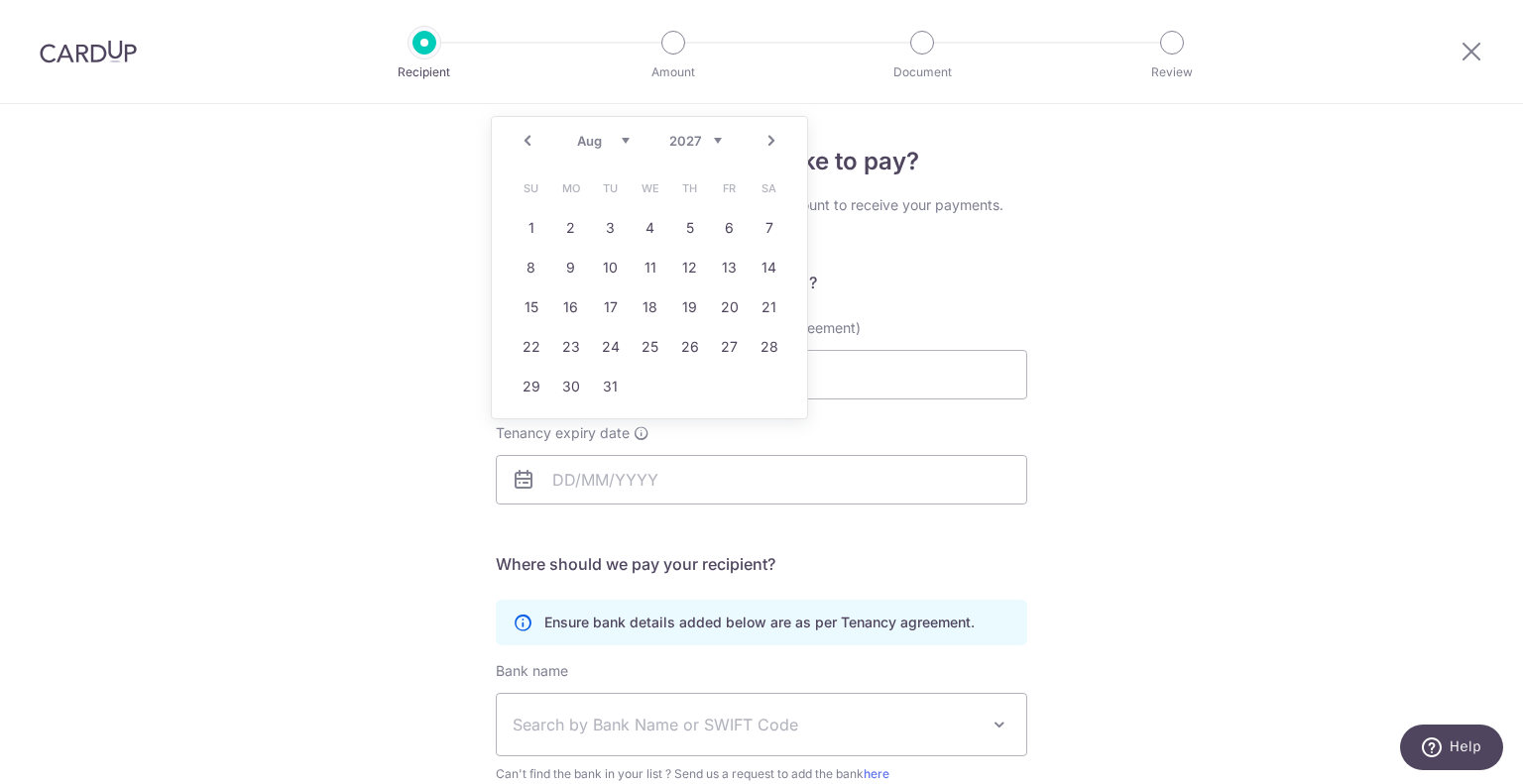 click on "Jan Feb Mar Apr May Jun Jul Aug Sep Oct Nov Dec" at bounding box center [603, 141] 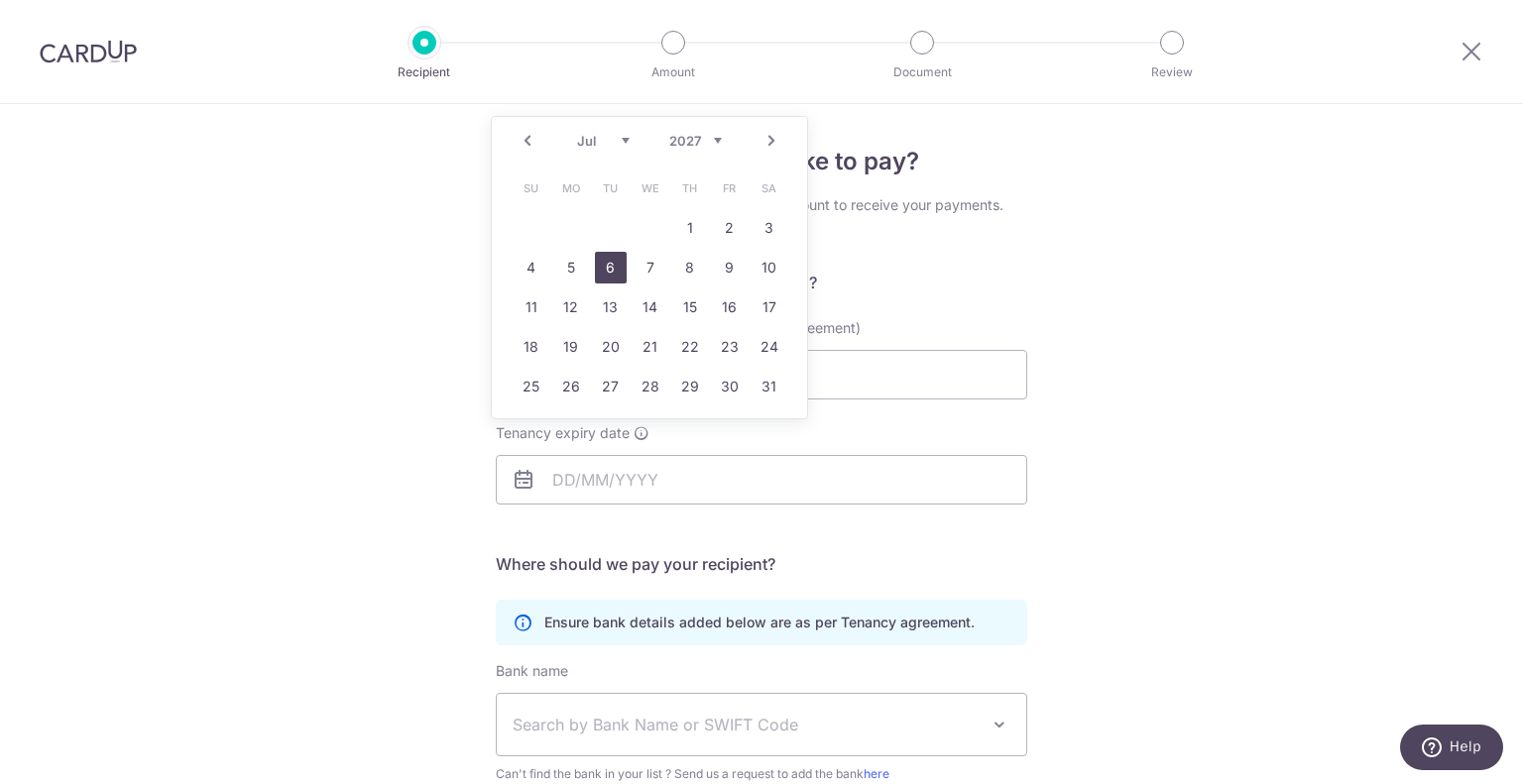 click on "6" at bounding box center (611, 268) 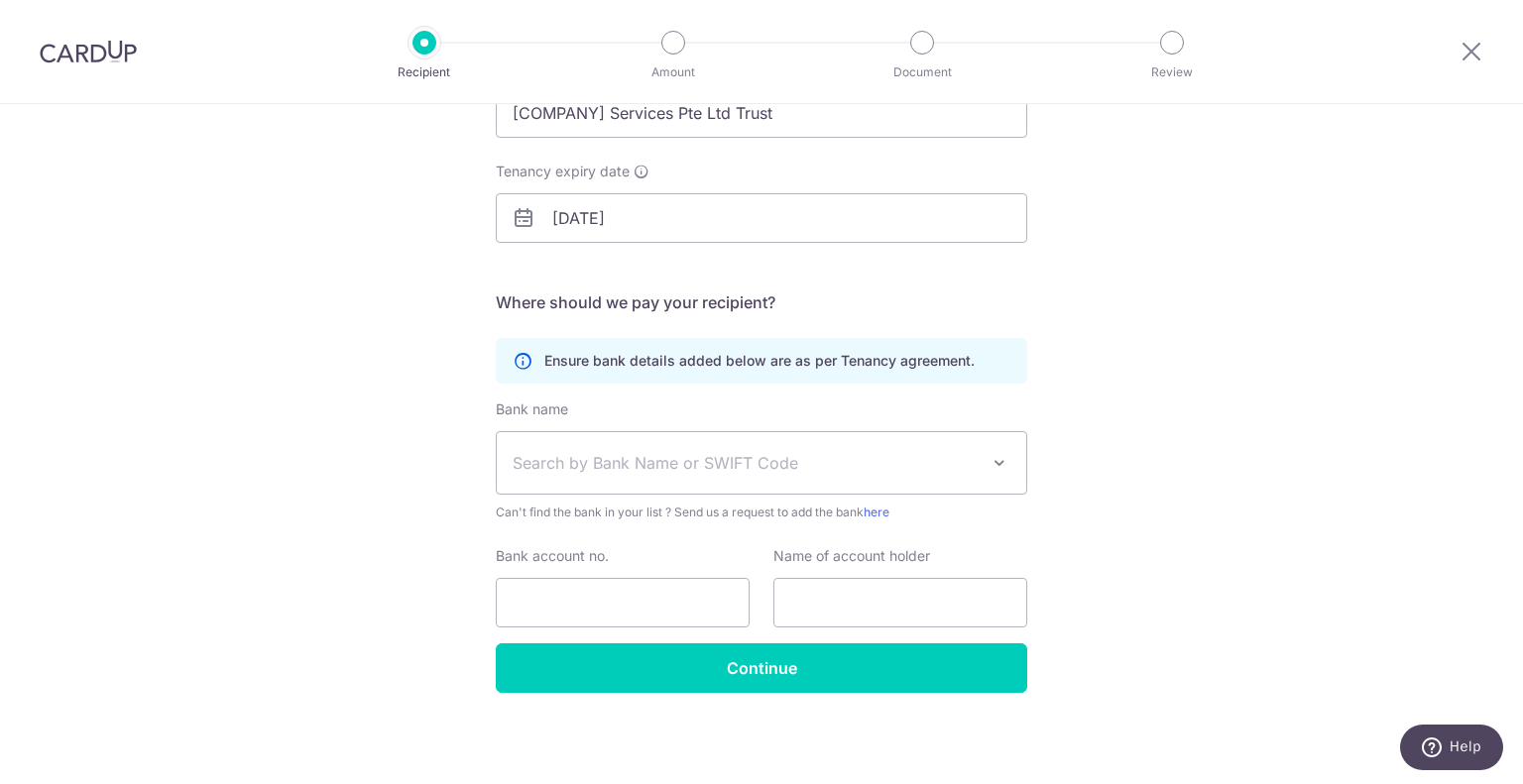scroll, scrollTop: 262, scrollLeft: 0, axis: vertical 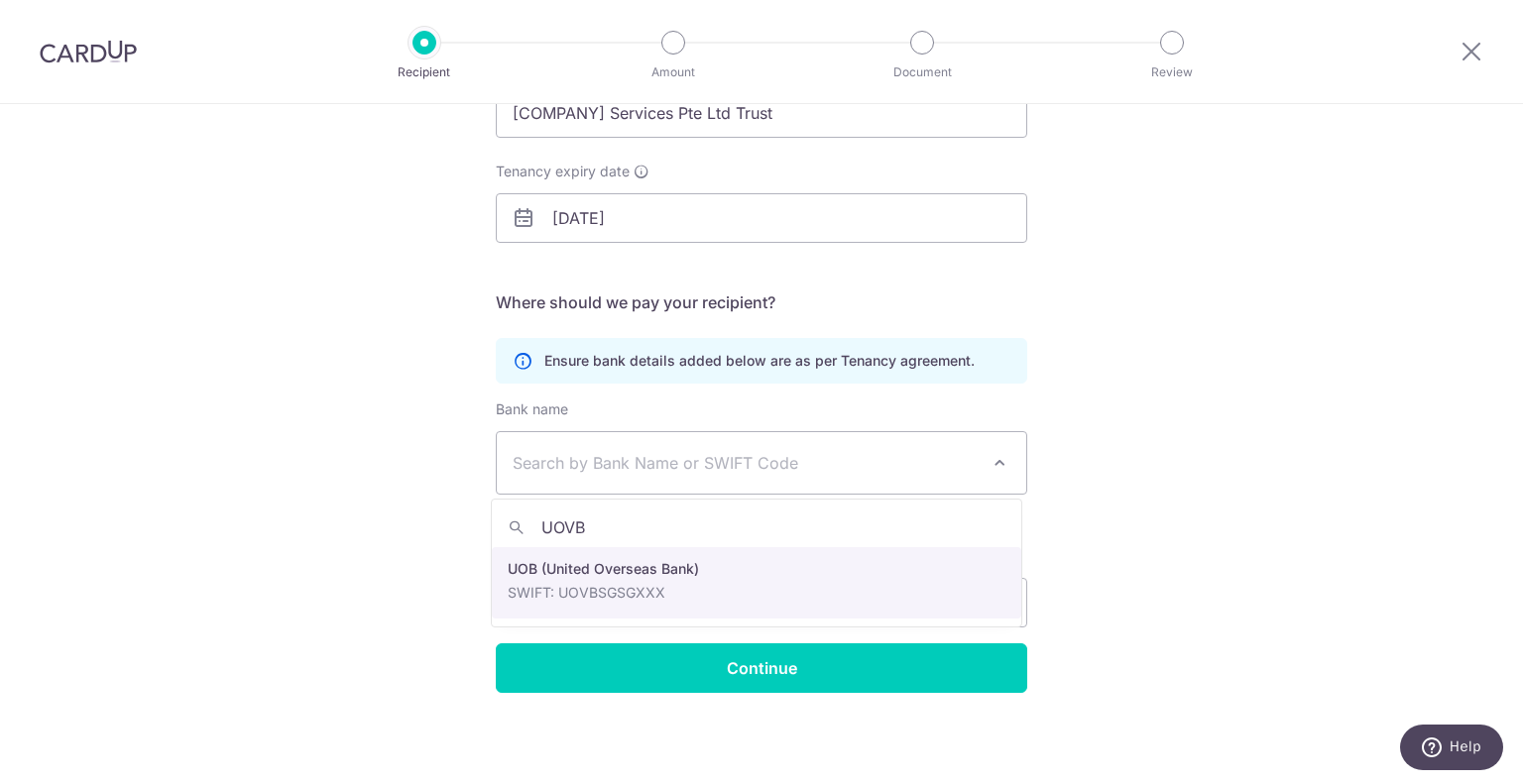 type on "UOVB" 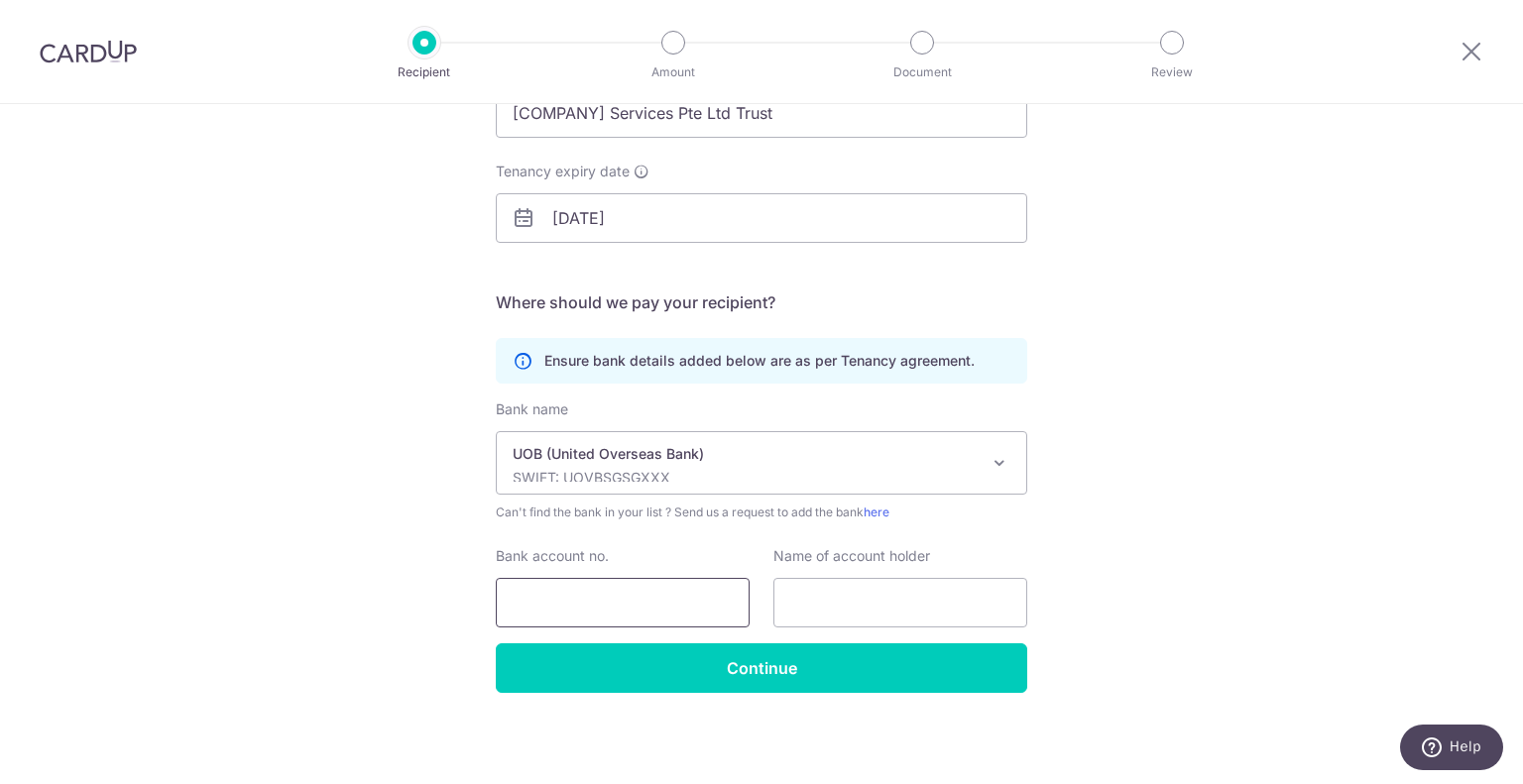 click on "Bank account no." at bounding box center (623, 603) 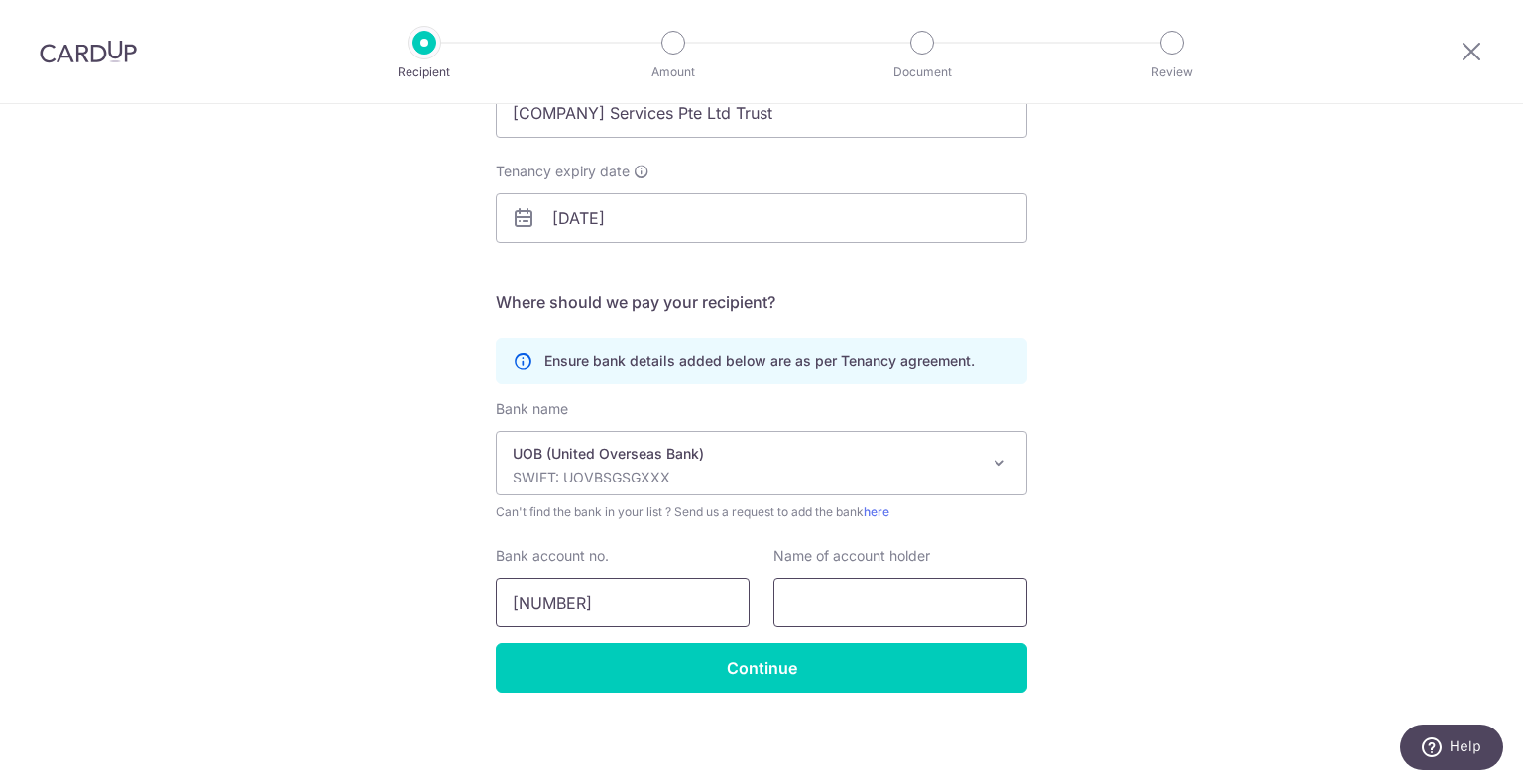 type on "9013534671" 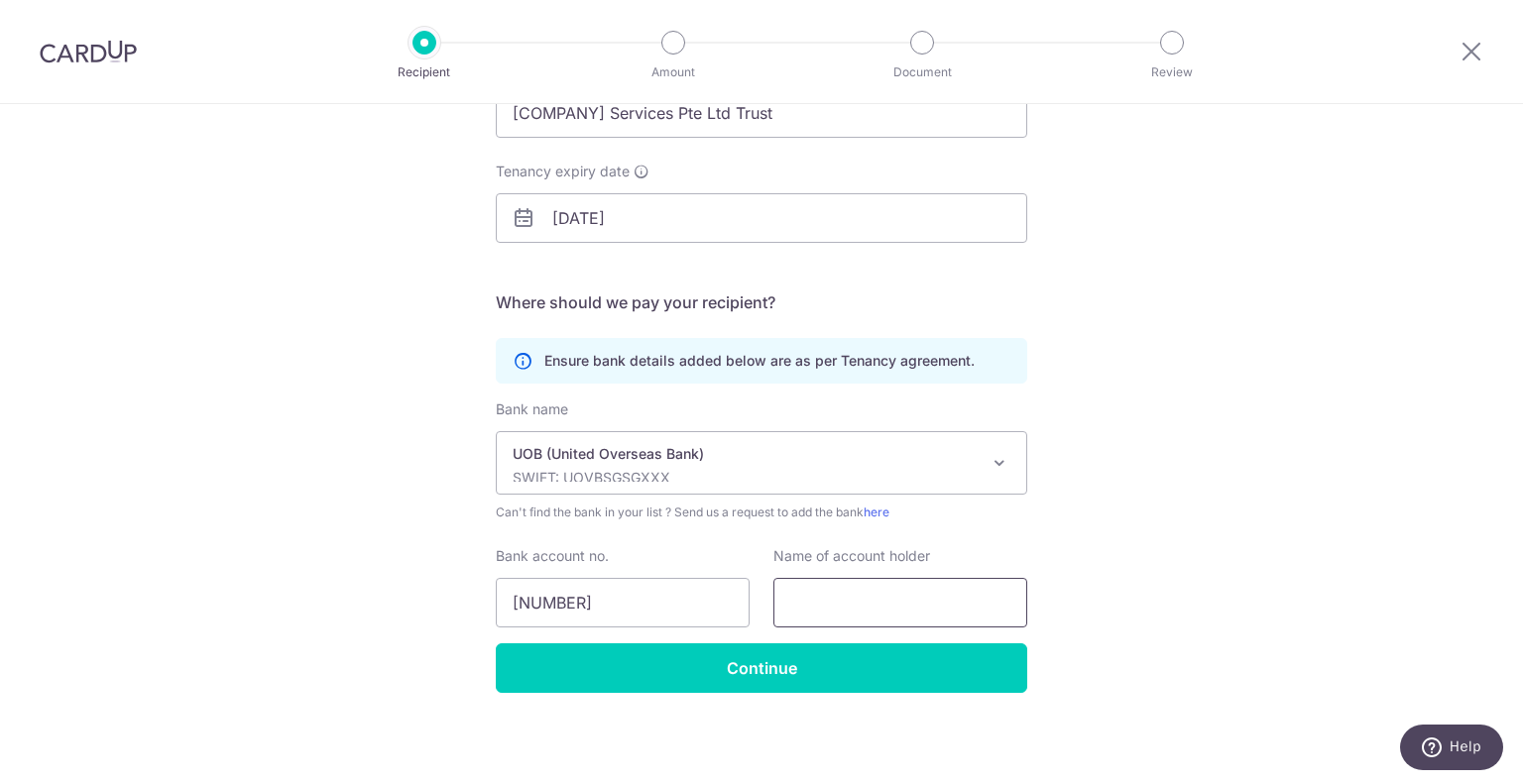 click at bounding box center (900, 603) 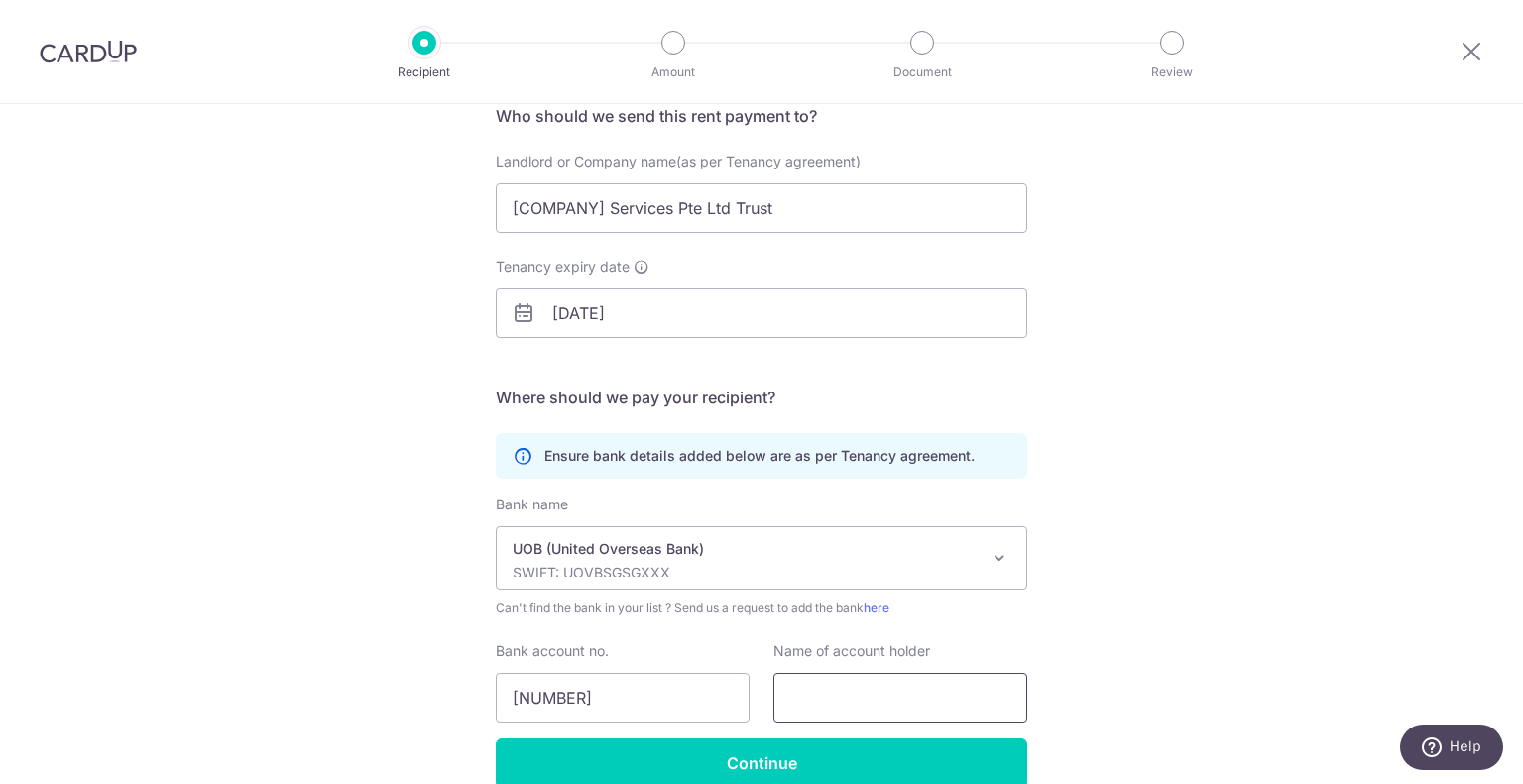 scroll, scrollTop: 167, scrollLeft: 0, axis: vertical 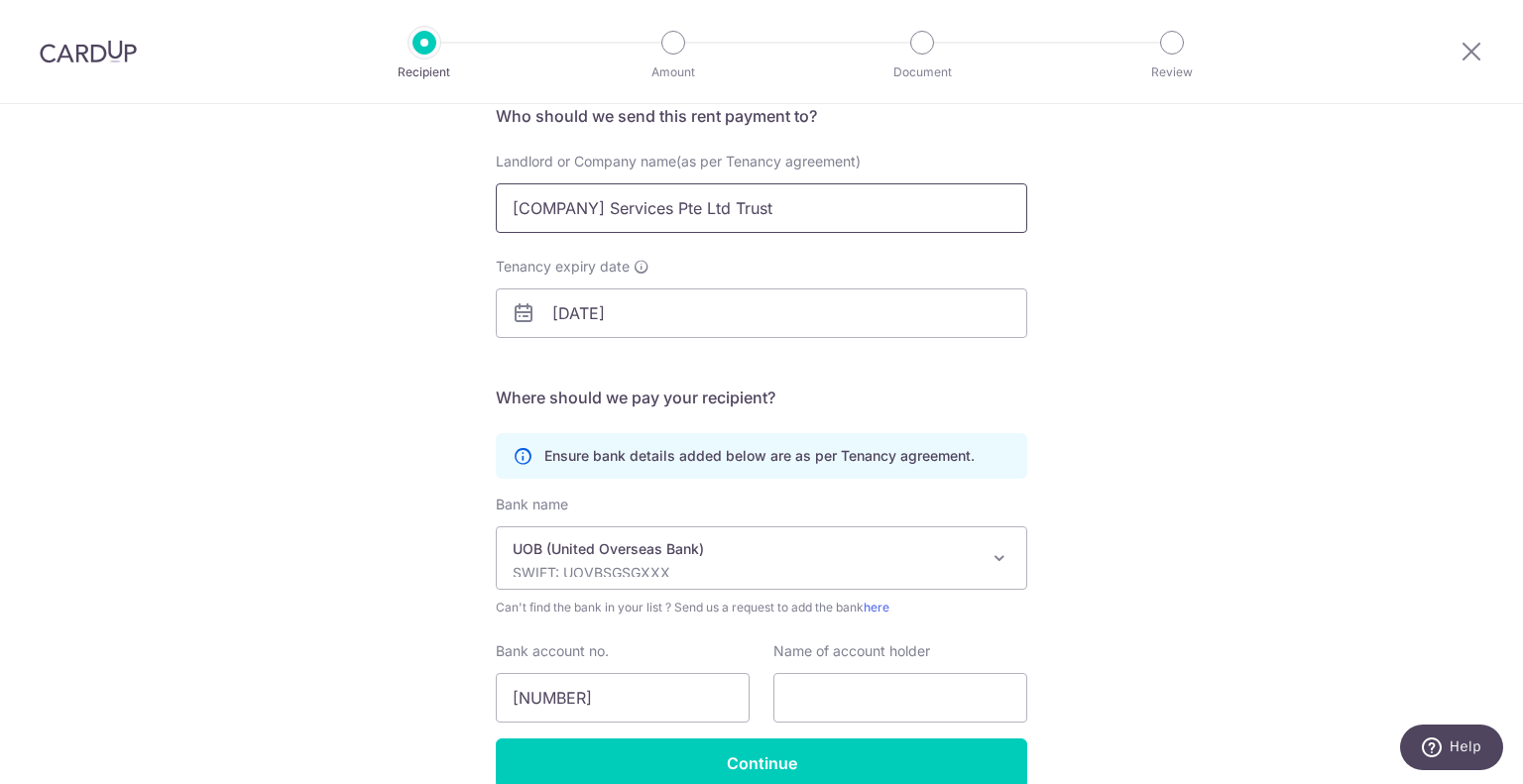 drag, startPoint x: 837, startPoint y: 213, endPoint x: 497, endPoint y: 205, distance: 340.0941 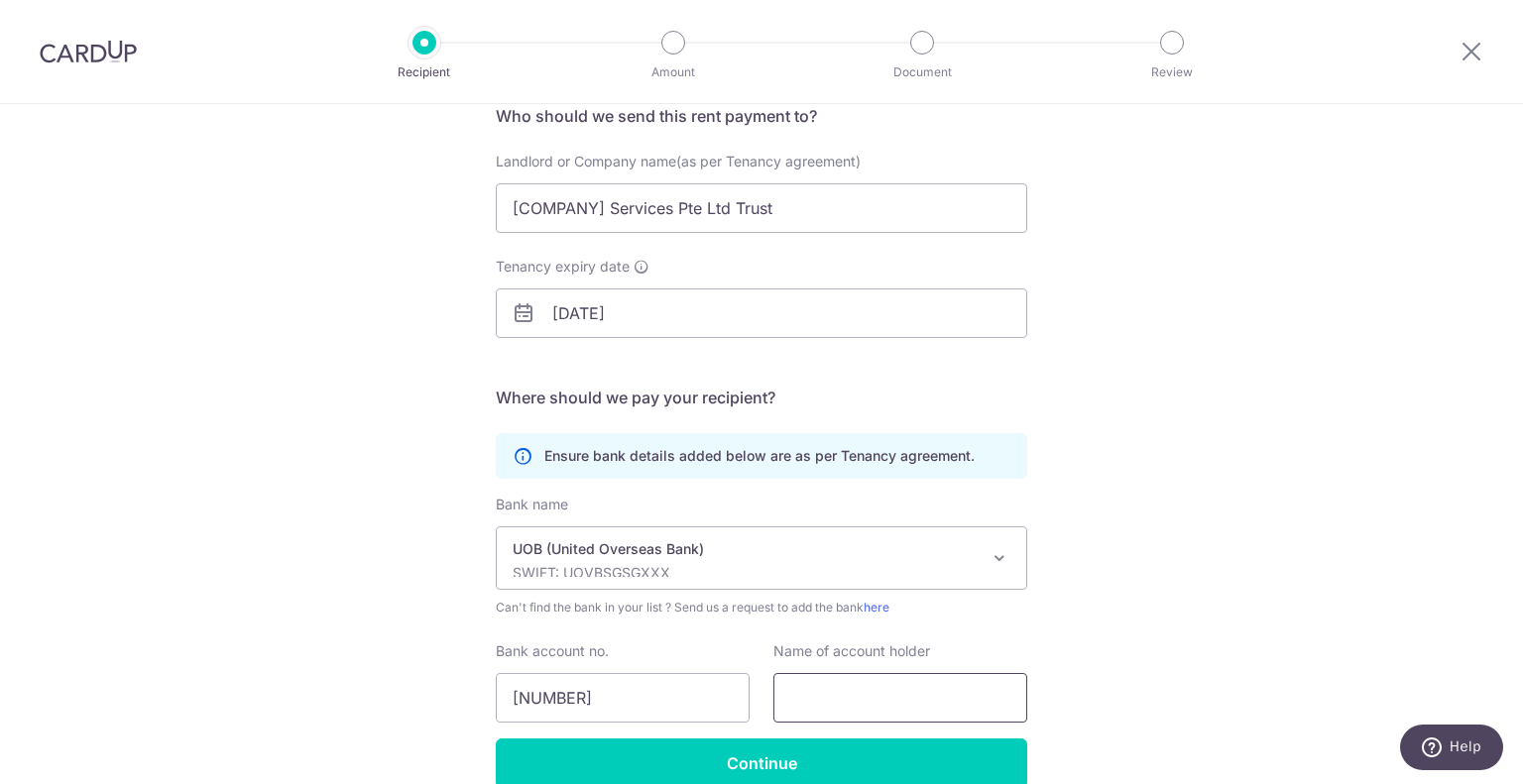 click at bounding box center (900, 698) 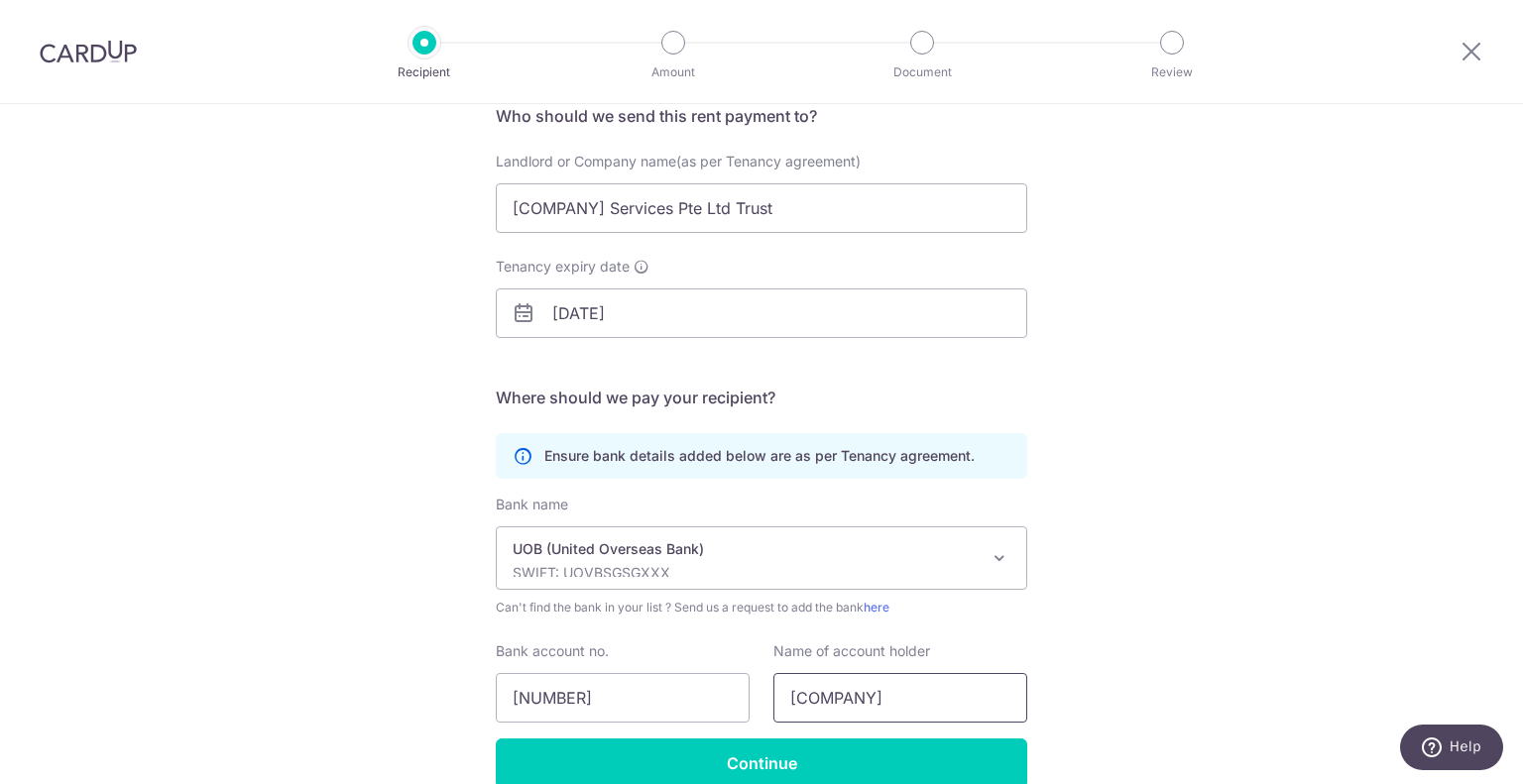 scroll, scrollTop: 262, scrollLeft: 0, axis: vertical 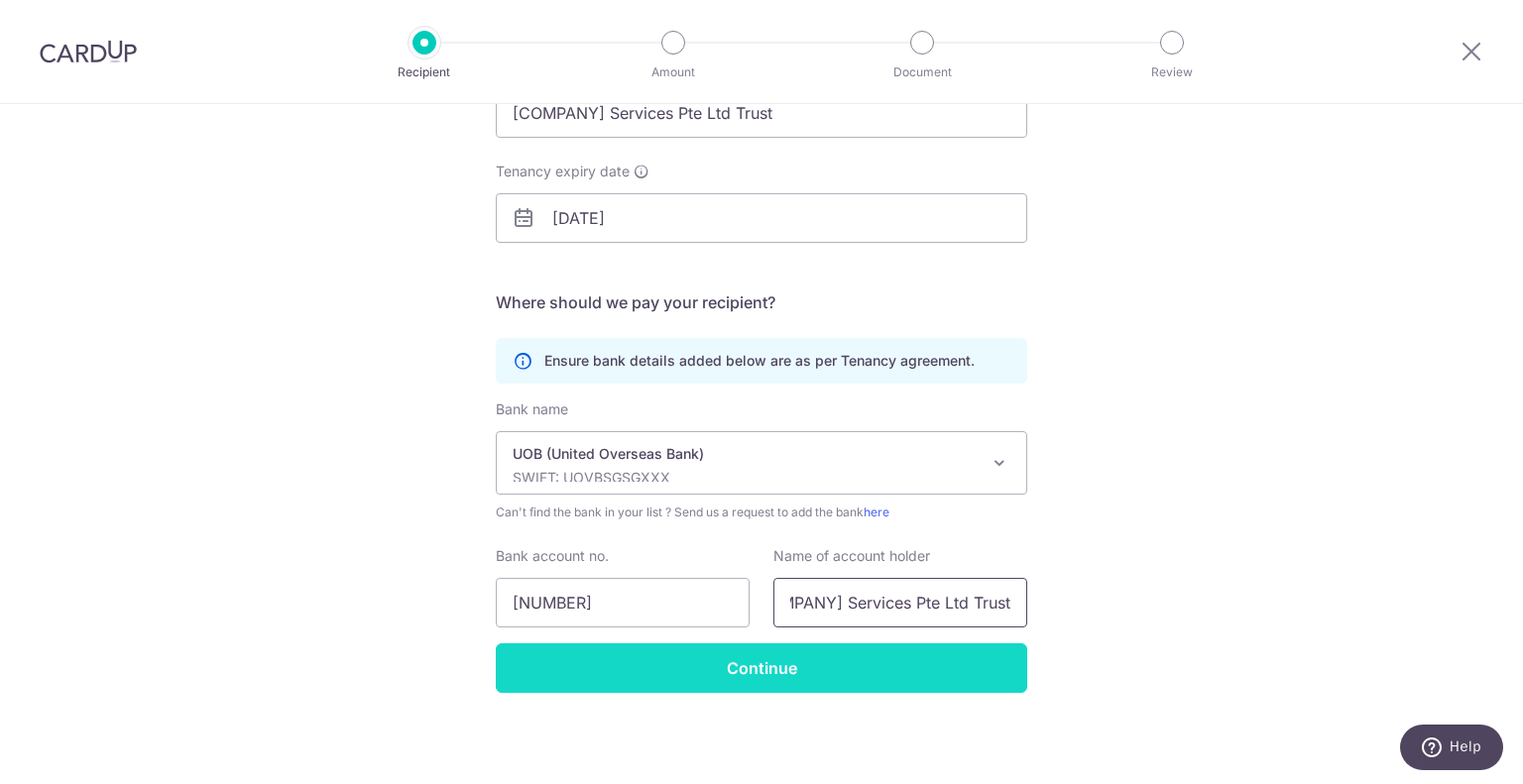type on "Octagon Properties Services Pte Ltd Trust" 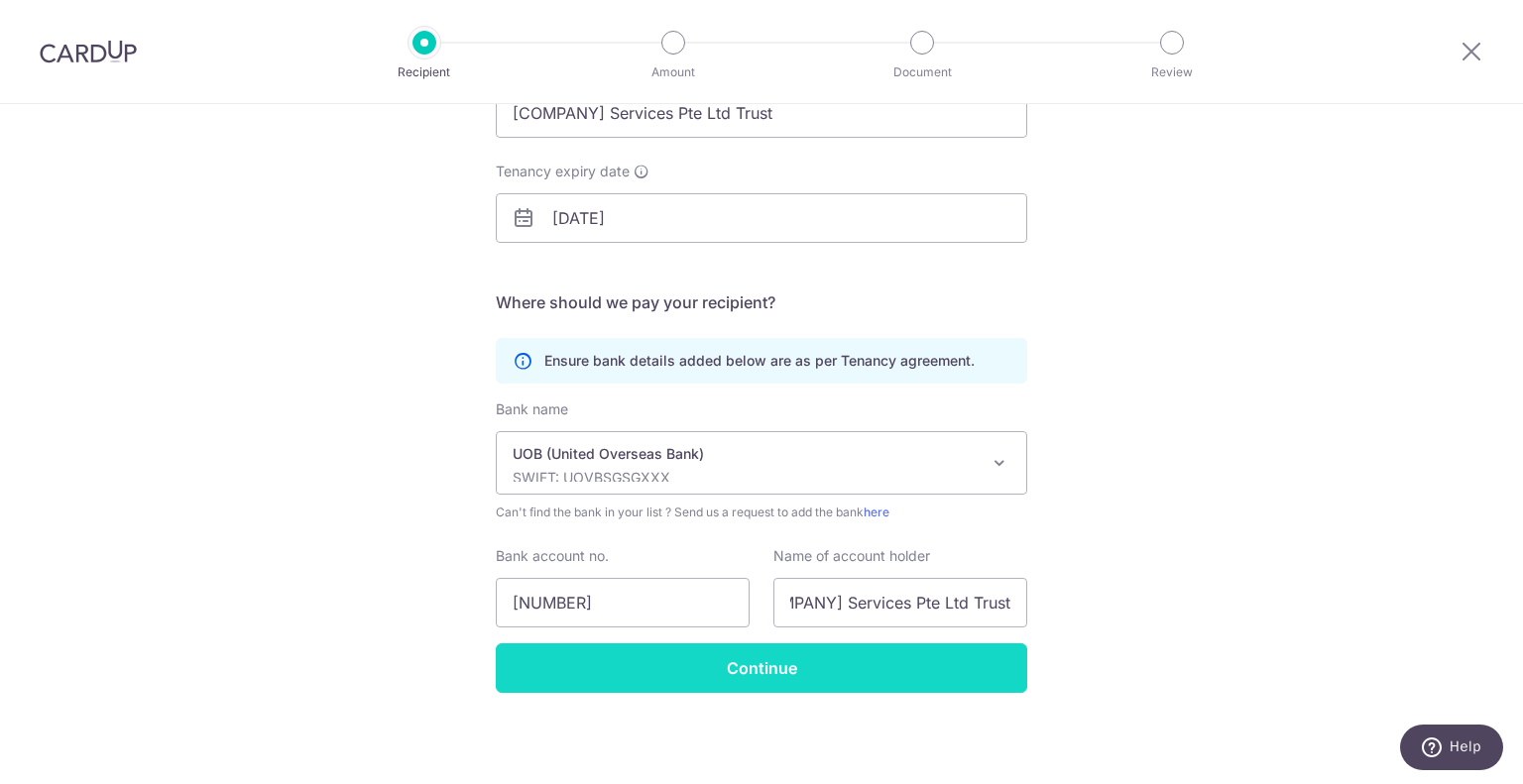 scroll, scrollTop: 0, scrollLeft: 0, axis: both 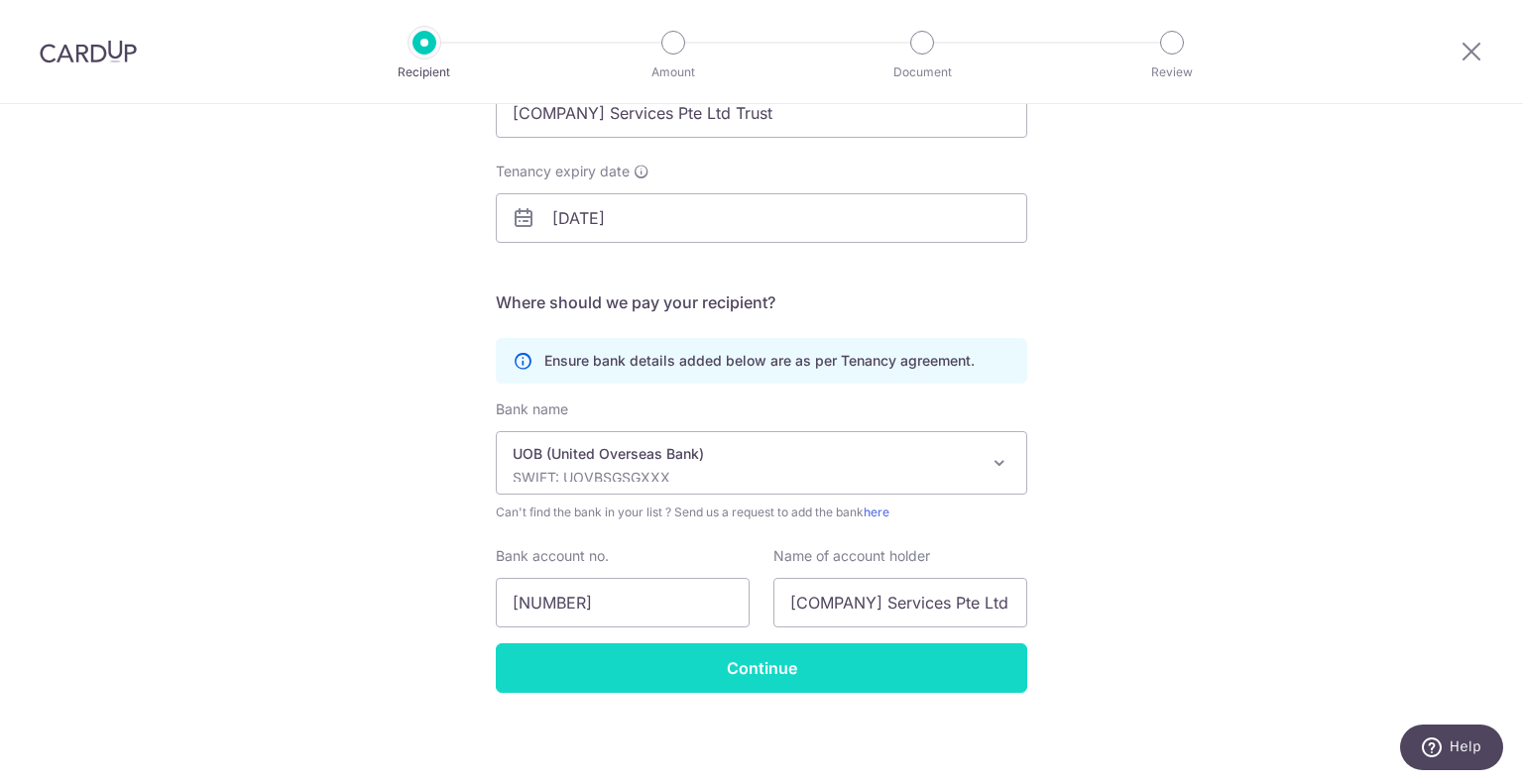 click on "Continue" at bounding box center [762, 668] 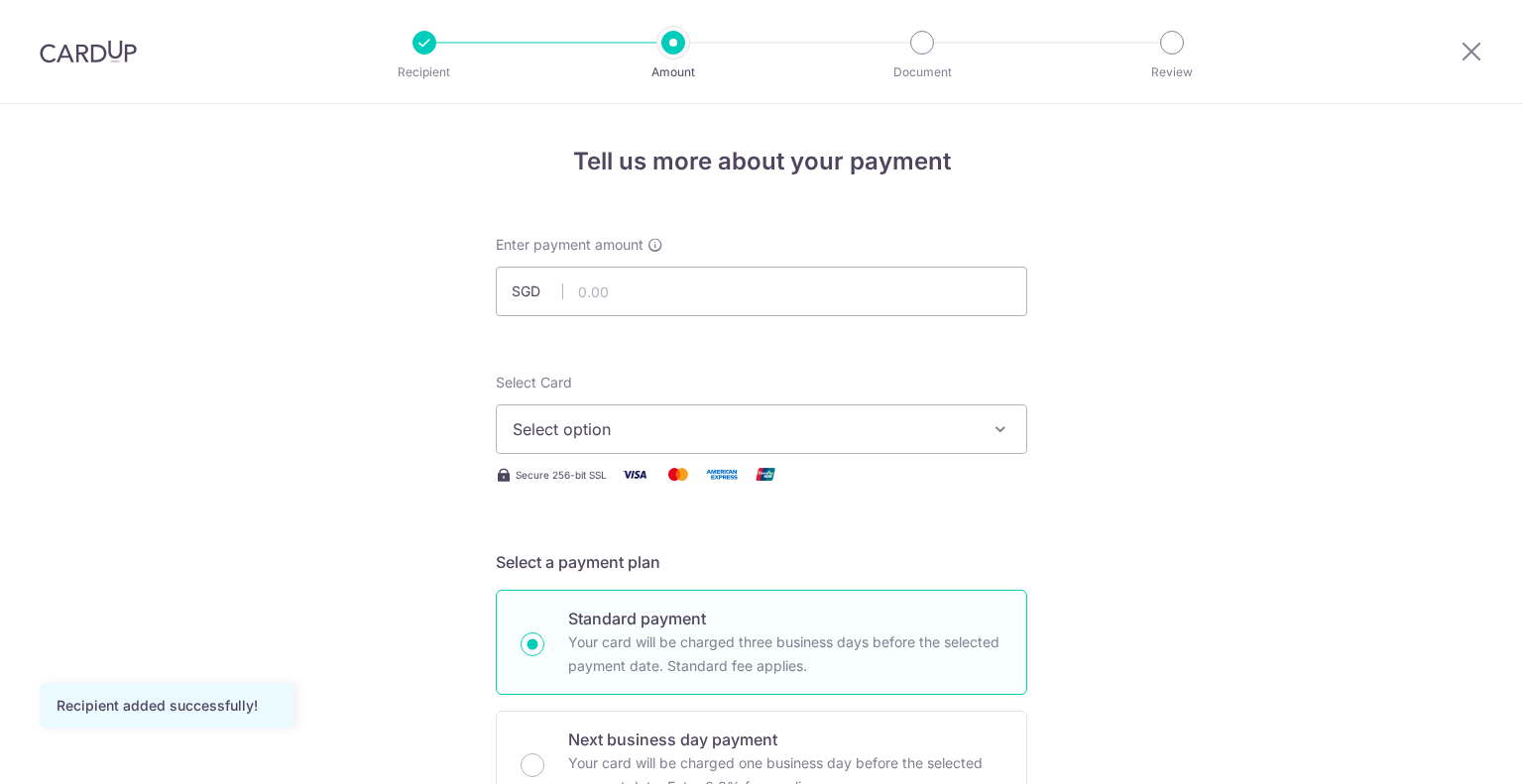 scroll, scrollTop: 0, scrollLeft: 0, axis: both 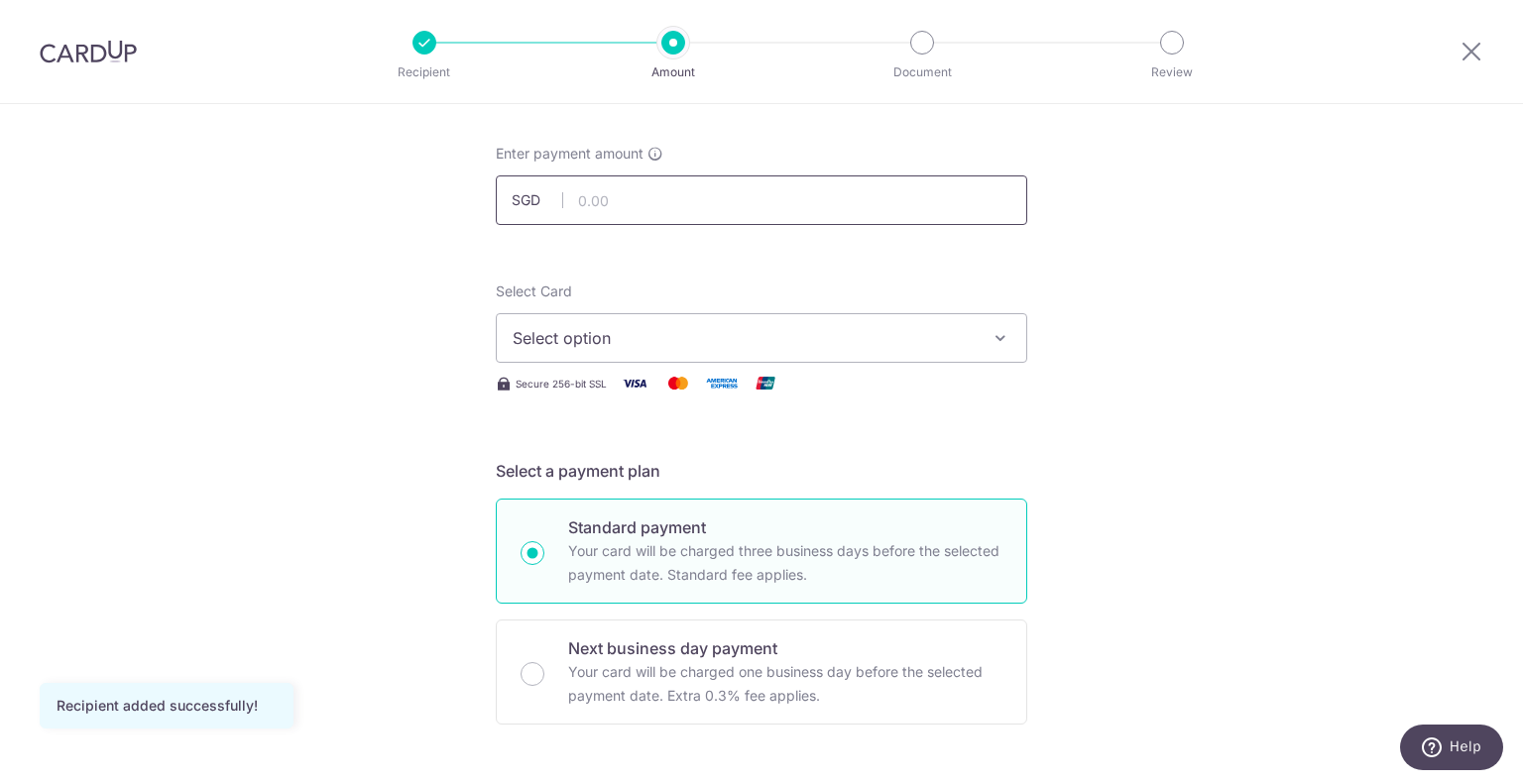click at bounding box center (762, 200) 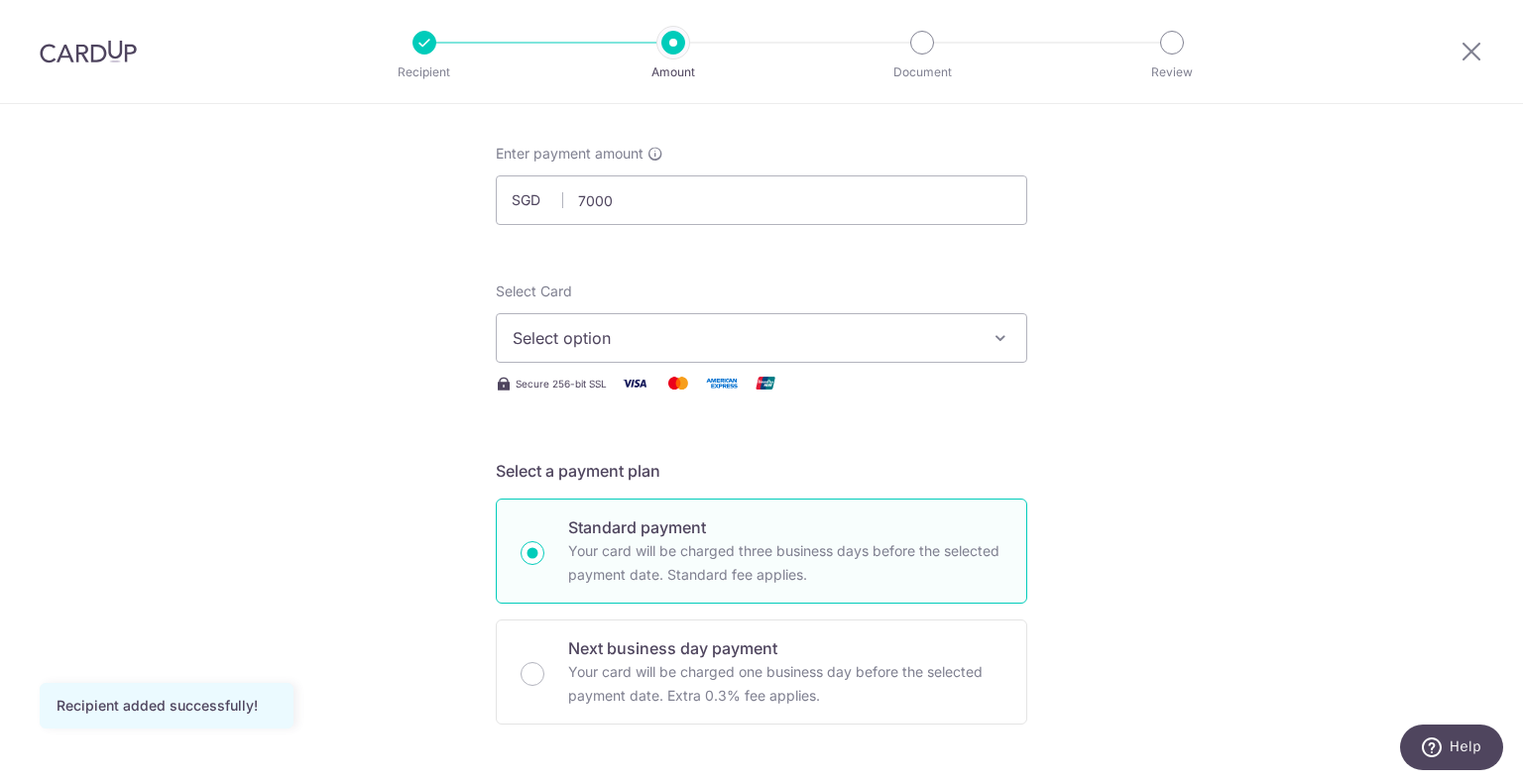 type on "7,000.00" 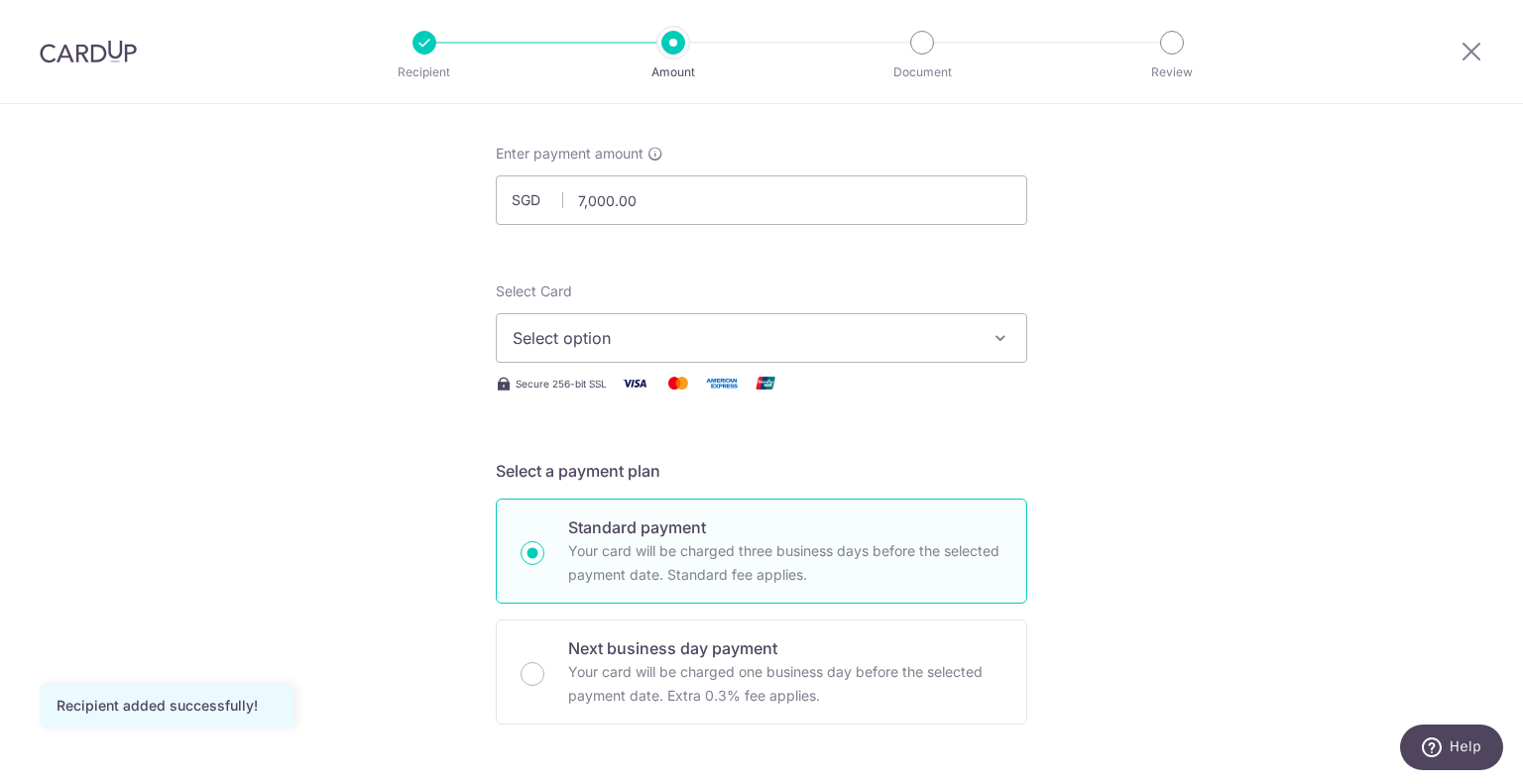 click on "Select option" at bounding box center [744, 338] 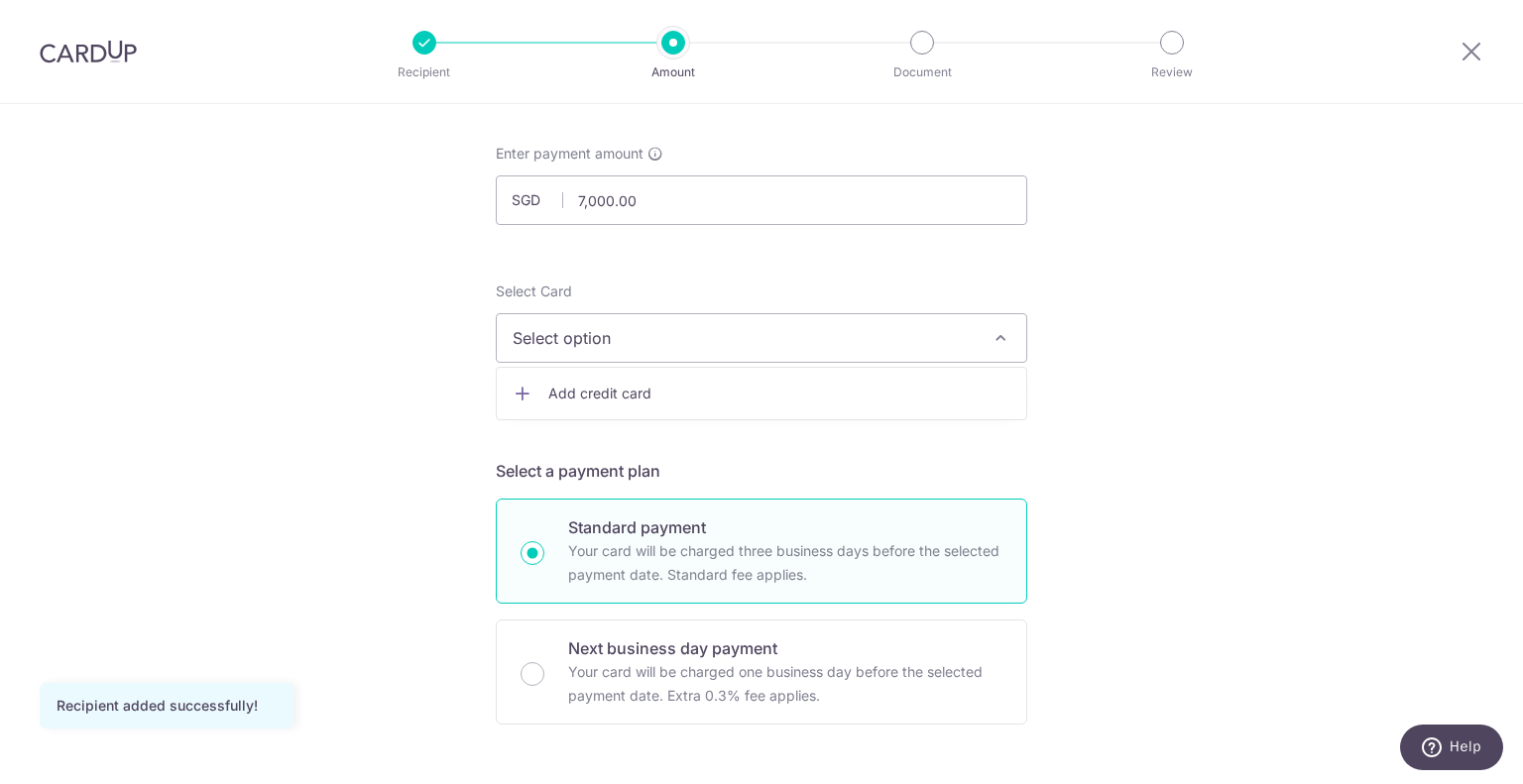 click on "Add credit card" at bounding box center (779, 393) 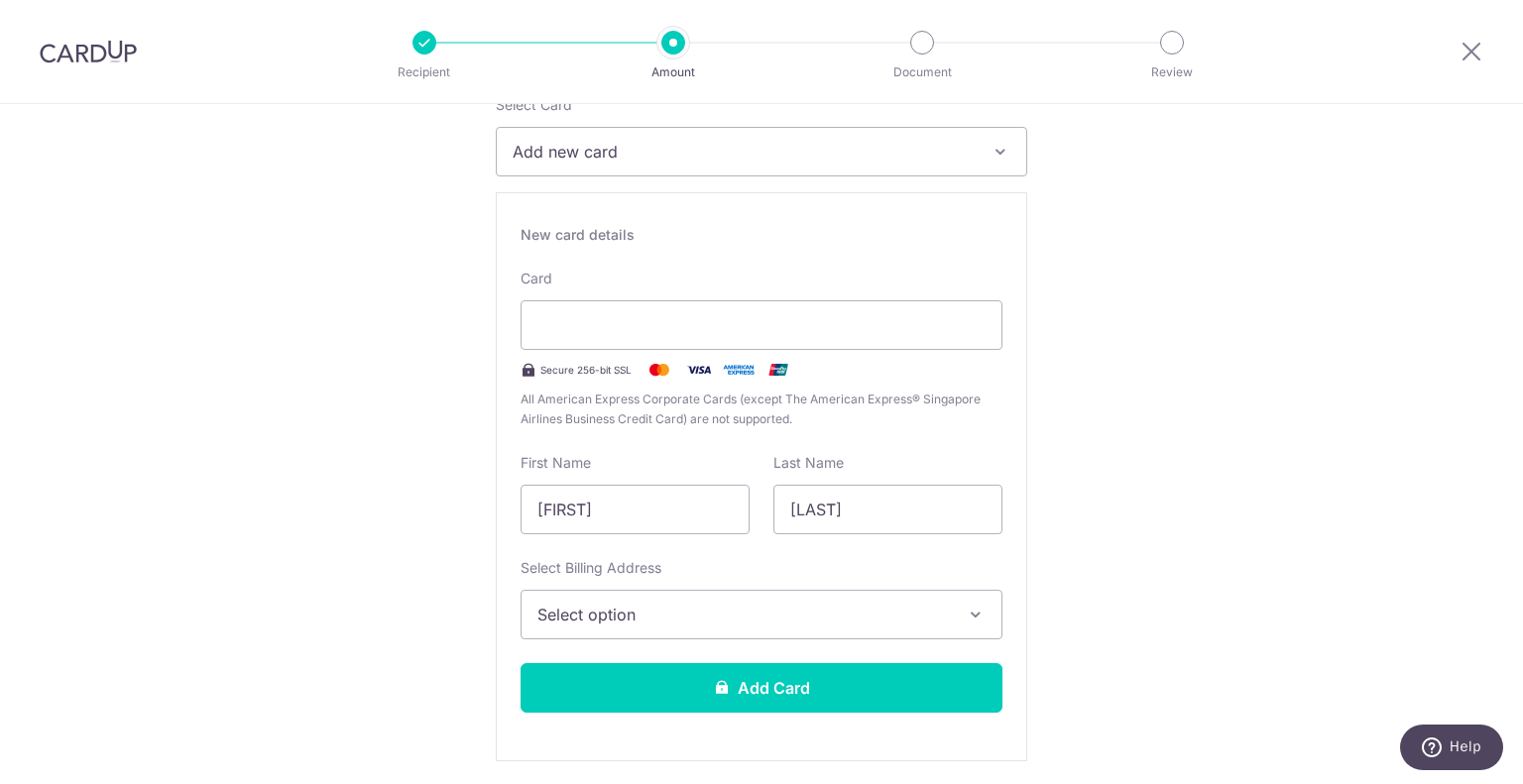 scroll, scrollTop: 319, scrollLeft: 0, axis: vertical 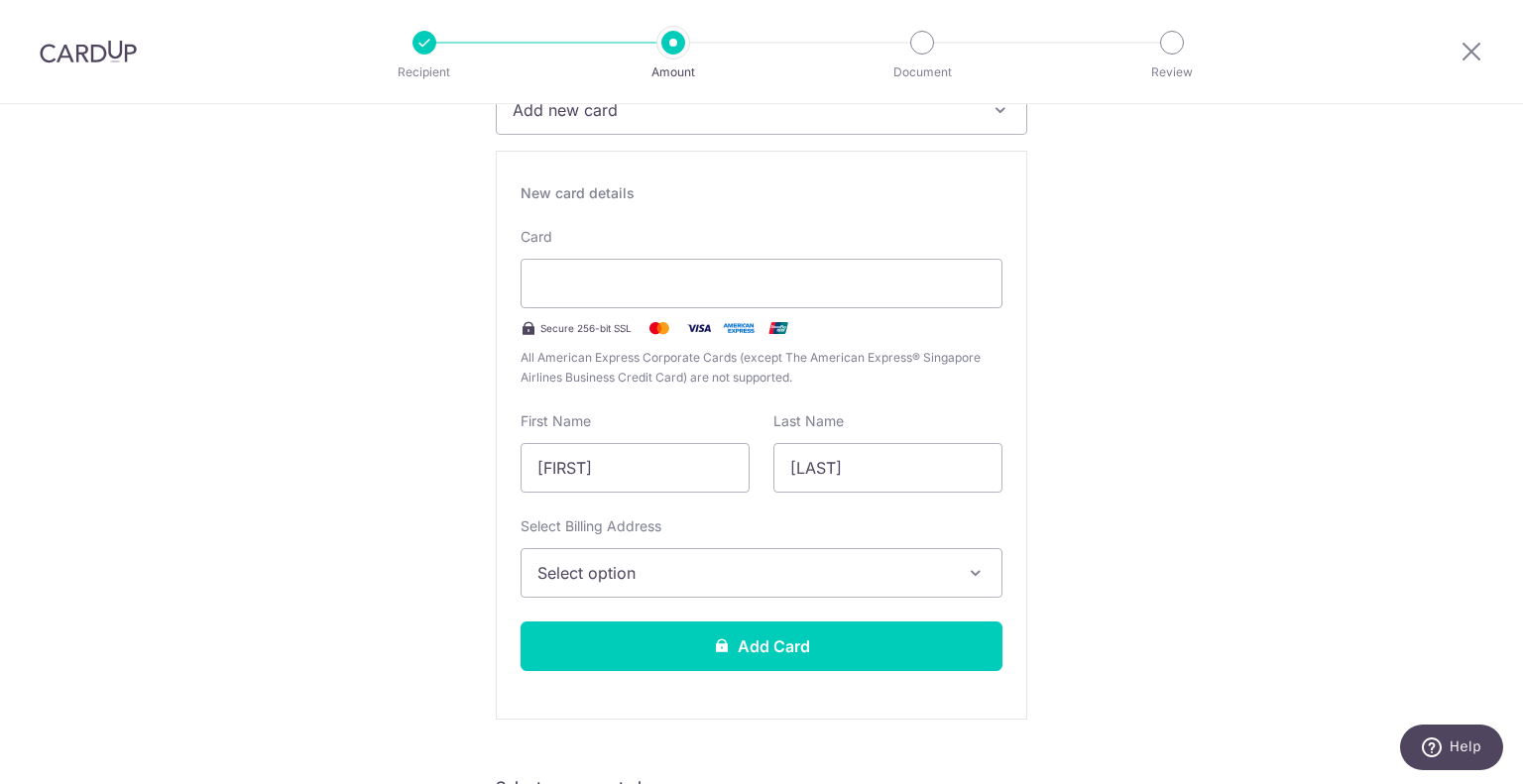 click on "Select option" at bounding box center [744, 573] 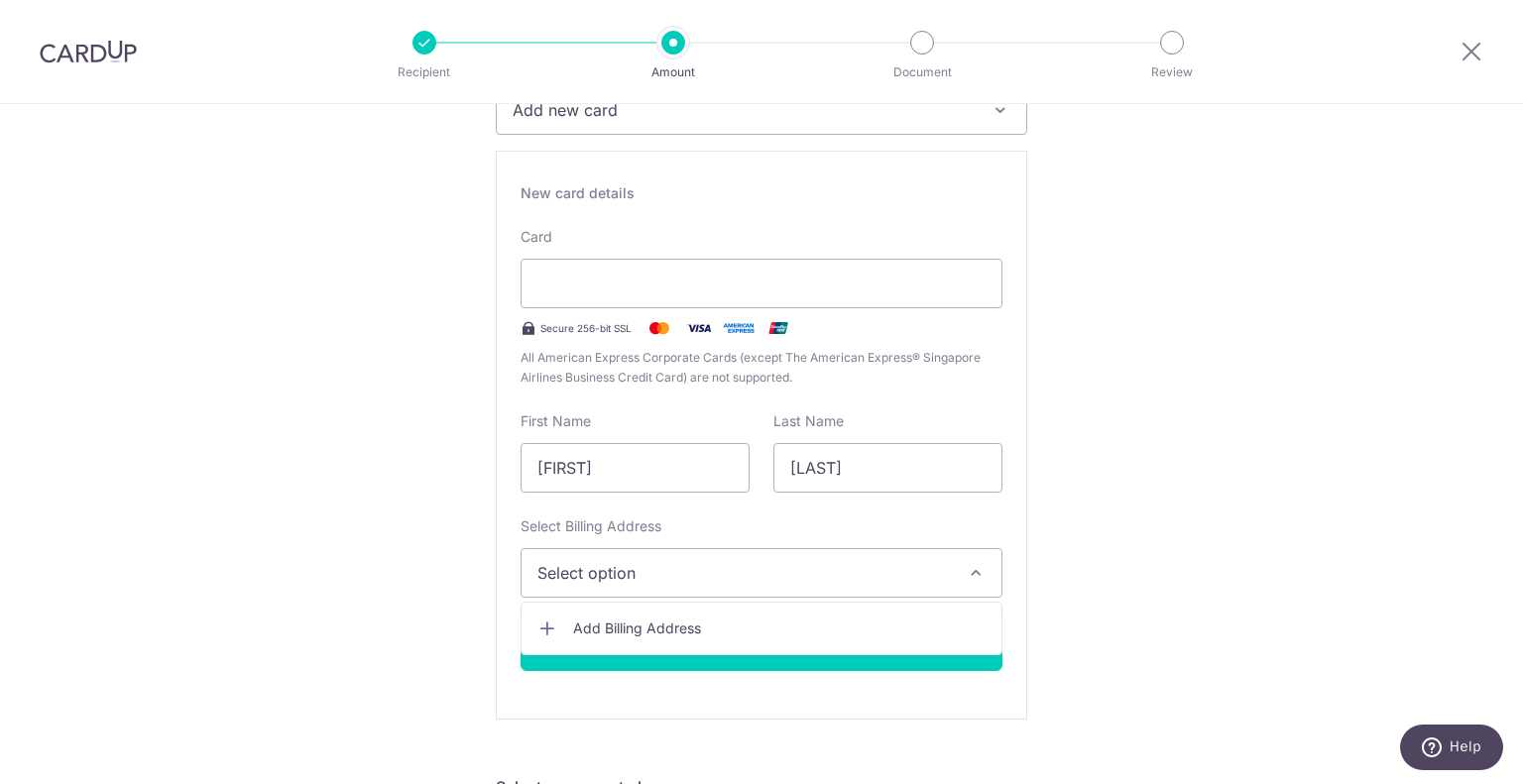 click on "Add Billing Address" at bounding box center [779, 628] 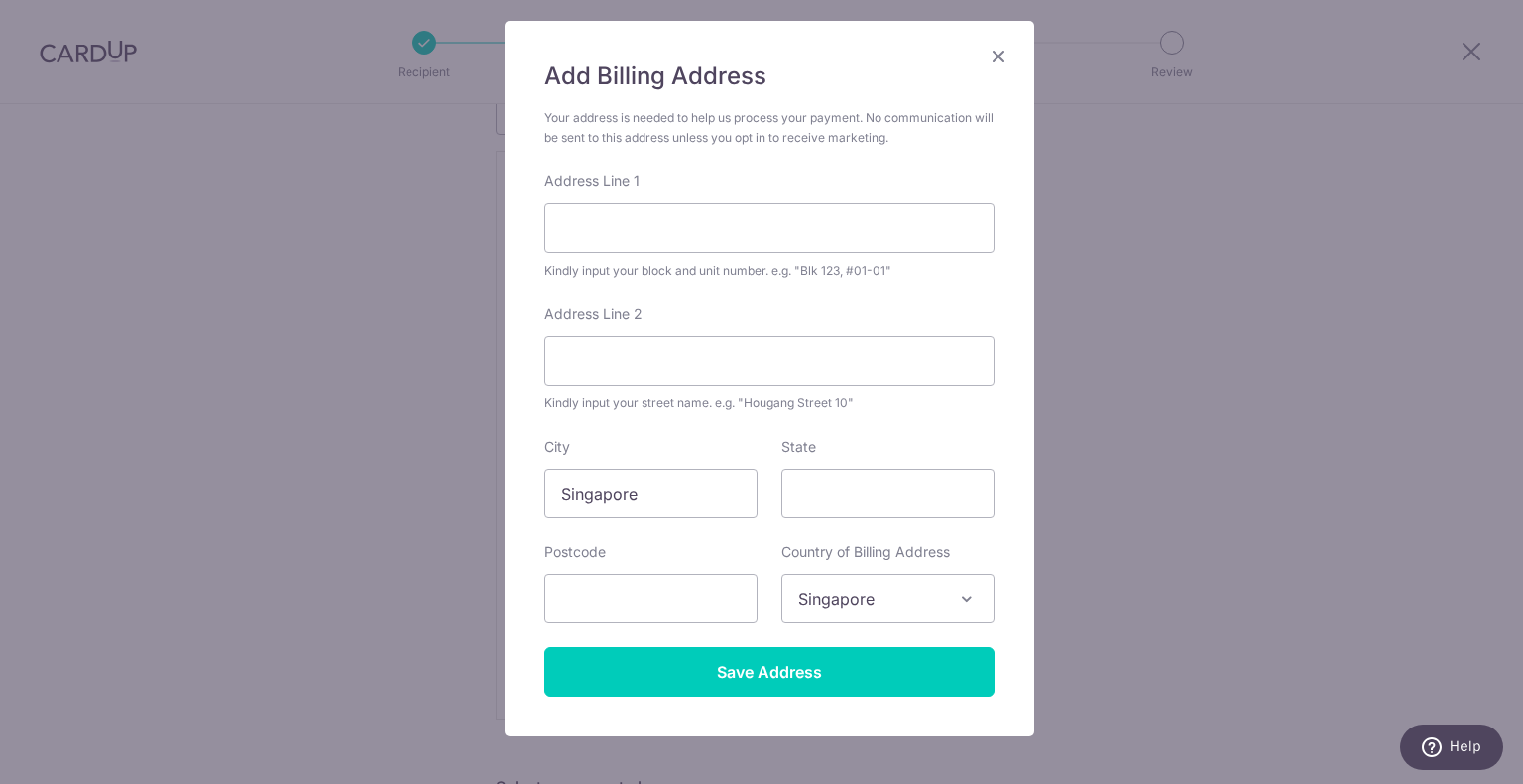 scroll, scrollTop: 125, scrollLeft: 0, axis: vertical 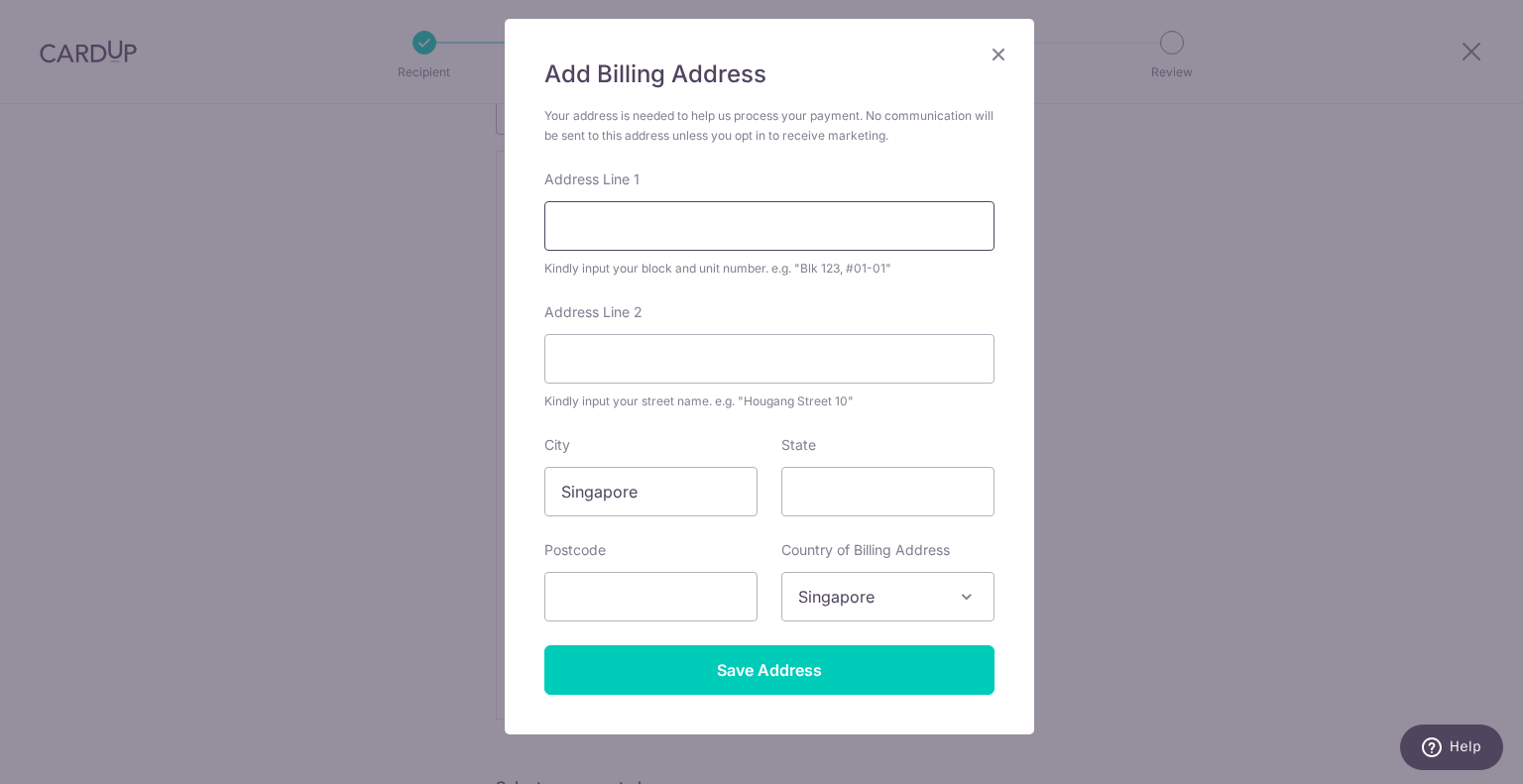 click on "Address Line 1" at bounding box center [769, 226] 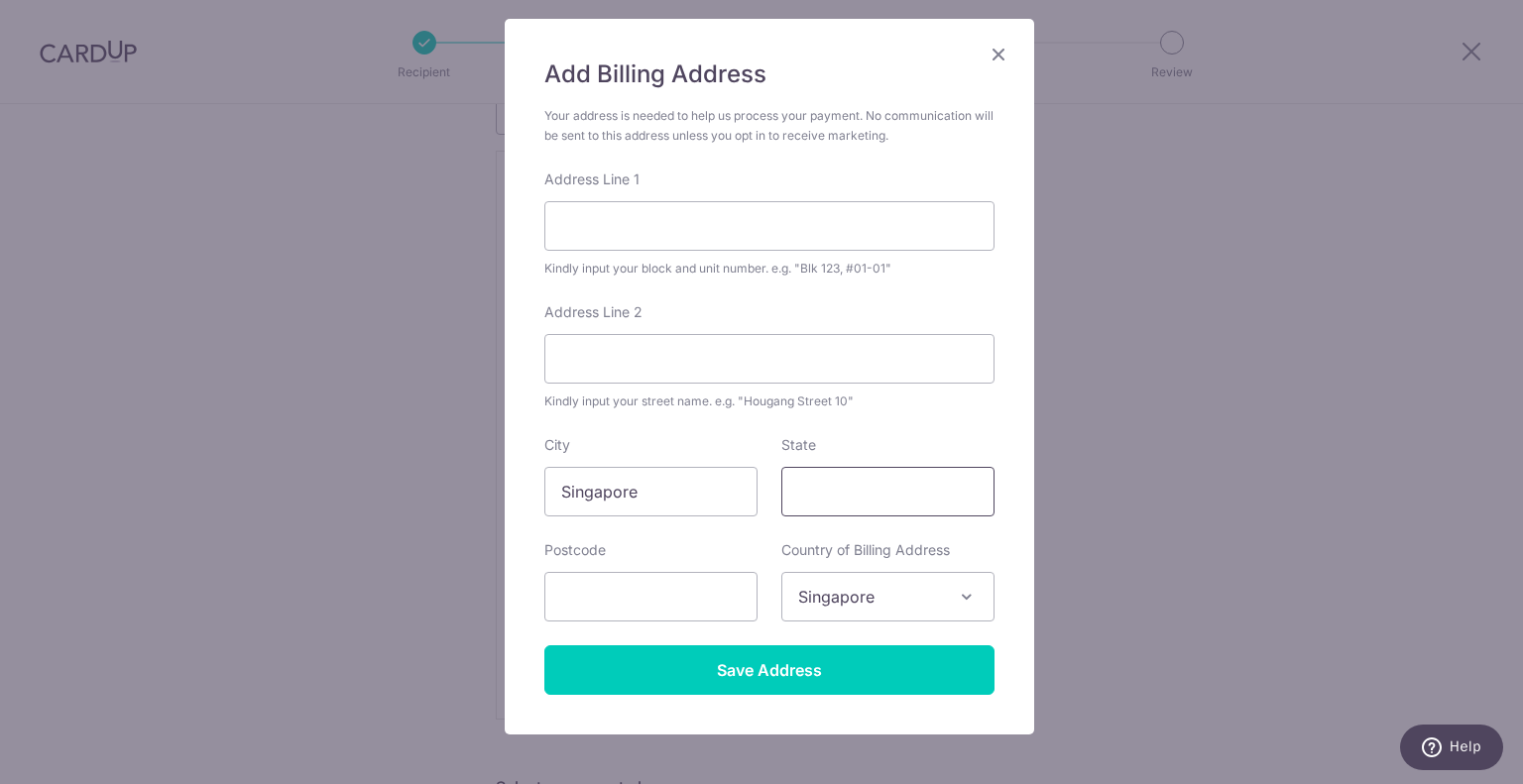 click on "State" at bounding box center (887, 492) 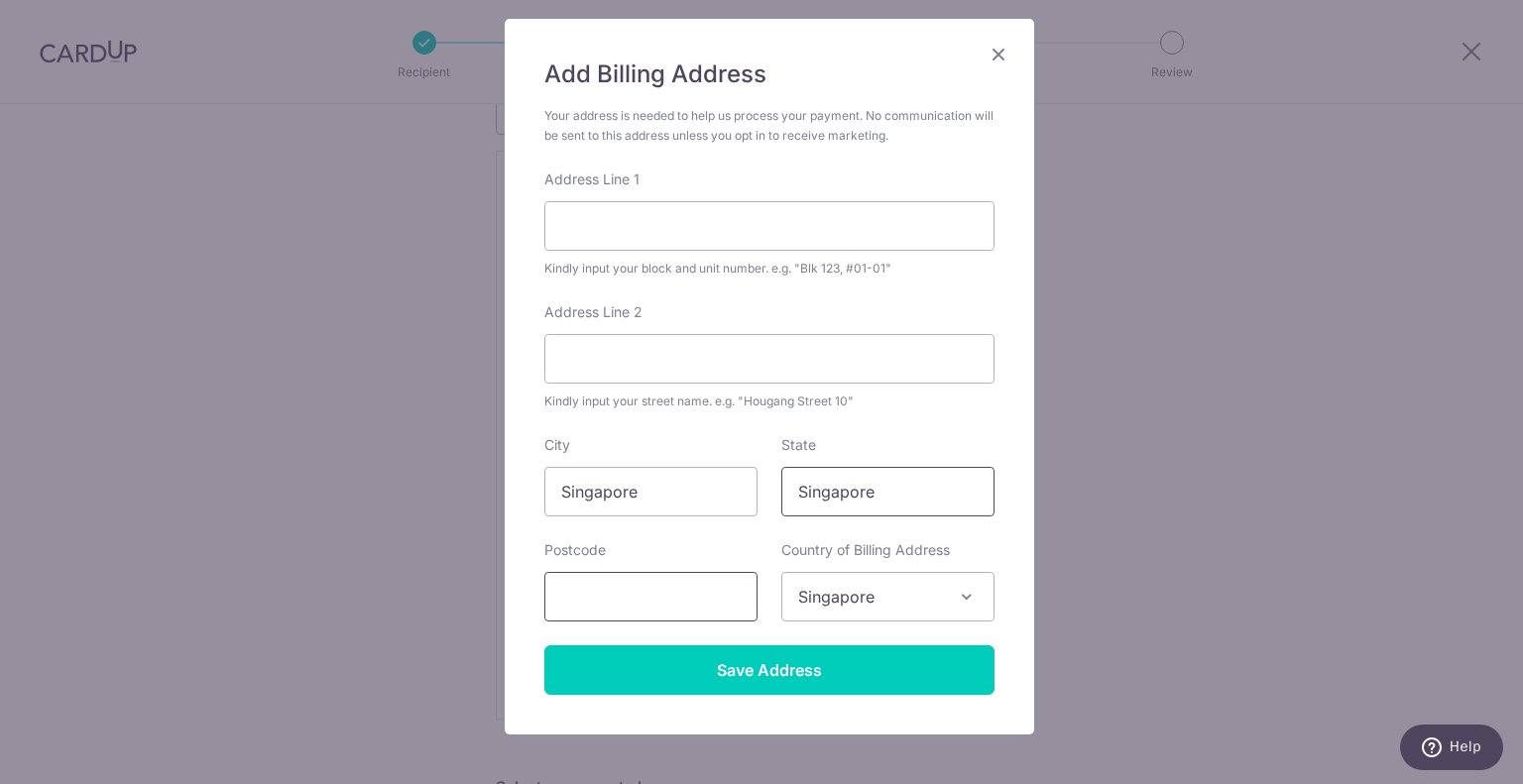 type on "Singapore" 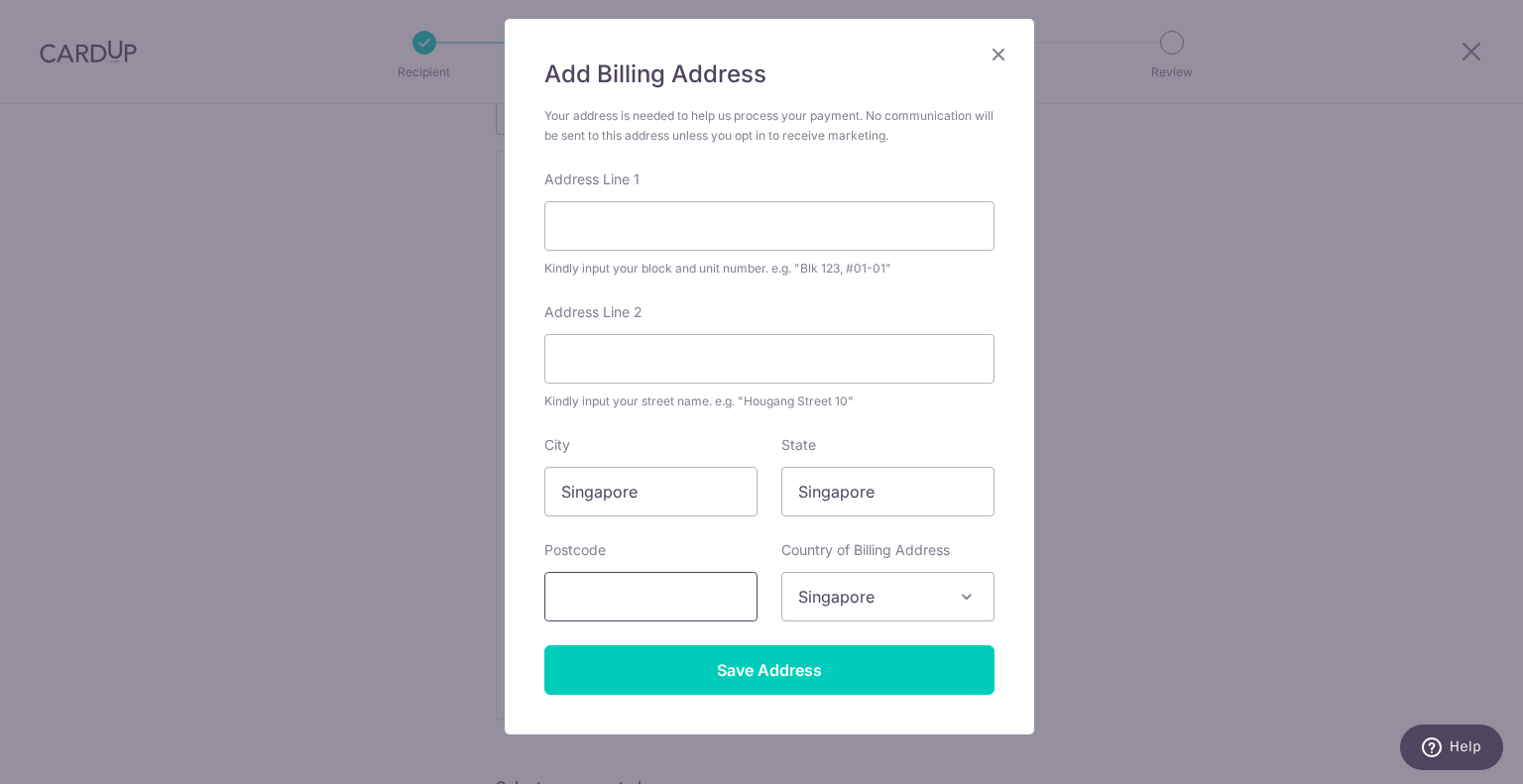 click at bounding box center (650, 597) 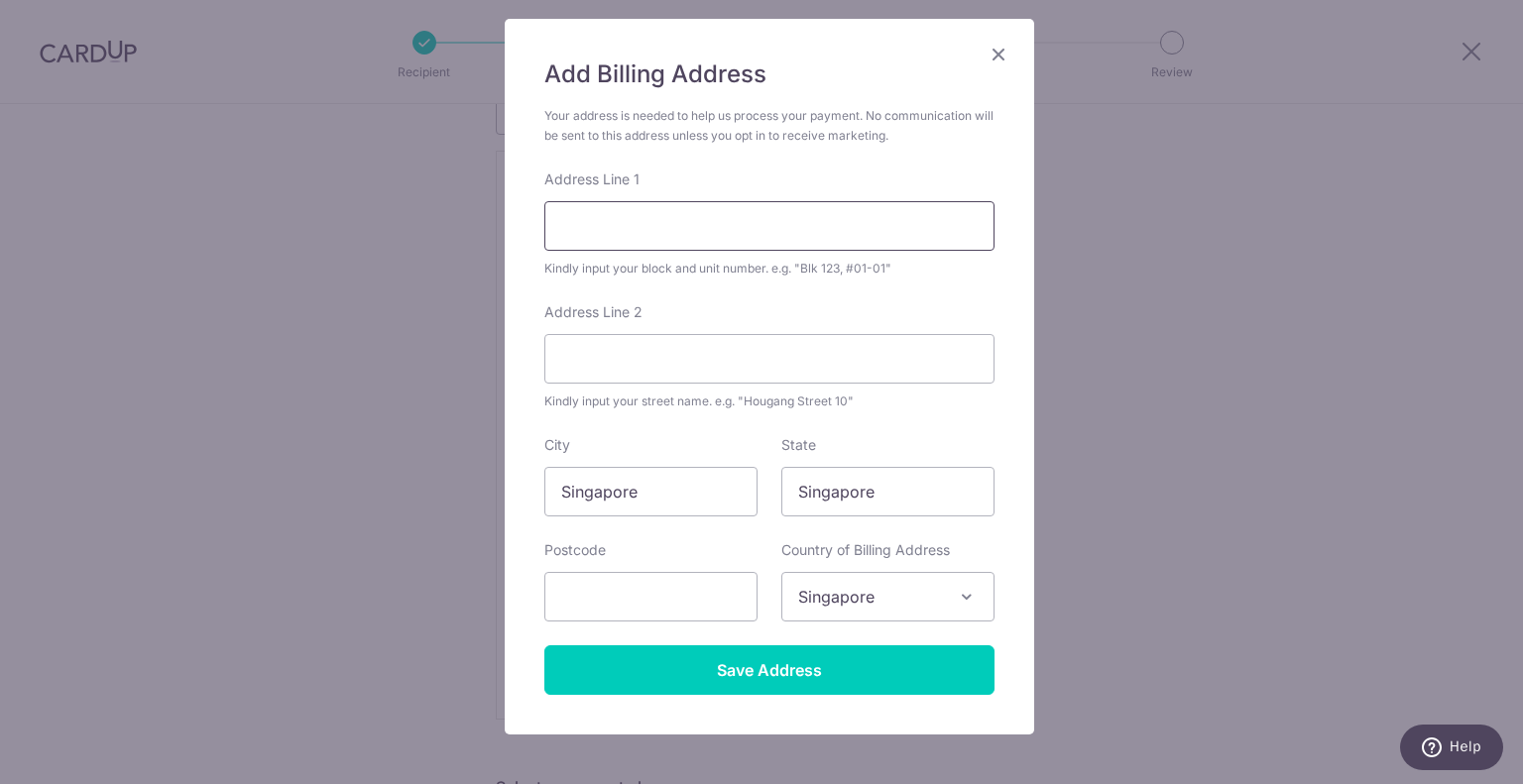 click on "Address Line 1" at bounding box center (769, 226) 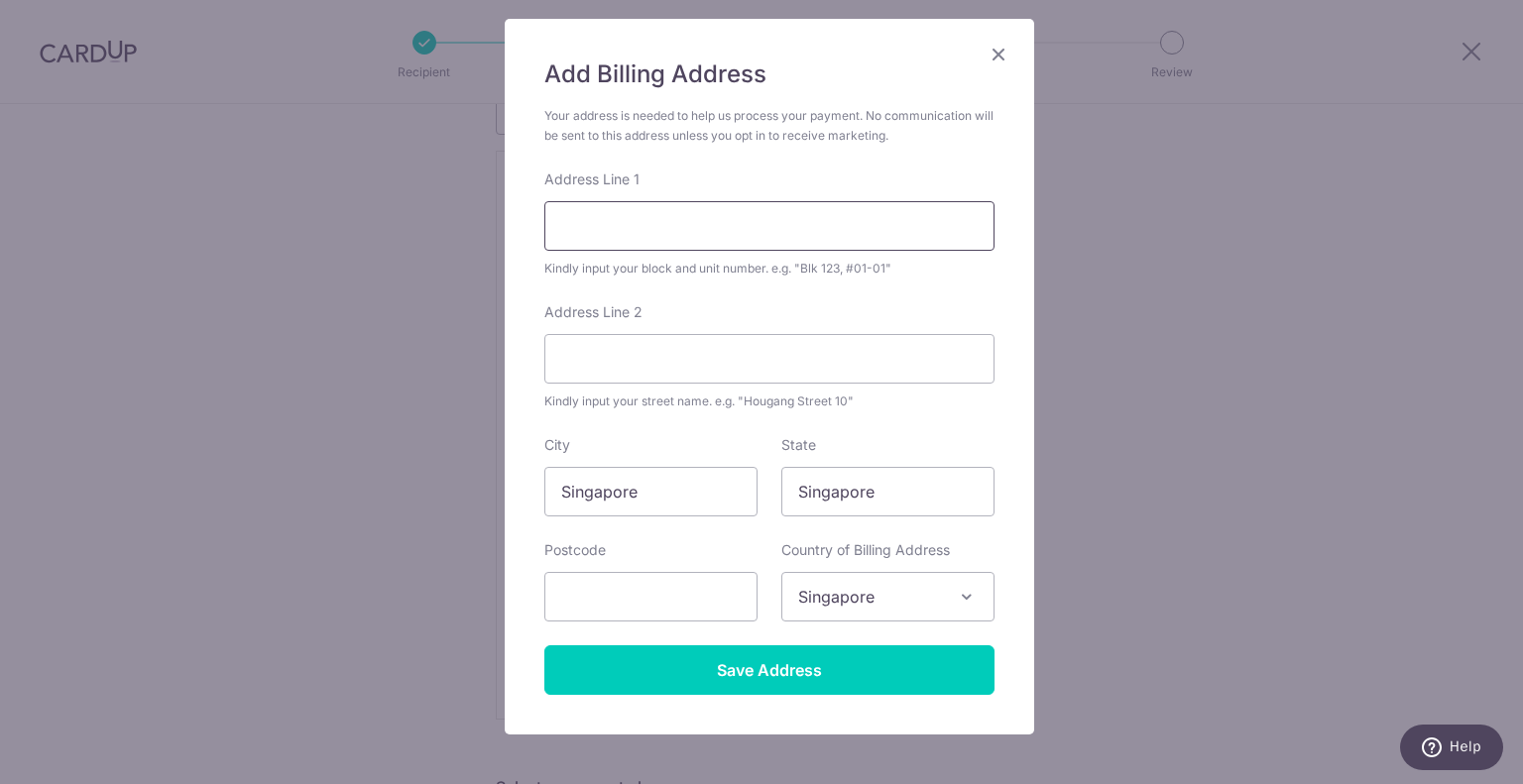 paste on "1 Fusionopolis Walk, #13-01 Solaris" 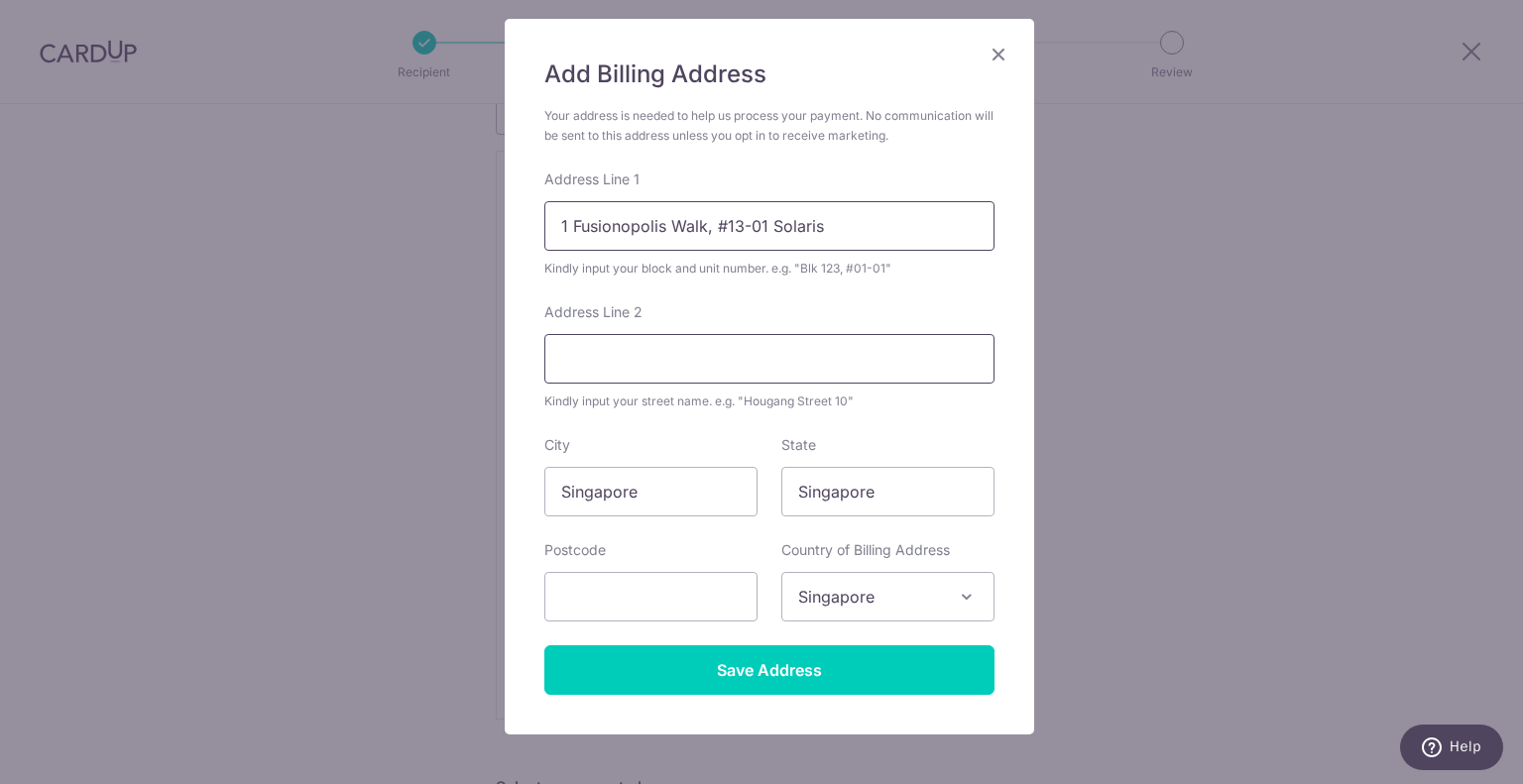 type on "1 Fusionopolis Walk, #13-01 Solaris" 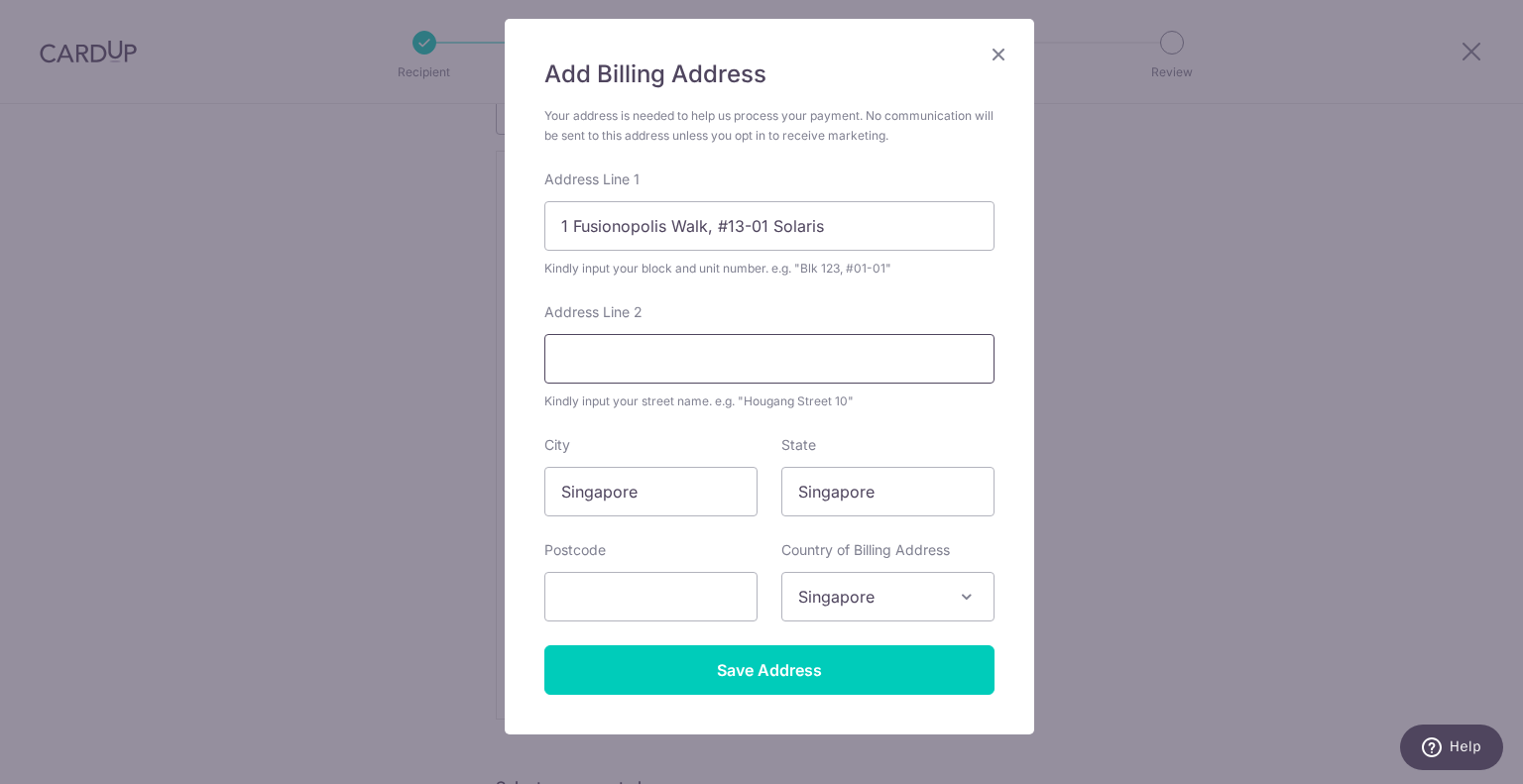 click on "Address Line 2" at bounding box center [769, 359] 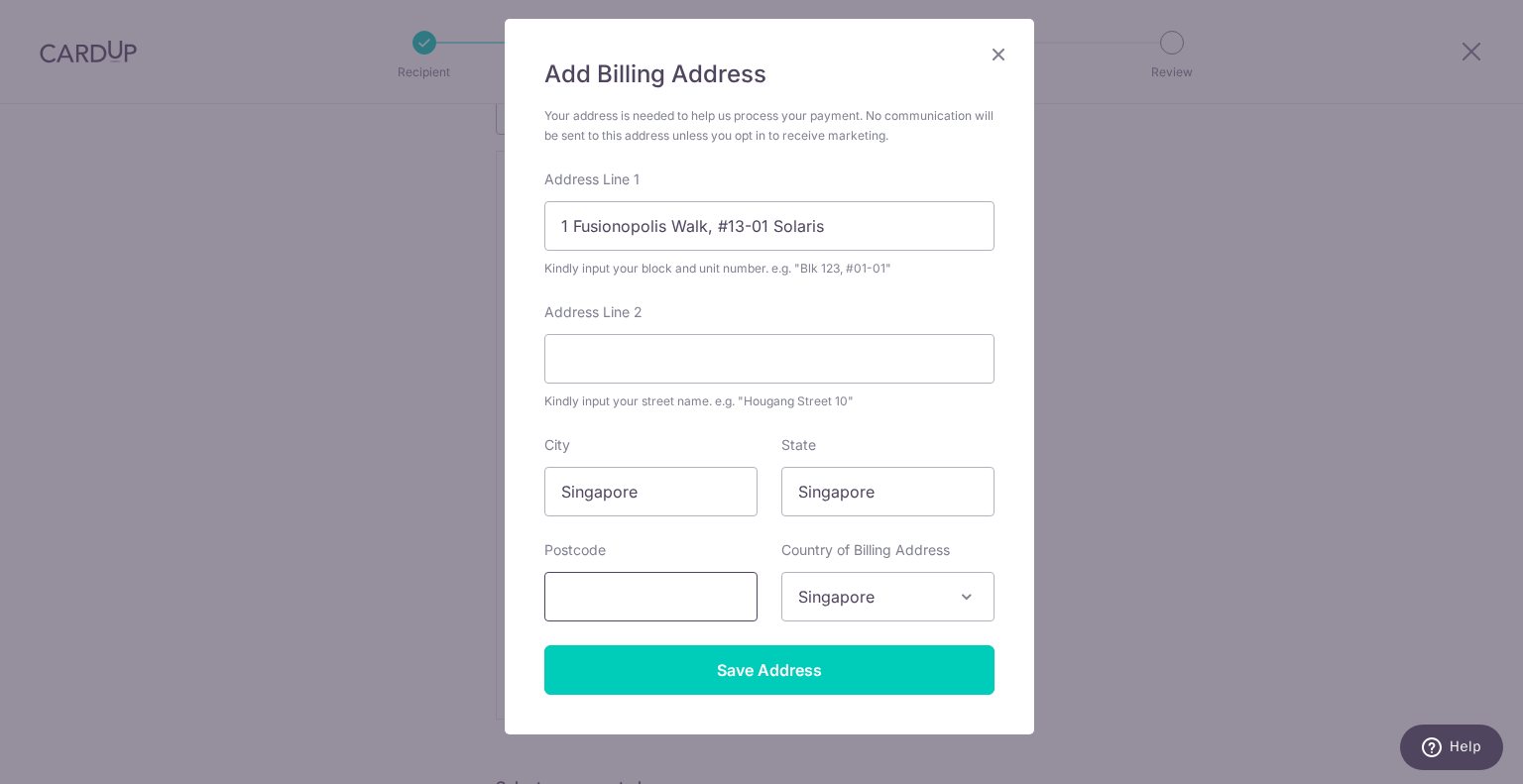 click at bounding box center [650, 597] 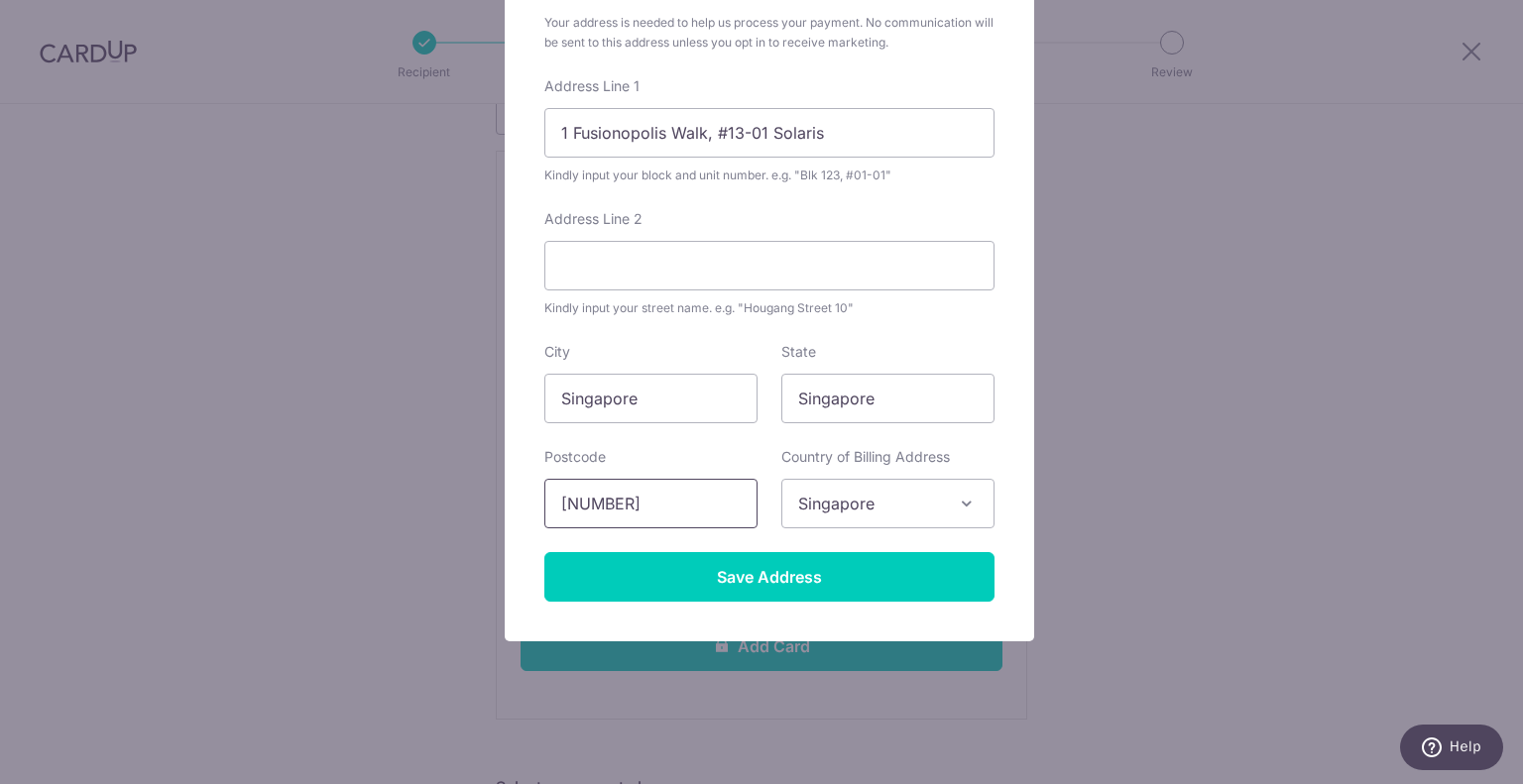 scroll, scrollTop: 217, scrollLeft: 0, axis: vertical 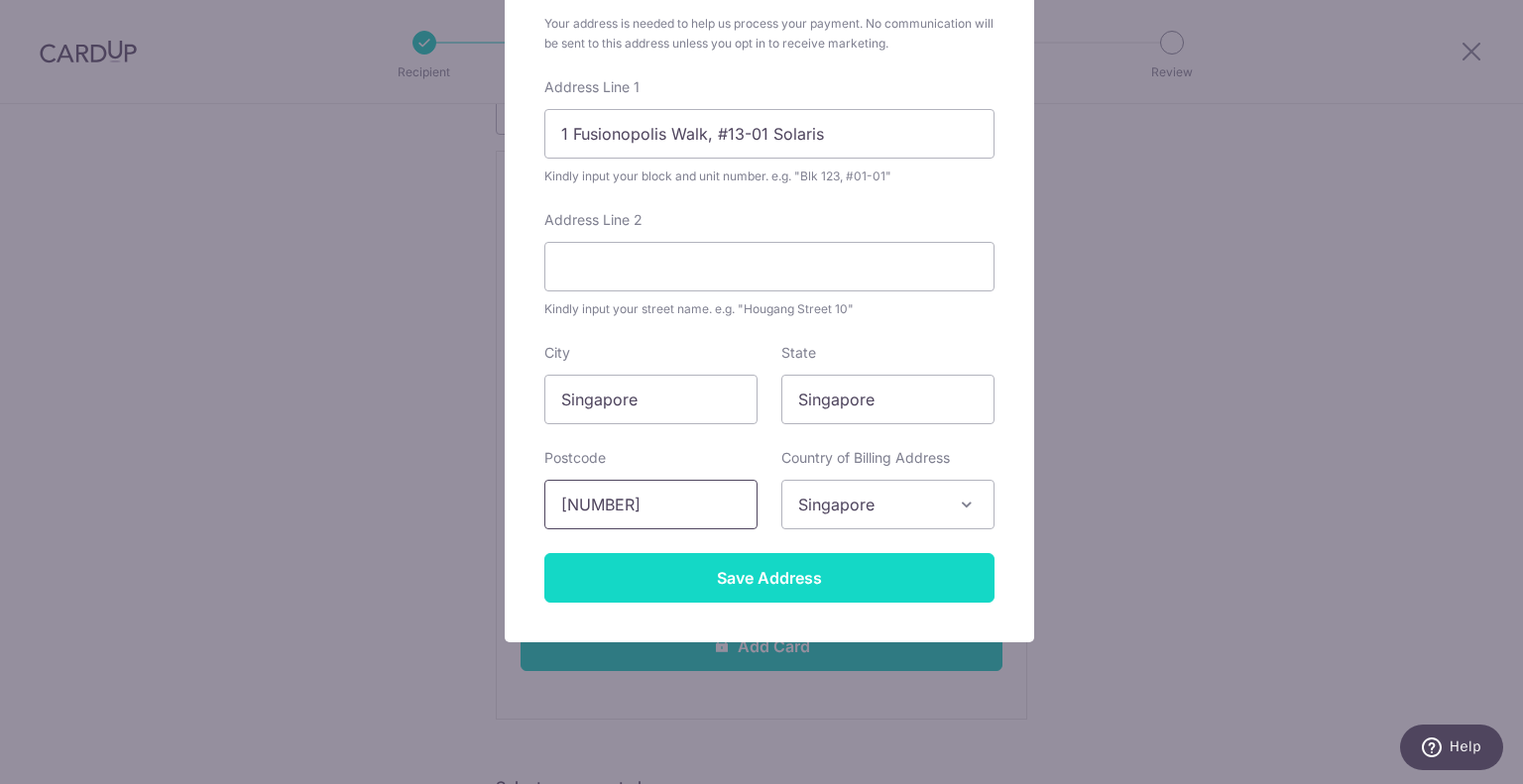 type on "138628" 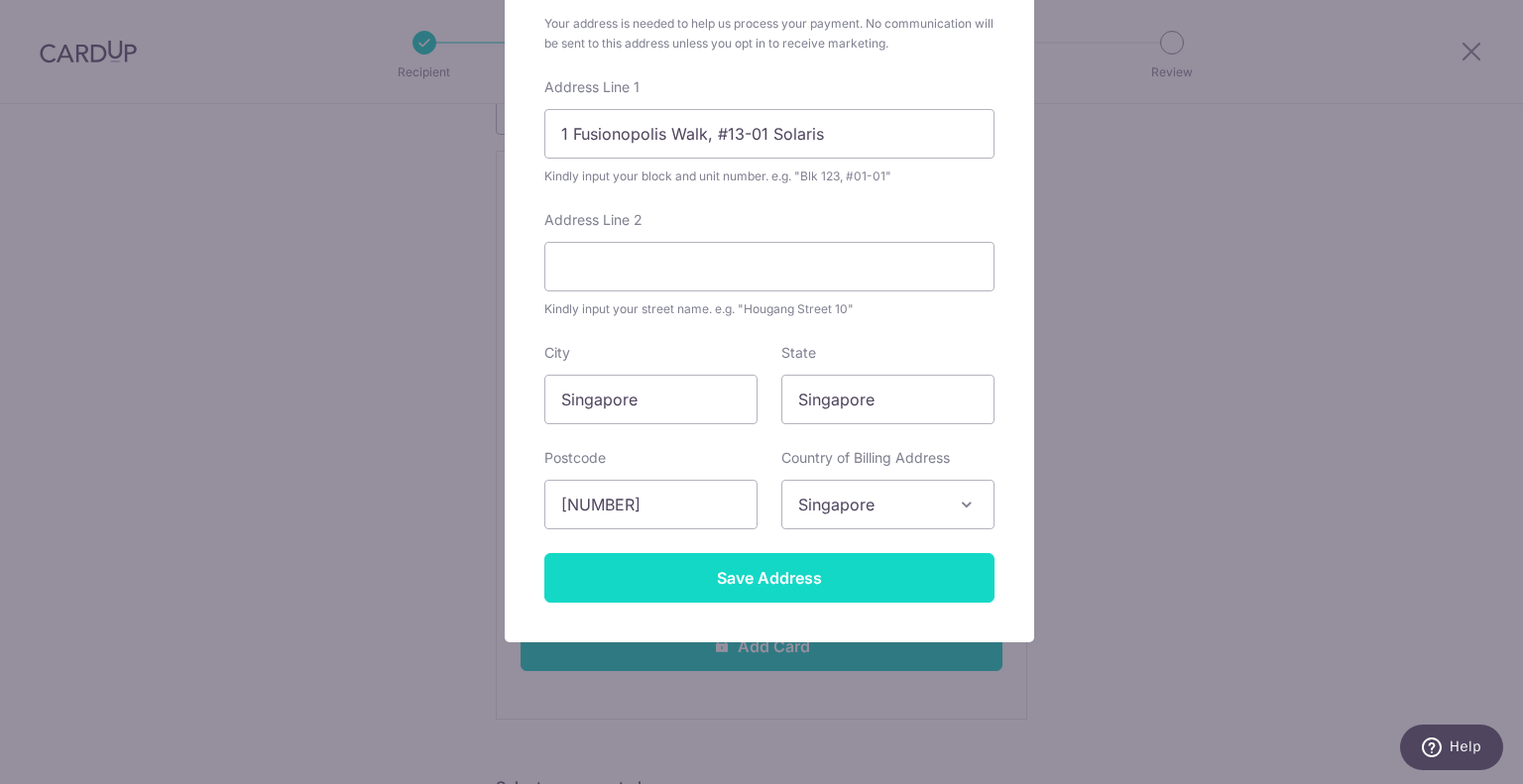 click on "Save Address" at bounding box center [769, 578] 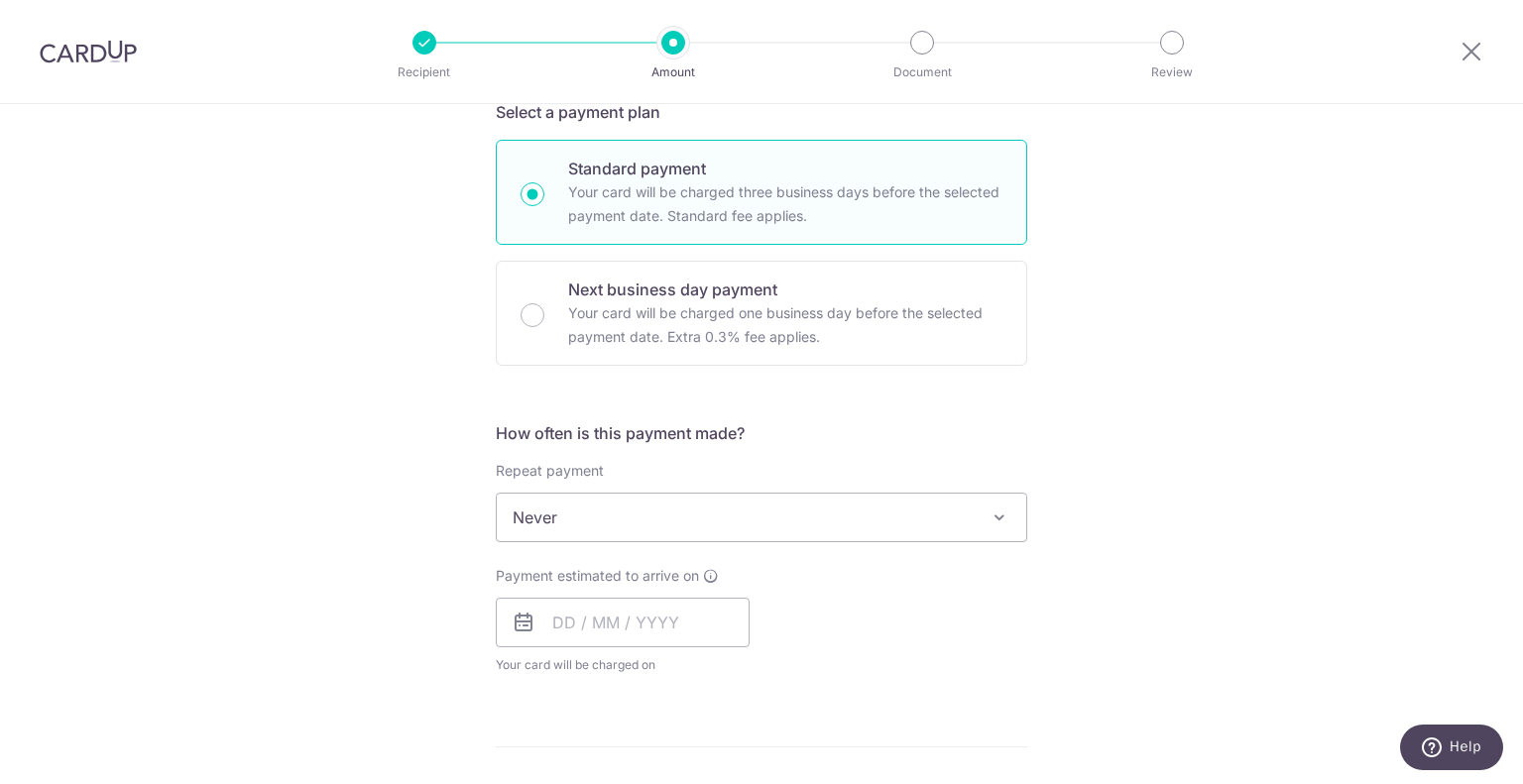 scroll, scrollTop: 995, scrollLeft: 0, axis: vertical 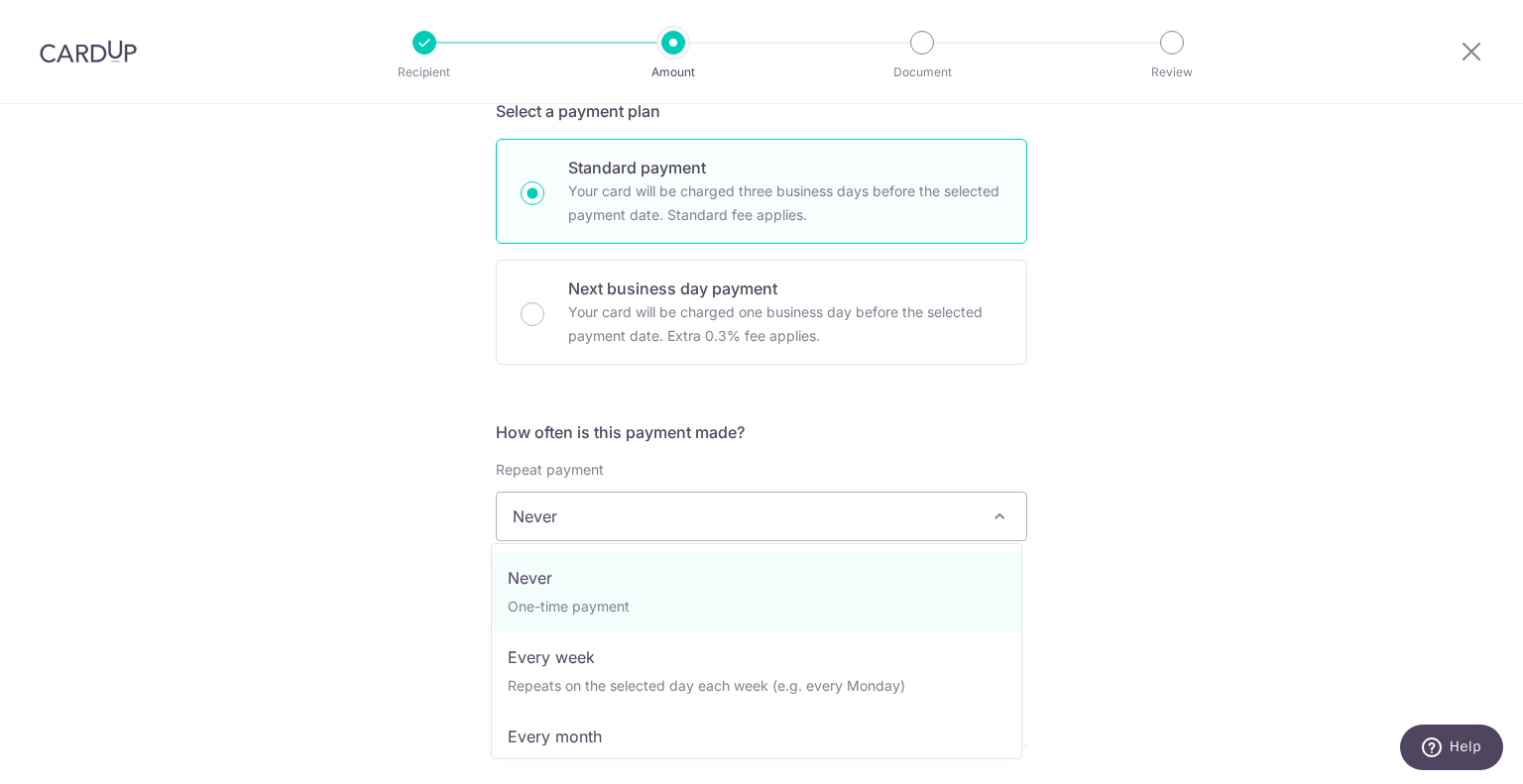 click on "Never" at bounding box center [762, 516] 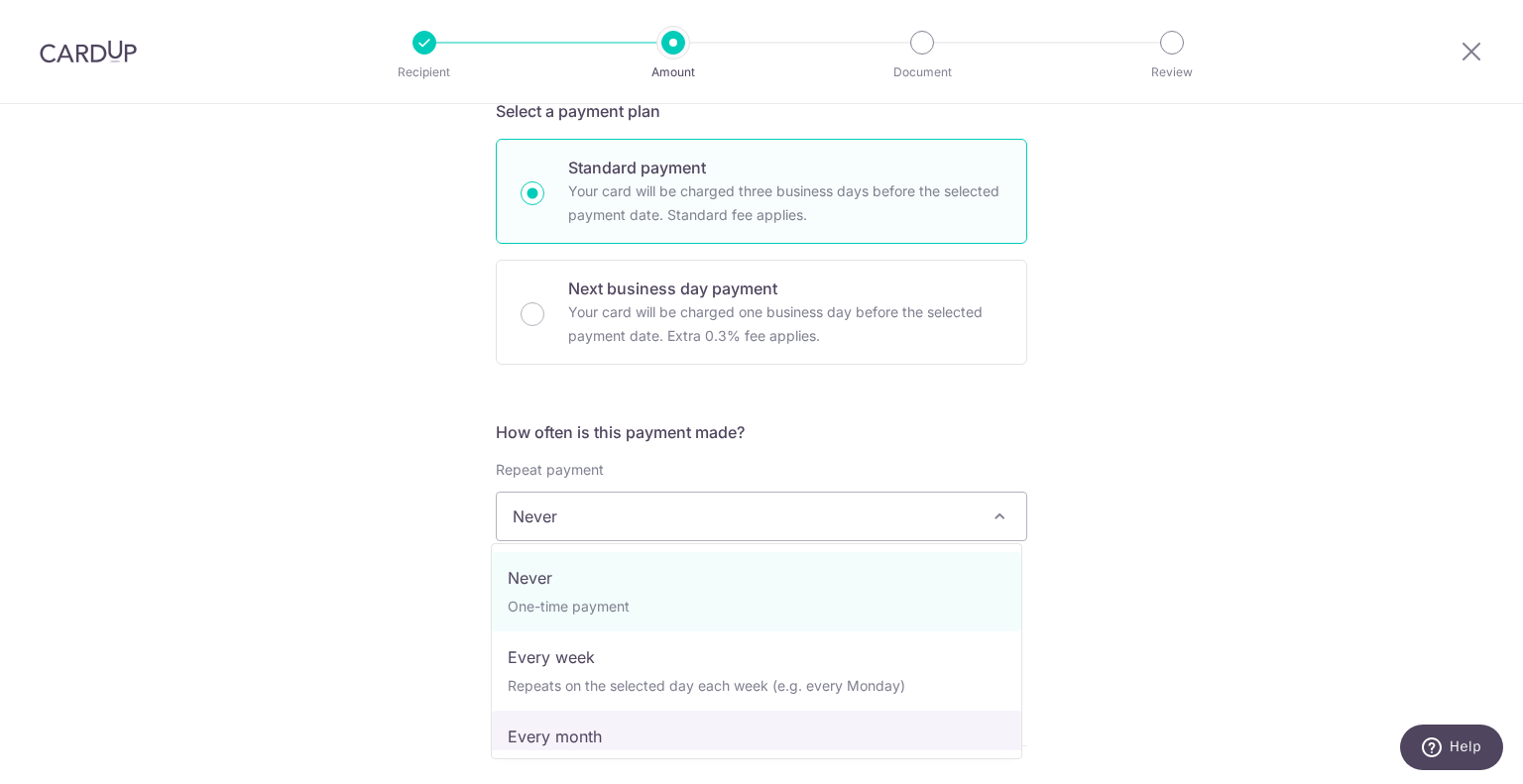 select on "3" 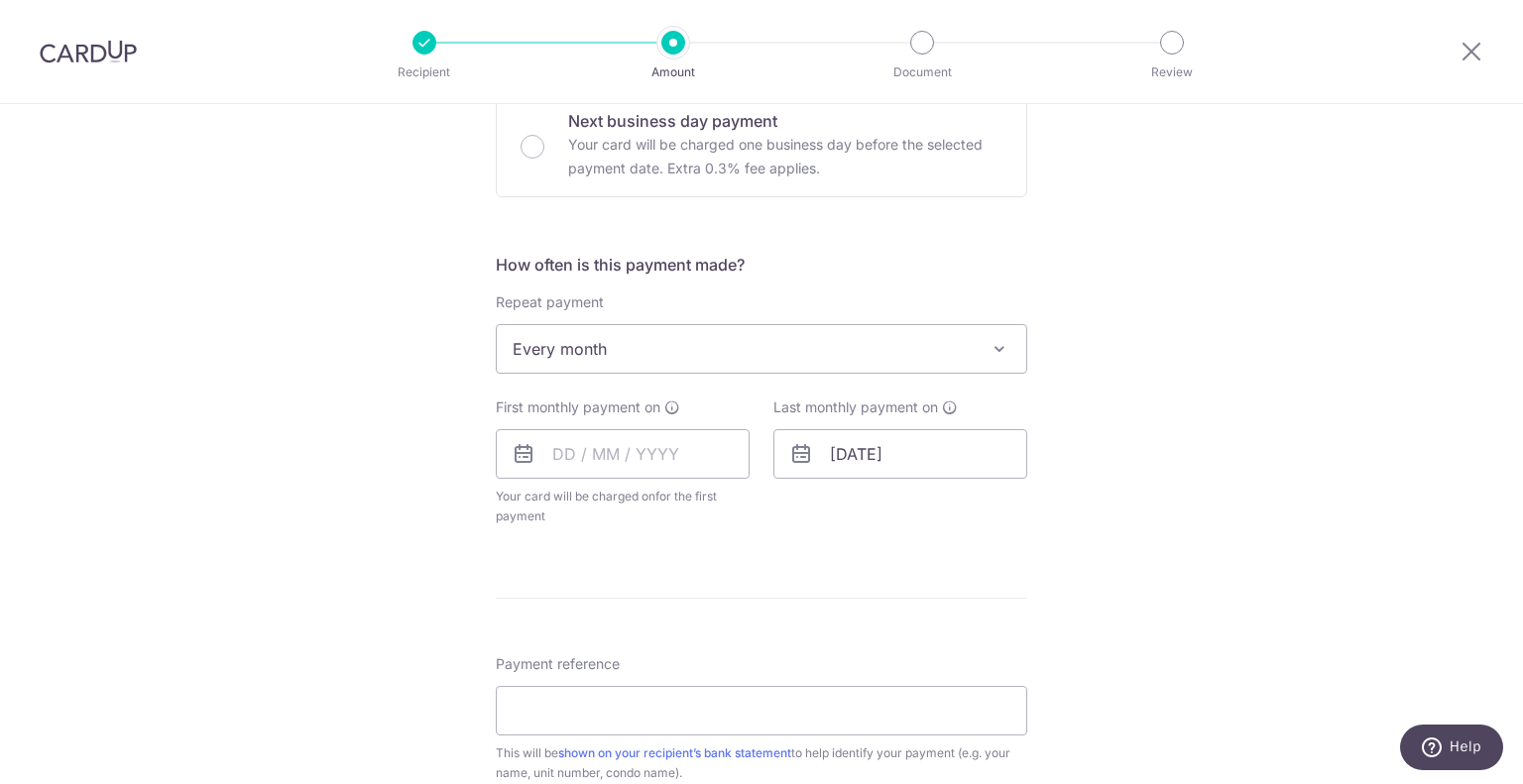 scroll, scrollTop: 1168, scrollLeft: 0, axis: vertical 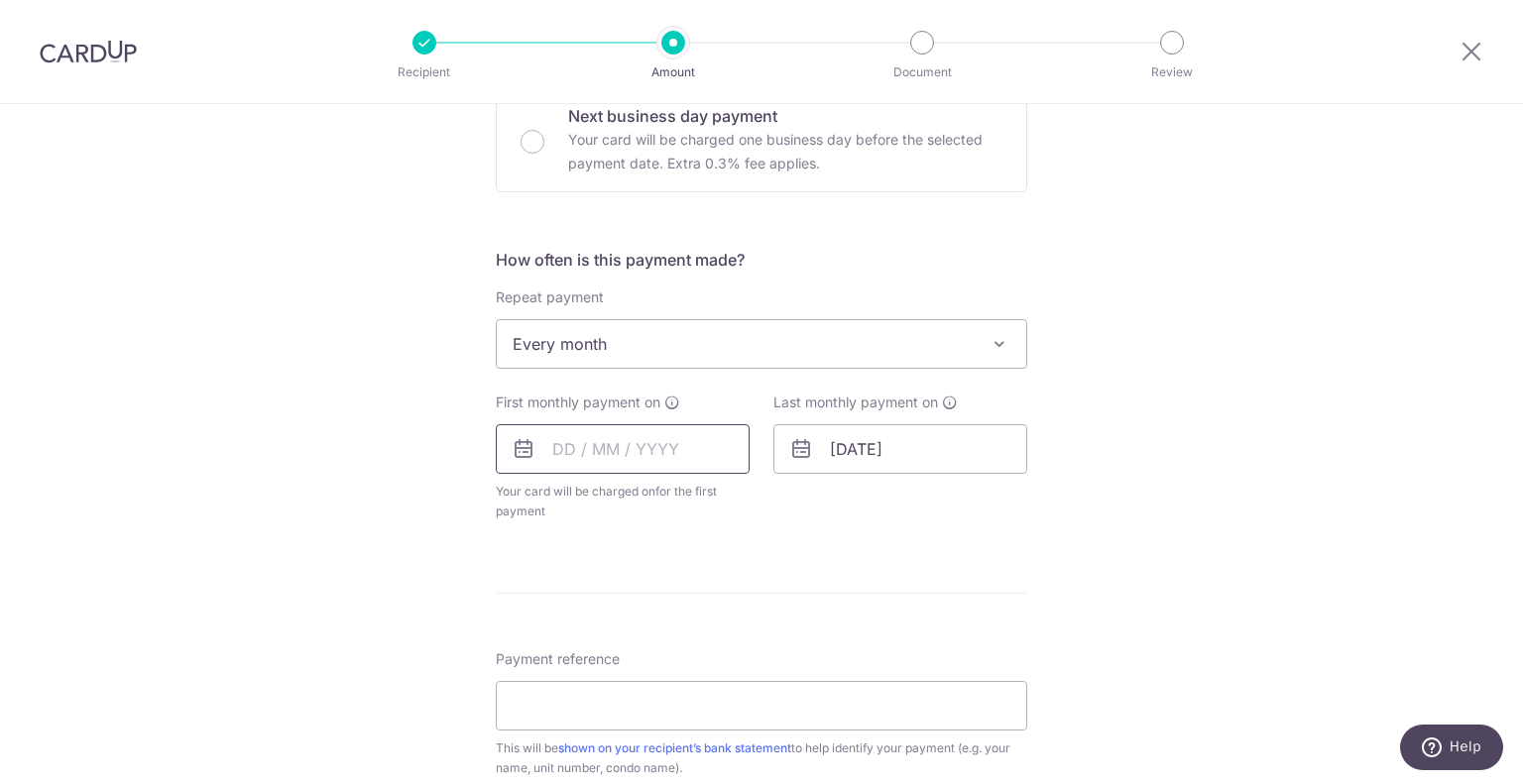 click at bounding box center (623, 449) 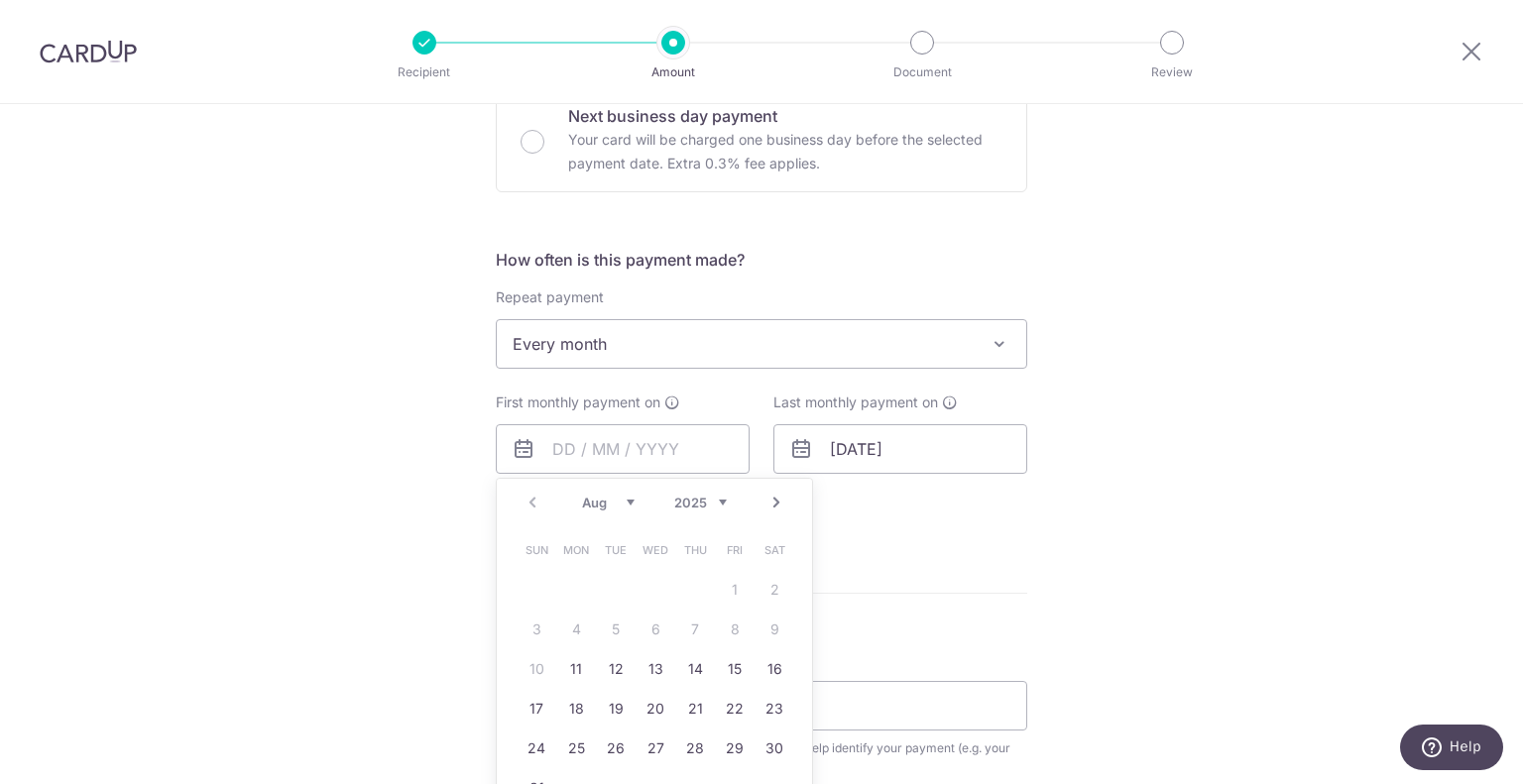 click on "Aug Sep Oct Nov Dec" at bounding box center [608, 503] 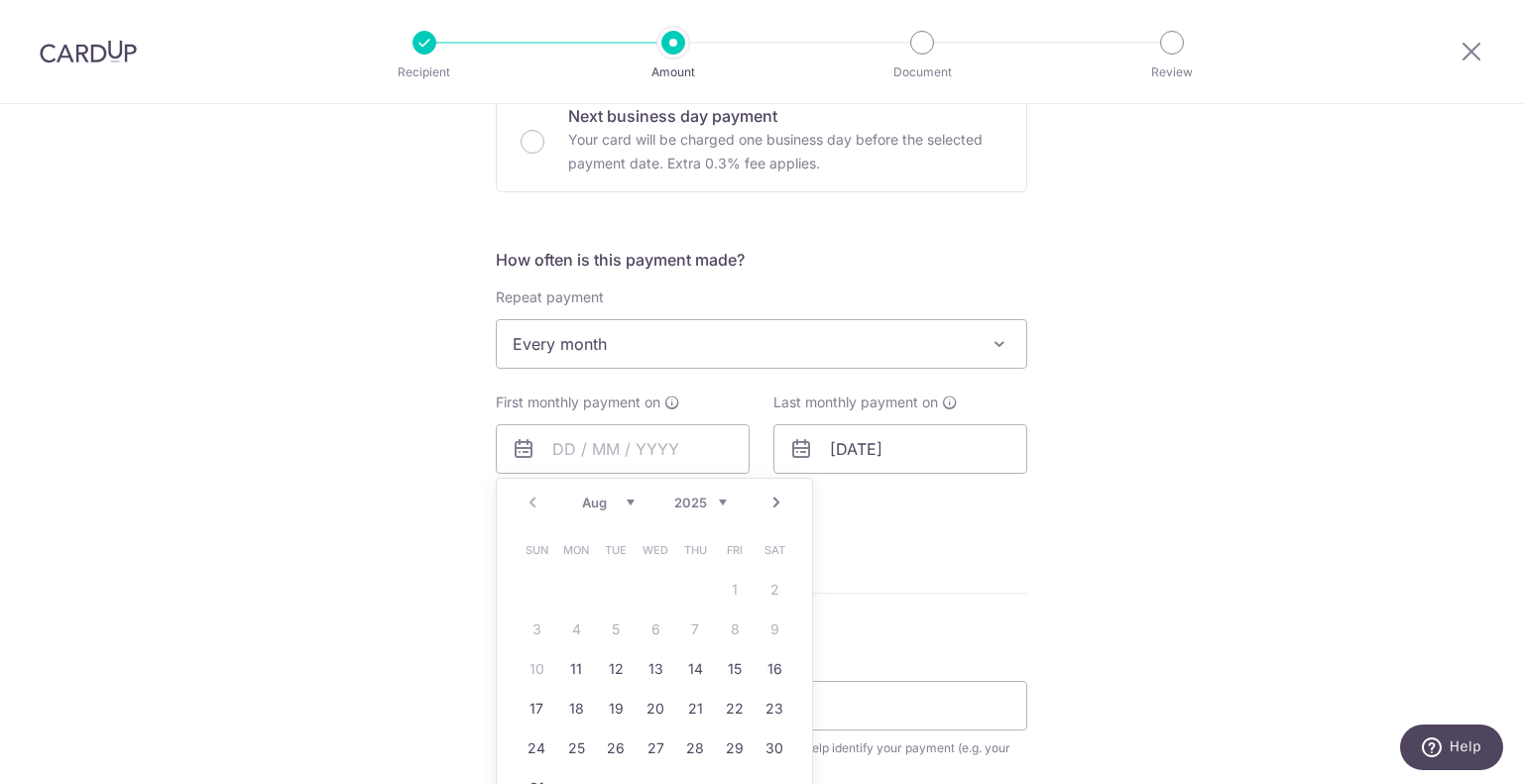 click on "Aug Sep Oct Nov Dec" at bounding box center (608, 503) 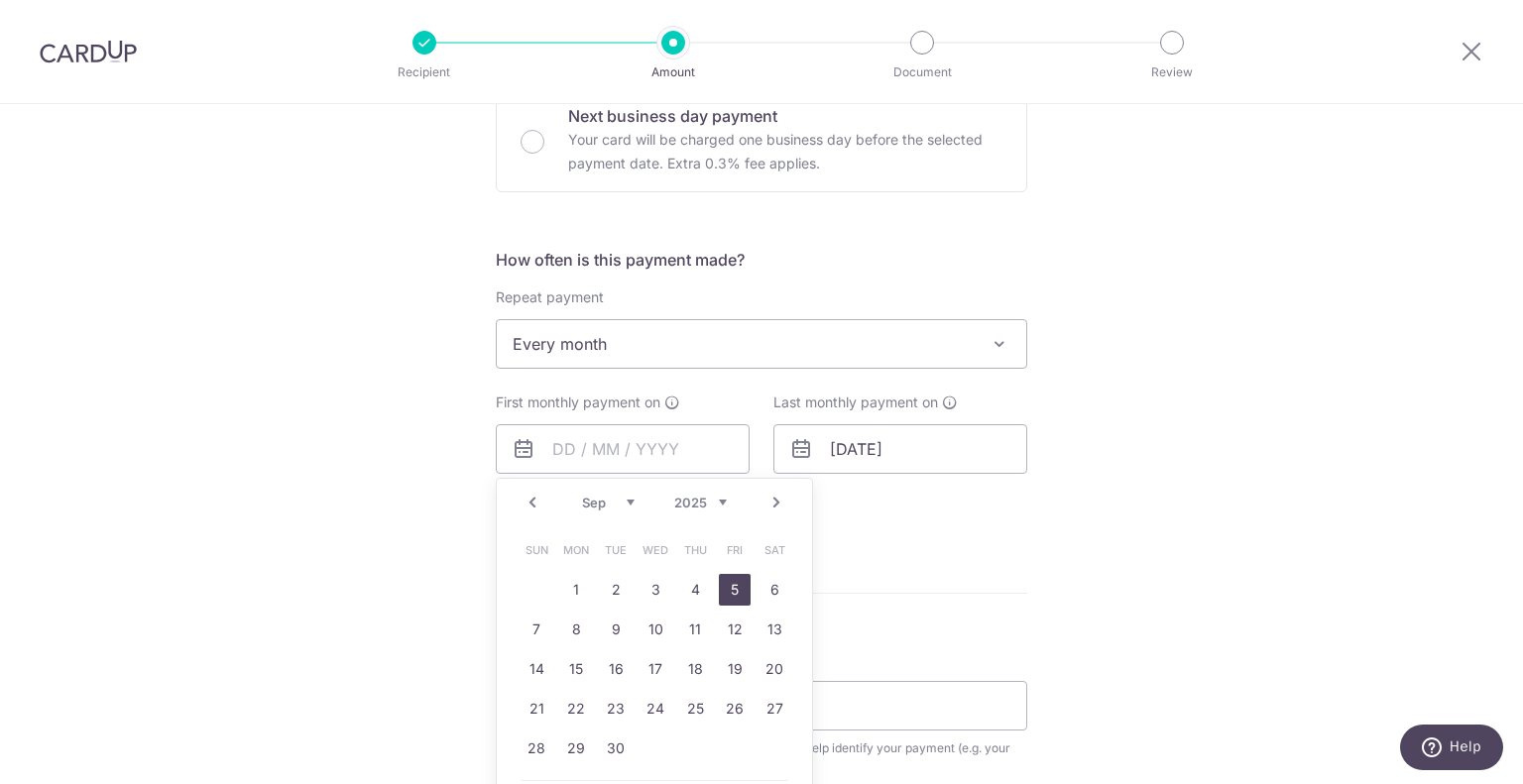 click on "5" at bounding box center (735, 590) 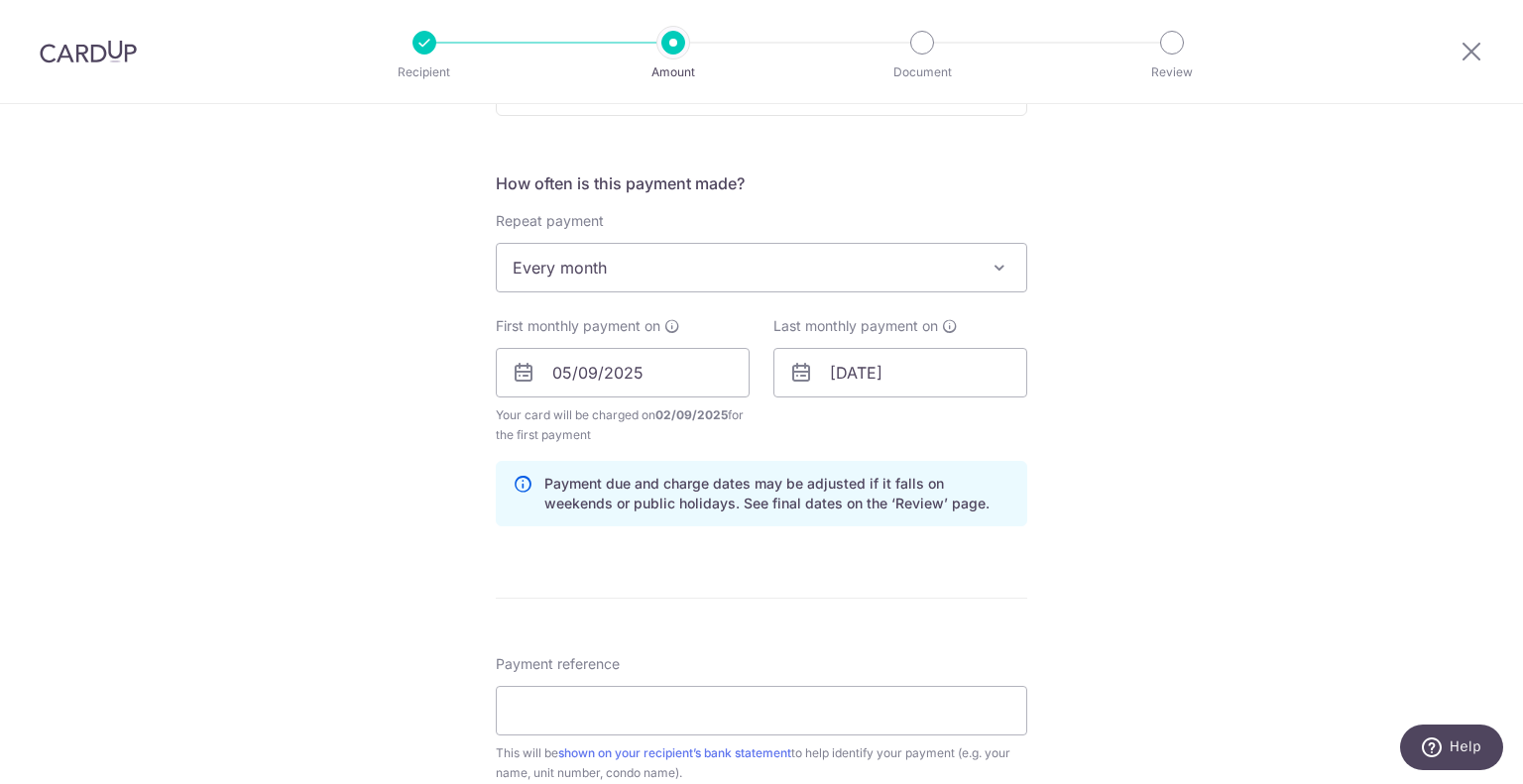 scroll, scrollTop: 1245, scrollLeft: 0, axis: vertical 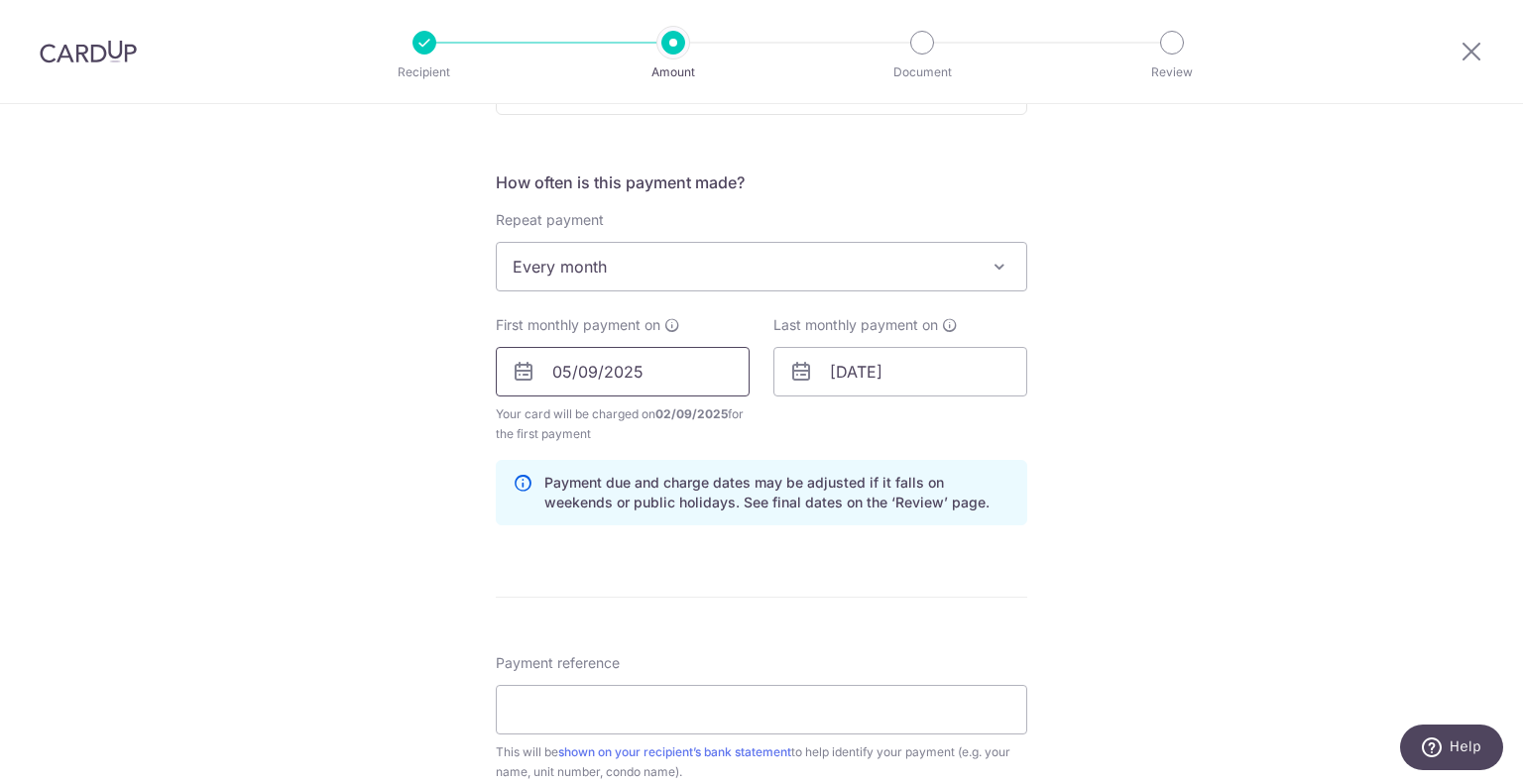 click on "05/09/2025" at bounding box center [623, 372] 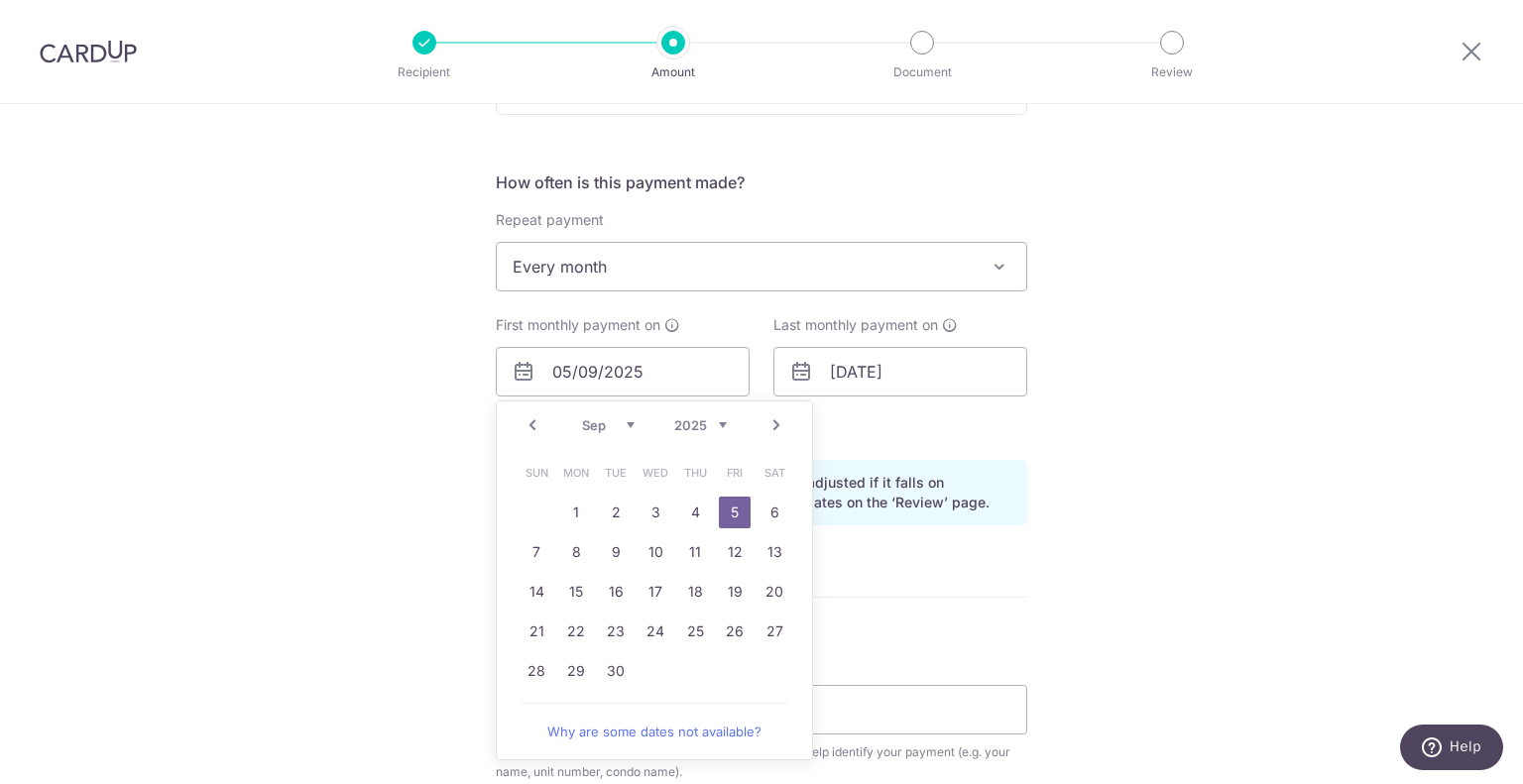click on "Aug Sep Oct Nov Dec" at bounding box center [608, 425] 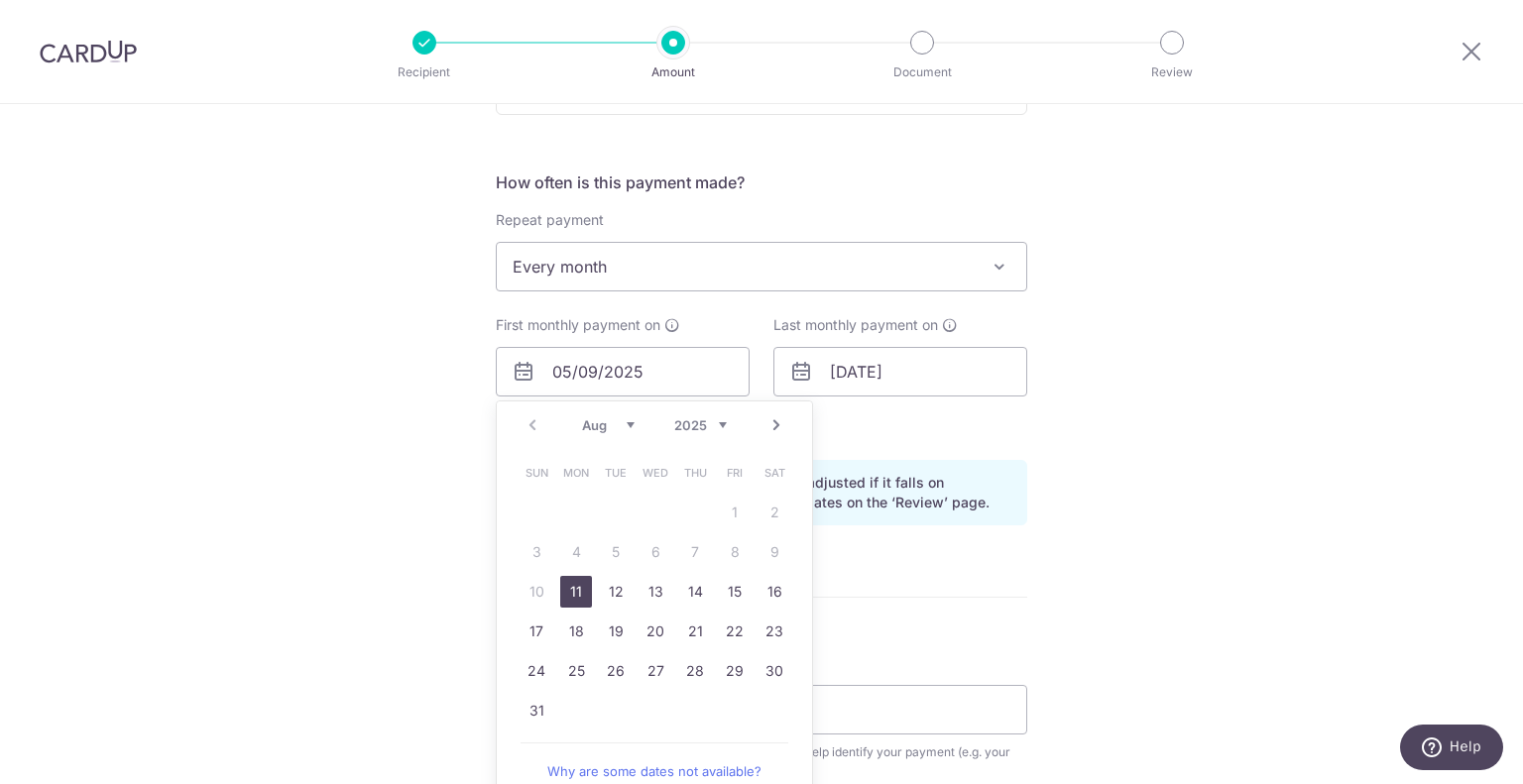 click on "11" at bounding box center [576, 592] 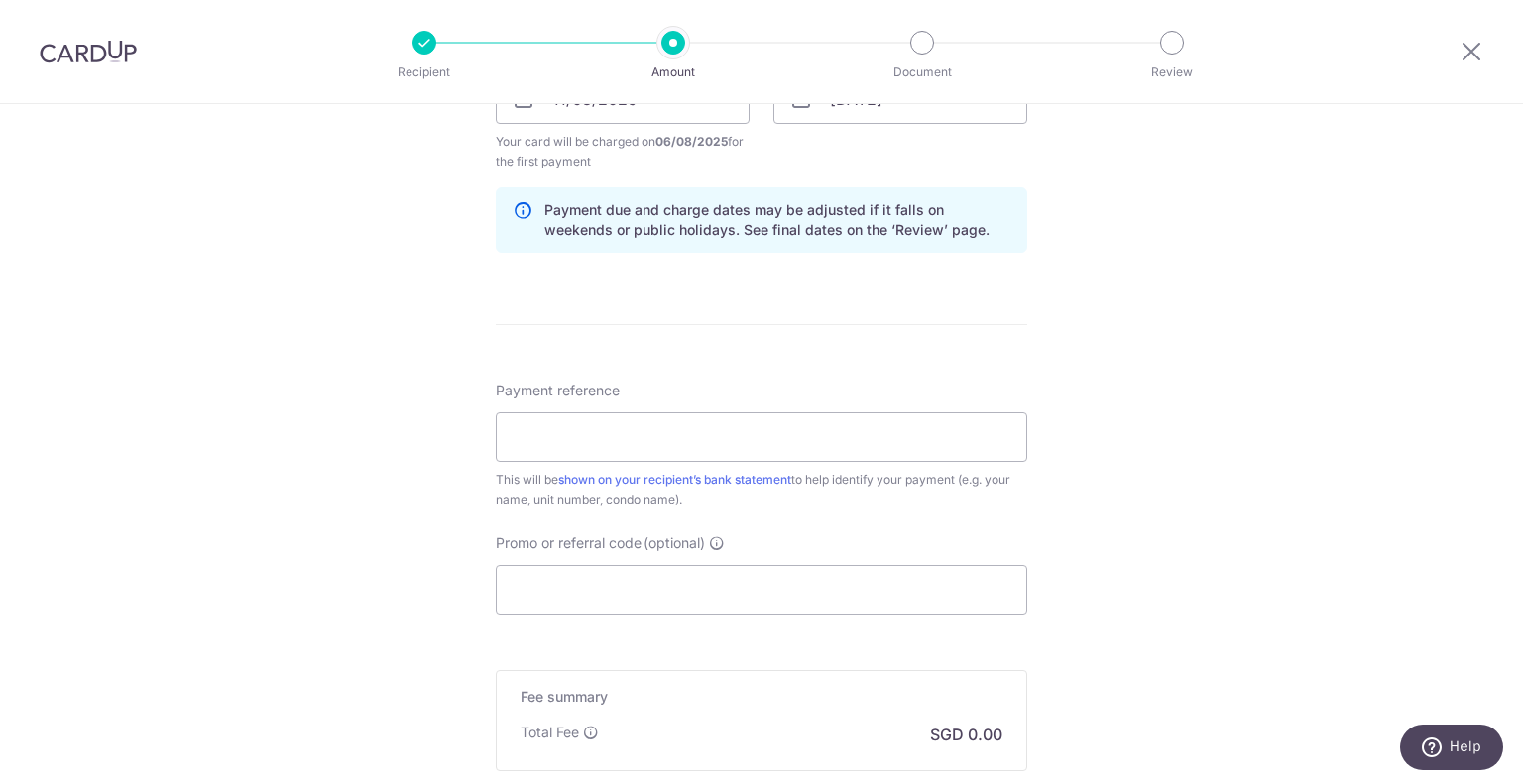 scroll, scrollTop: 1516, scrollLeft: 0, axis: vertical 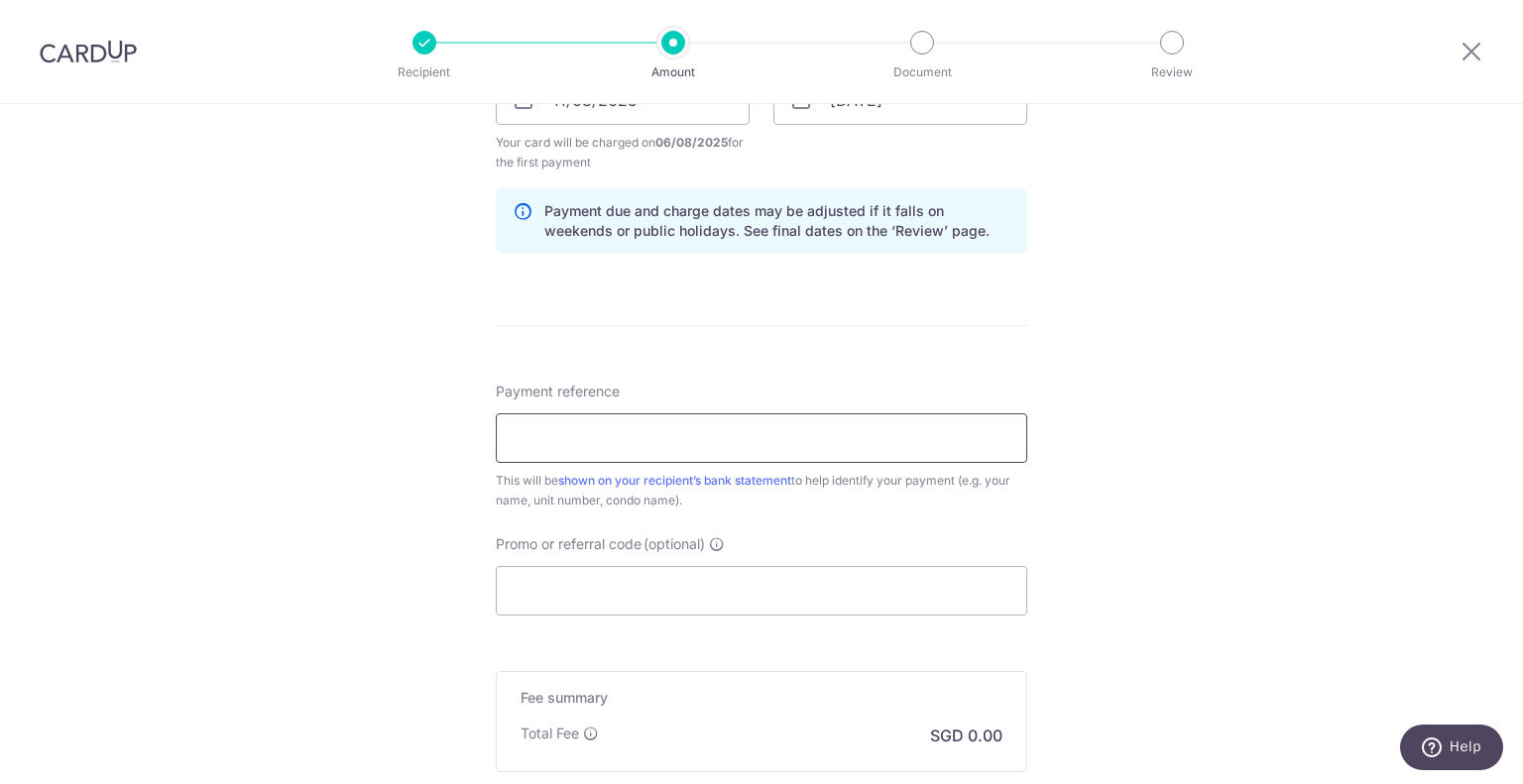 click on "Payment reference" at bounding box center [762, 438] 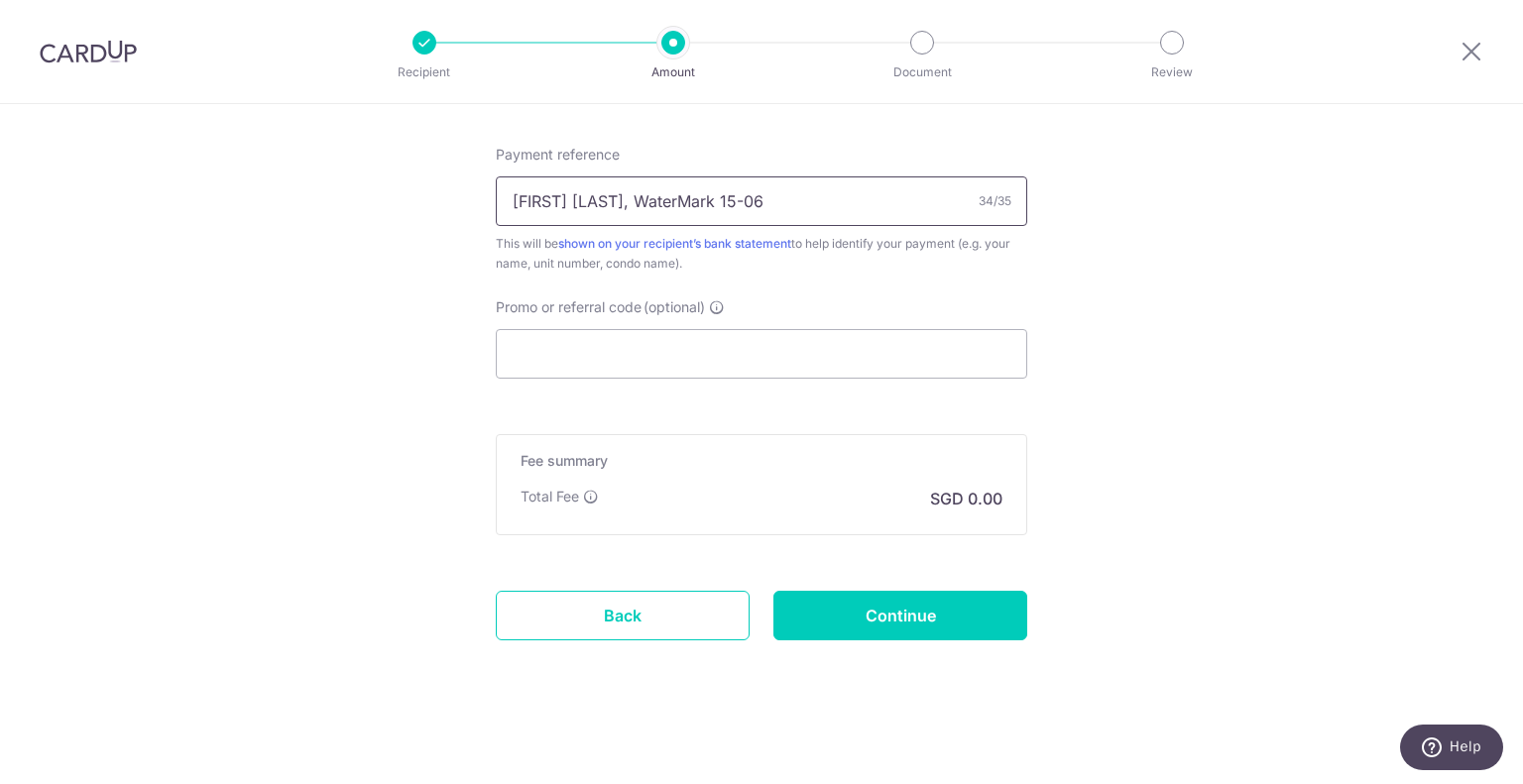scroll, scrollTop: 1747, scrollLeft: 0, axis: vertical 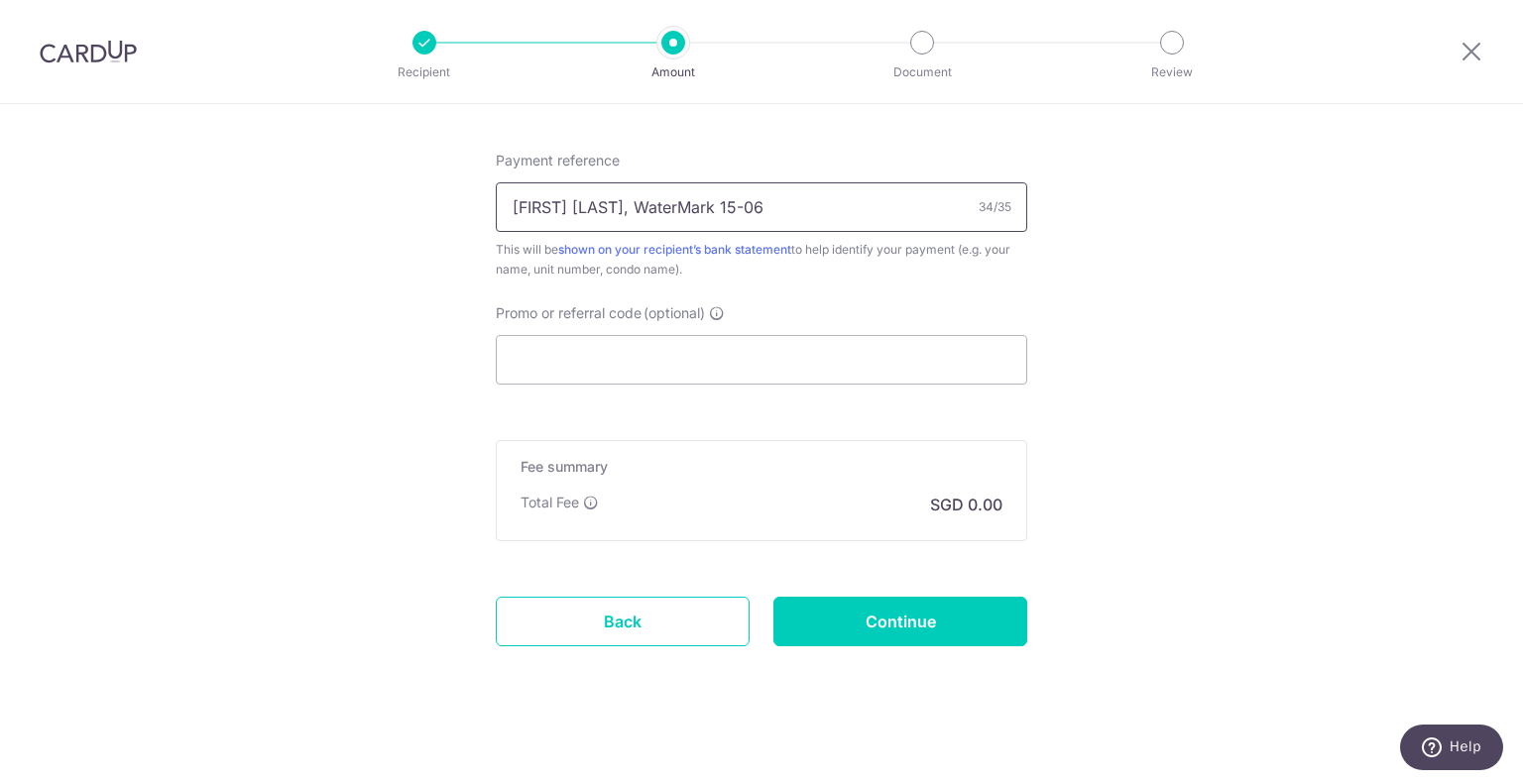 type on "Praveen Chaudhary, WaterMark 15-06" 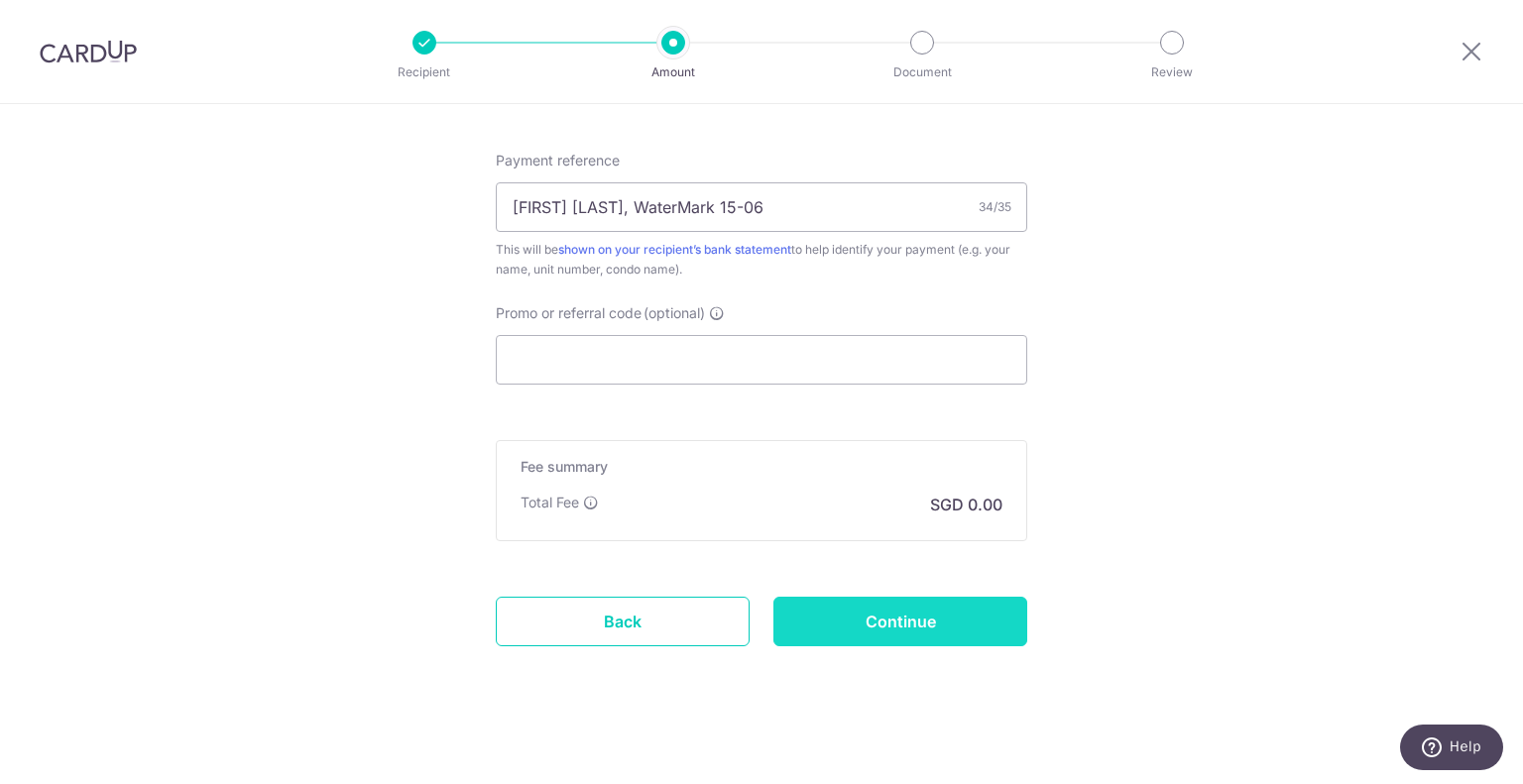 click on "Continue" at bounding box center [900, 621] 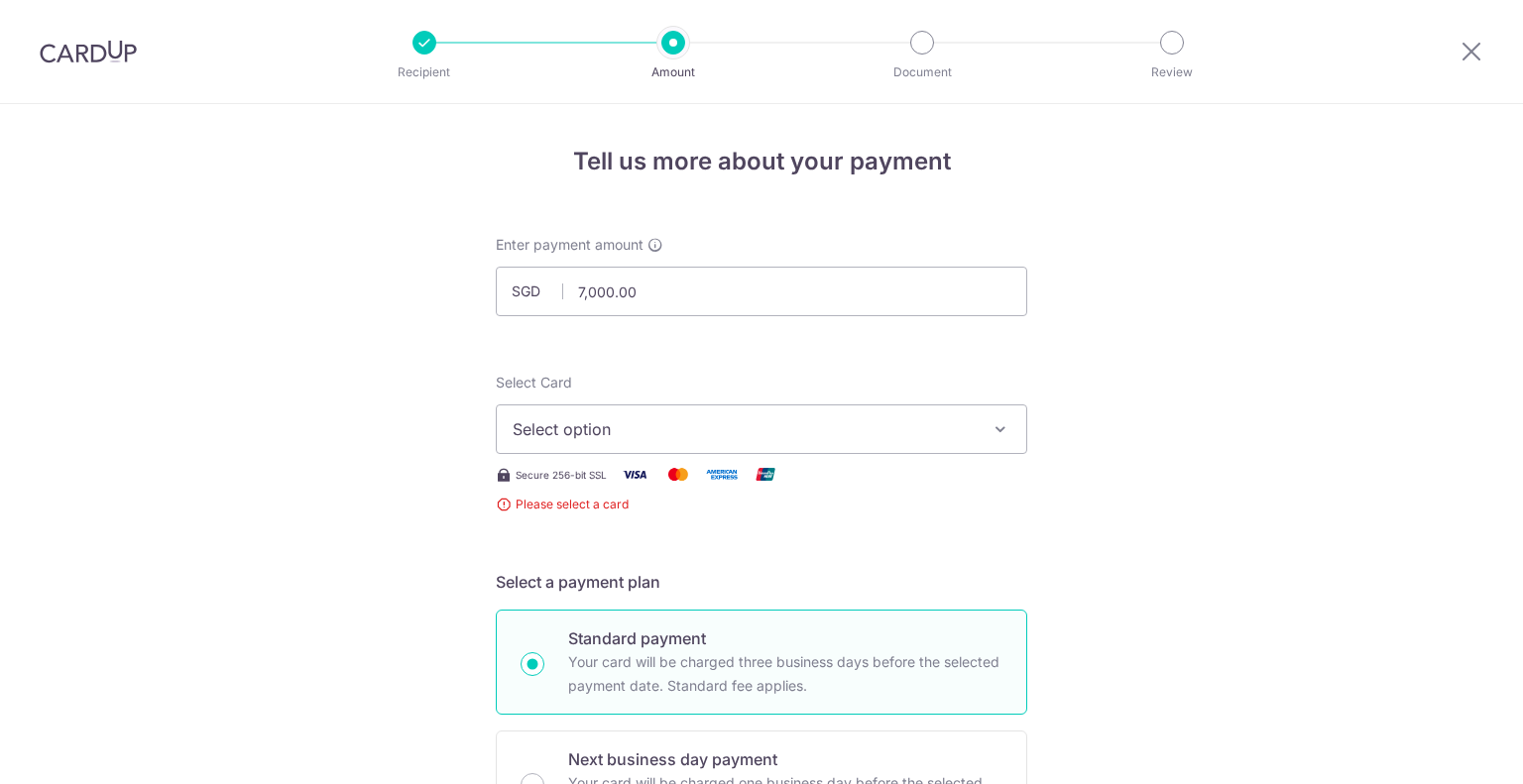 scroll, scrollTop: 0, scrollLeft: 0, axis: both 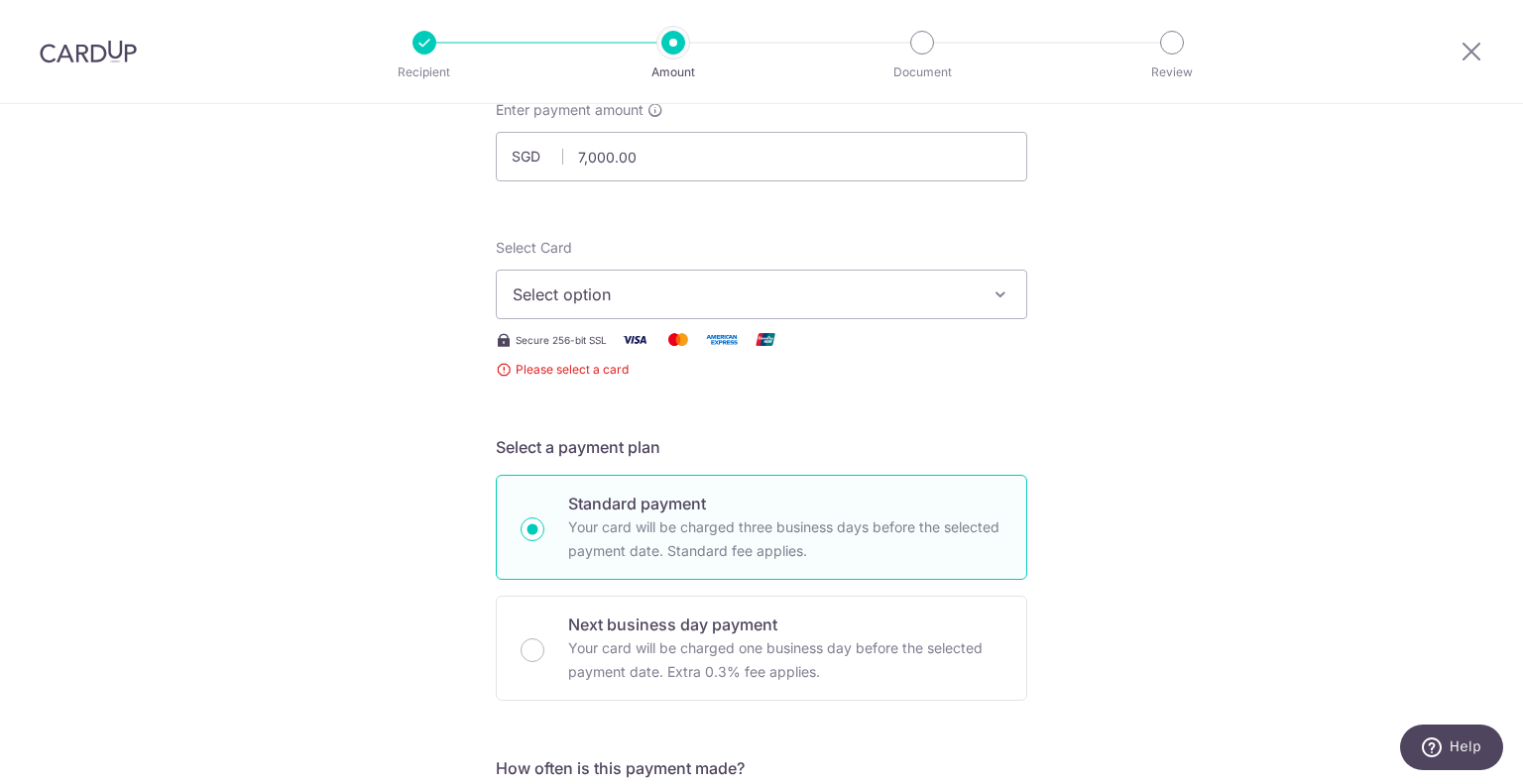 click on "Select option" at bounding box center (744, 294) 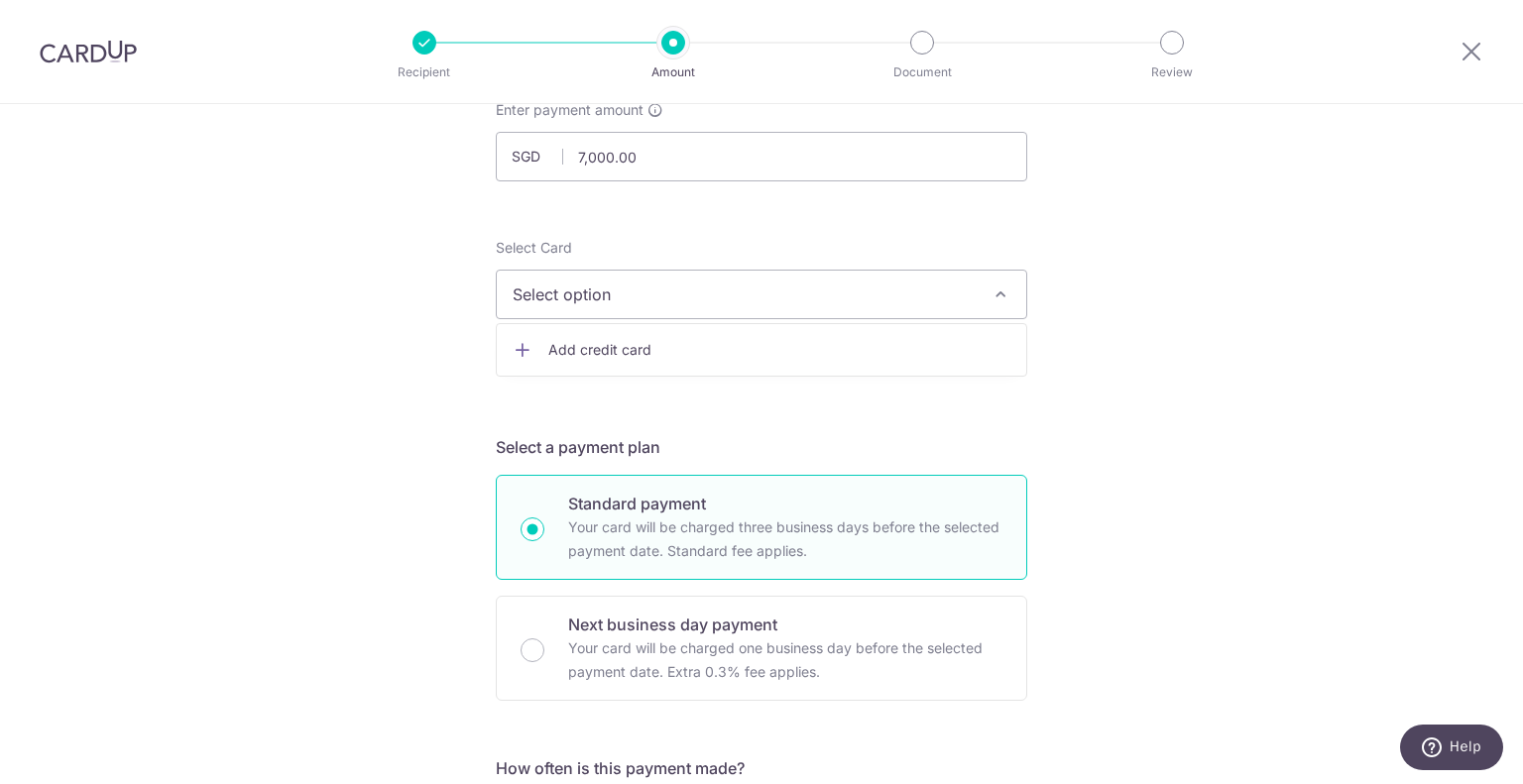 click on "Add credit card" at bounding box center [779, 350] 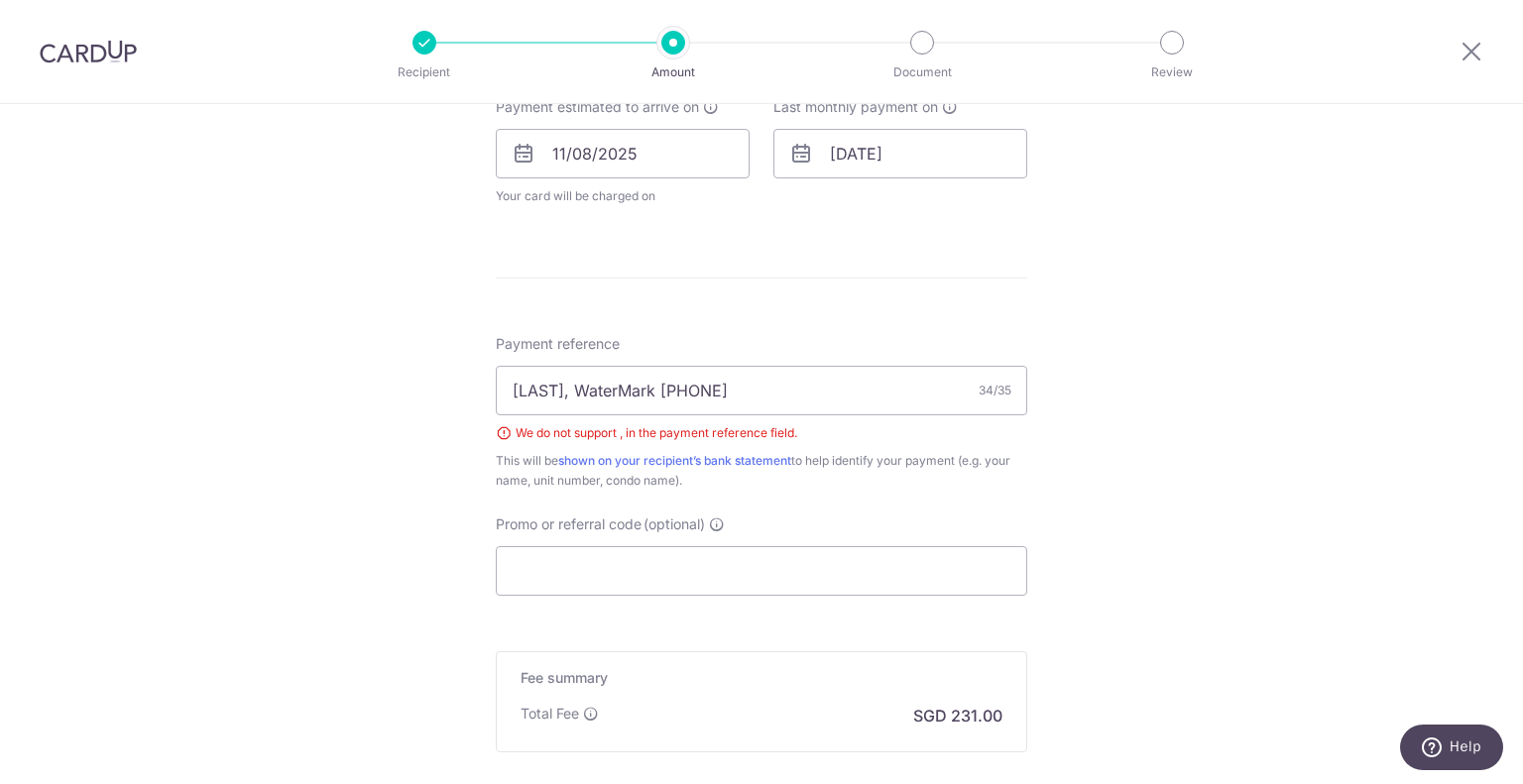 scroll, scrollTop: 1463, scrollLeft: 0, axis: vertical 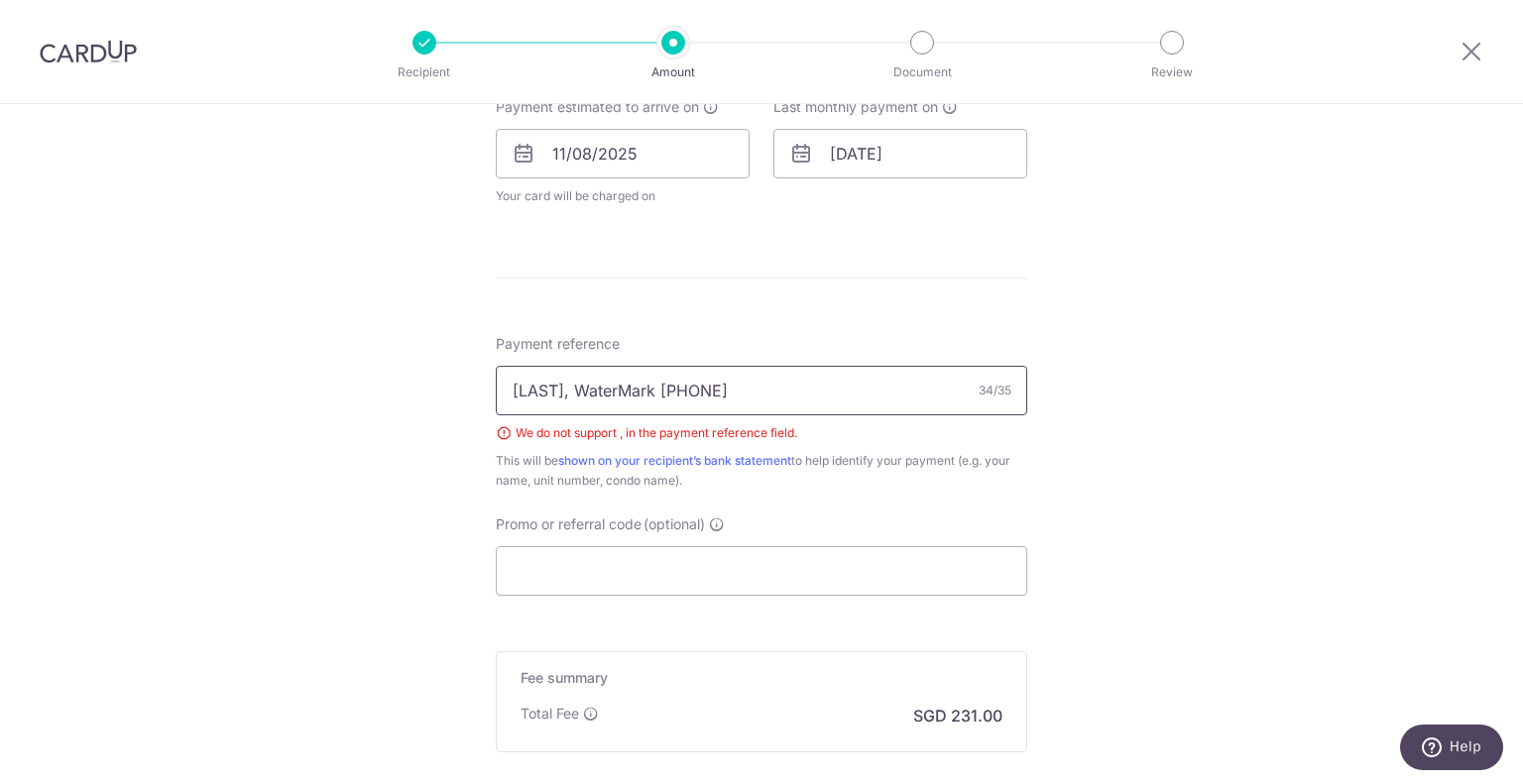 click on "Praveen Chaudhary, WaterMark 15-06" at bounding box center (762, 391) 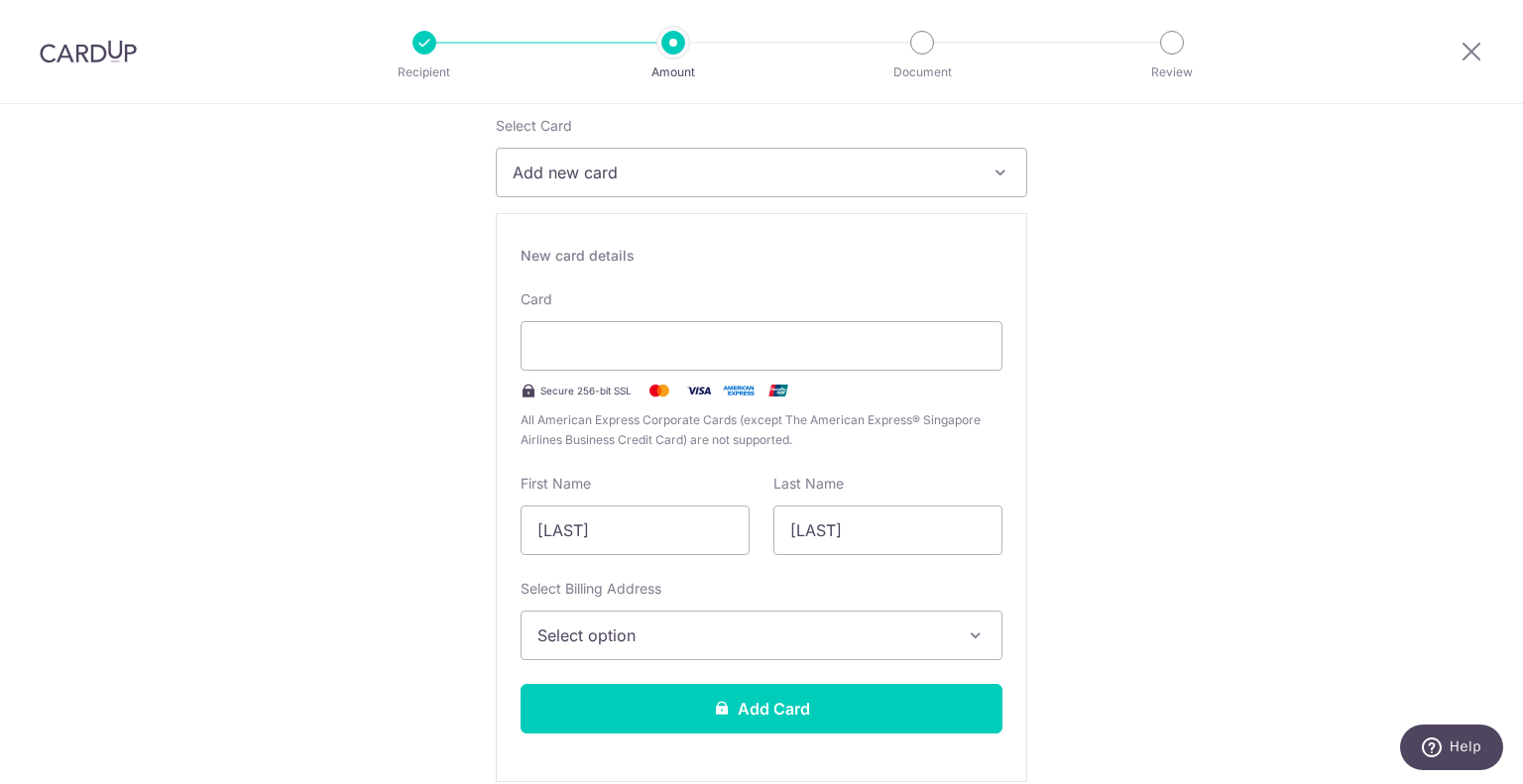 scroll, scrollTop: 260, scrollLeft: 0, axis: vertical 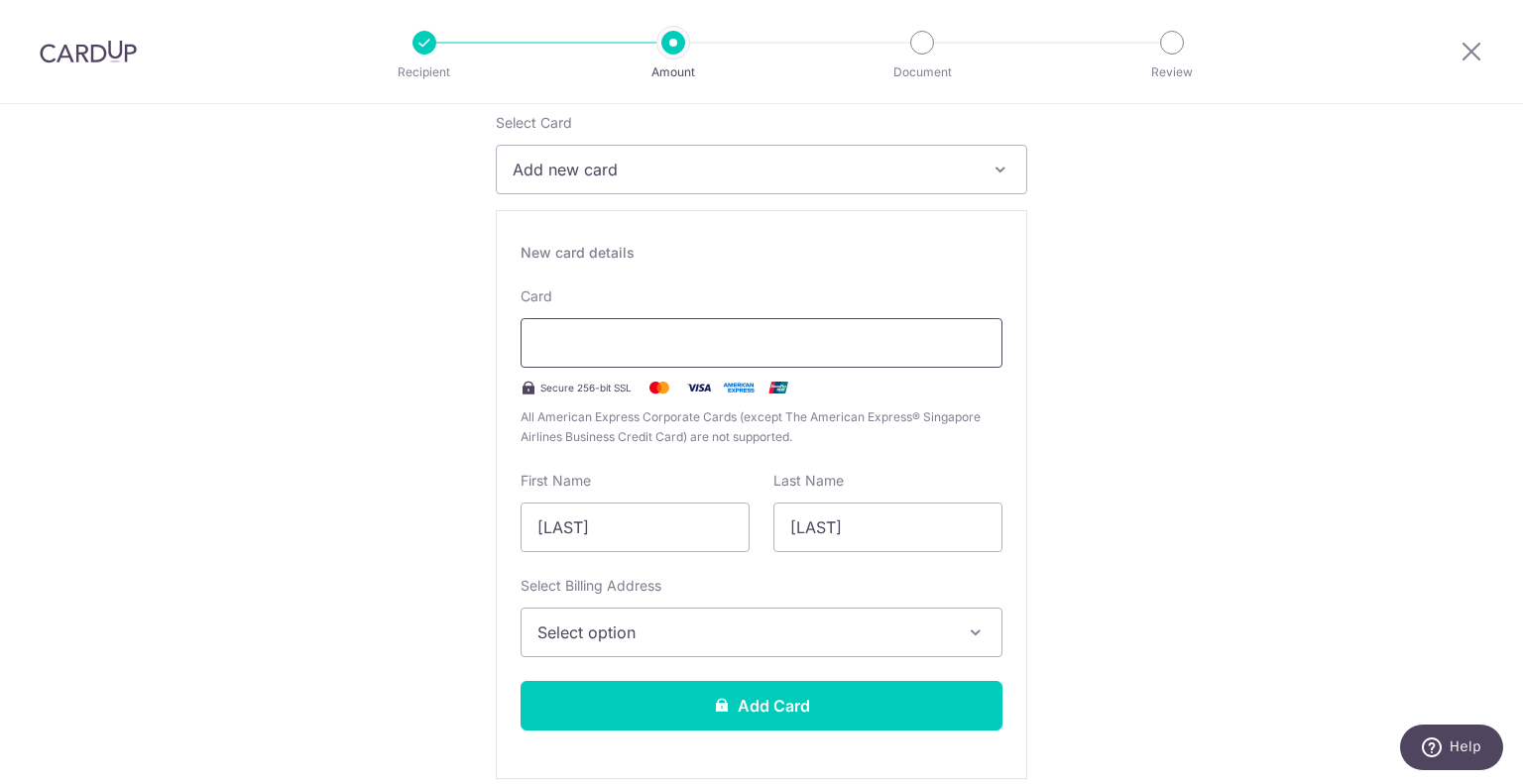 type on "[FIRST] [LAST] [PRODUCT] [NUMBER]-[NUMBER]" 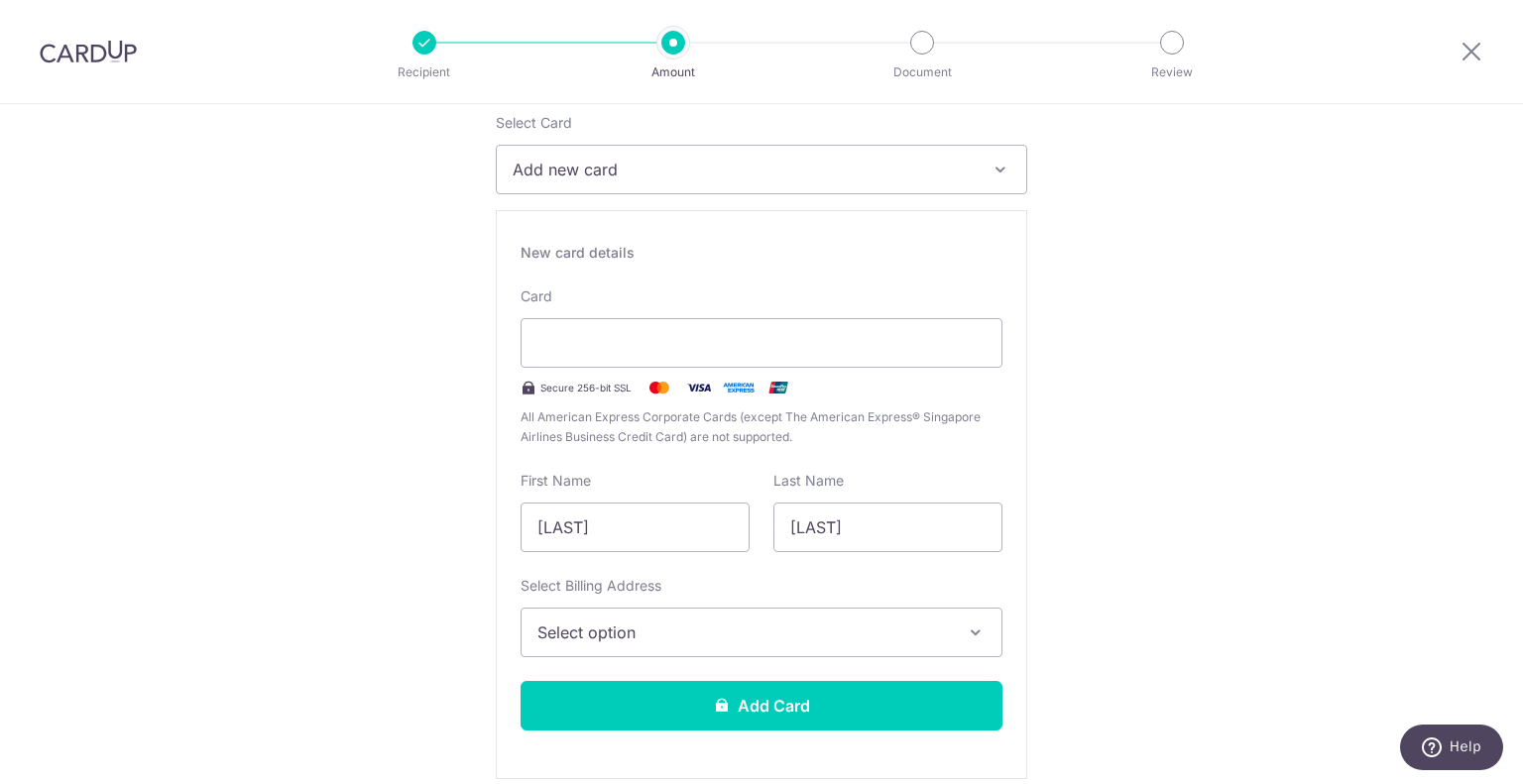 click on "Select option" at bounding box center [744, 632] 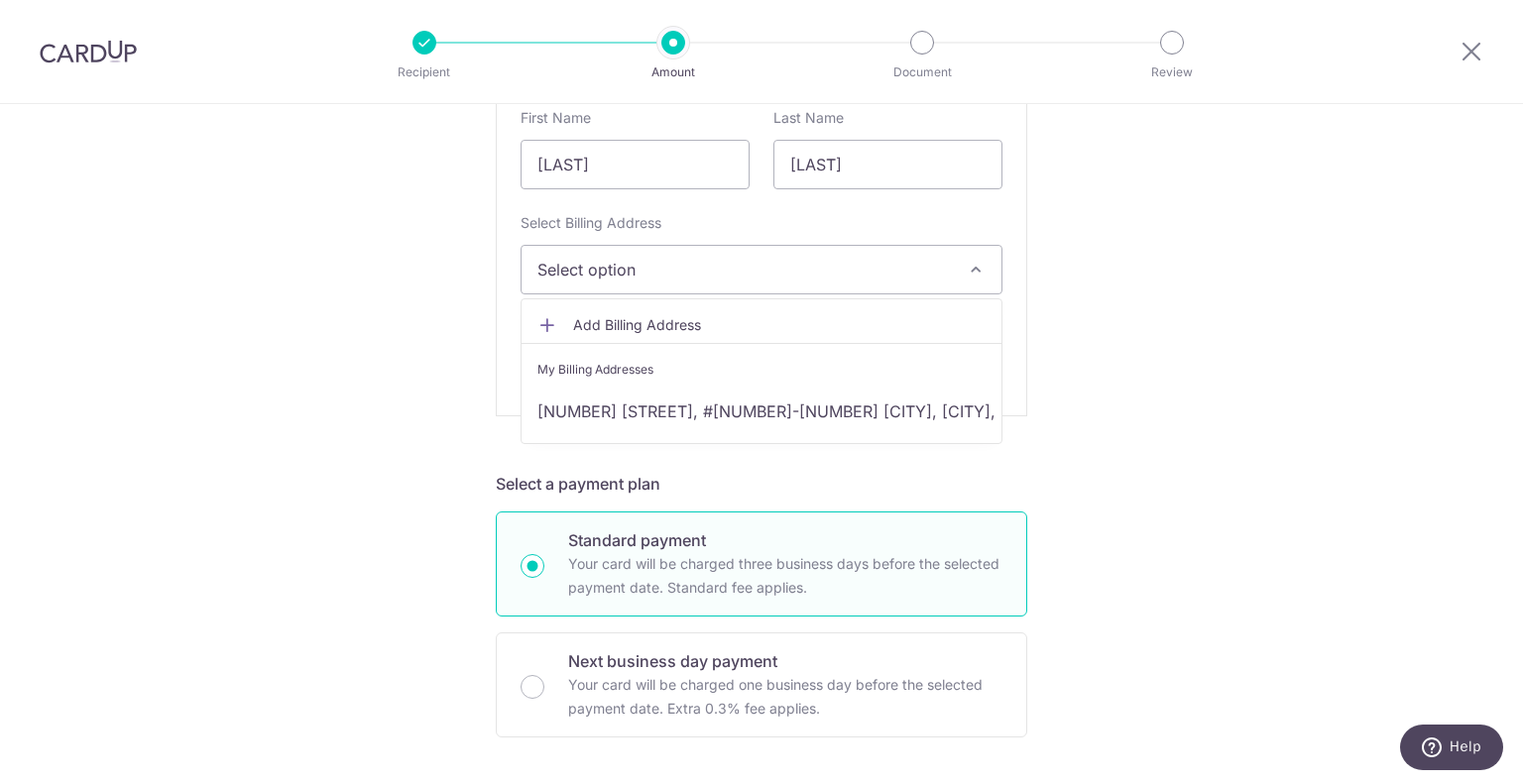 scroll, scrollTop: 624, scrollLeft: 0, axis: vertical 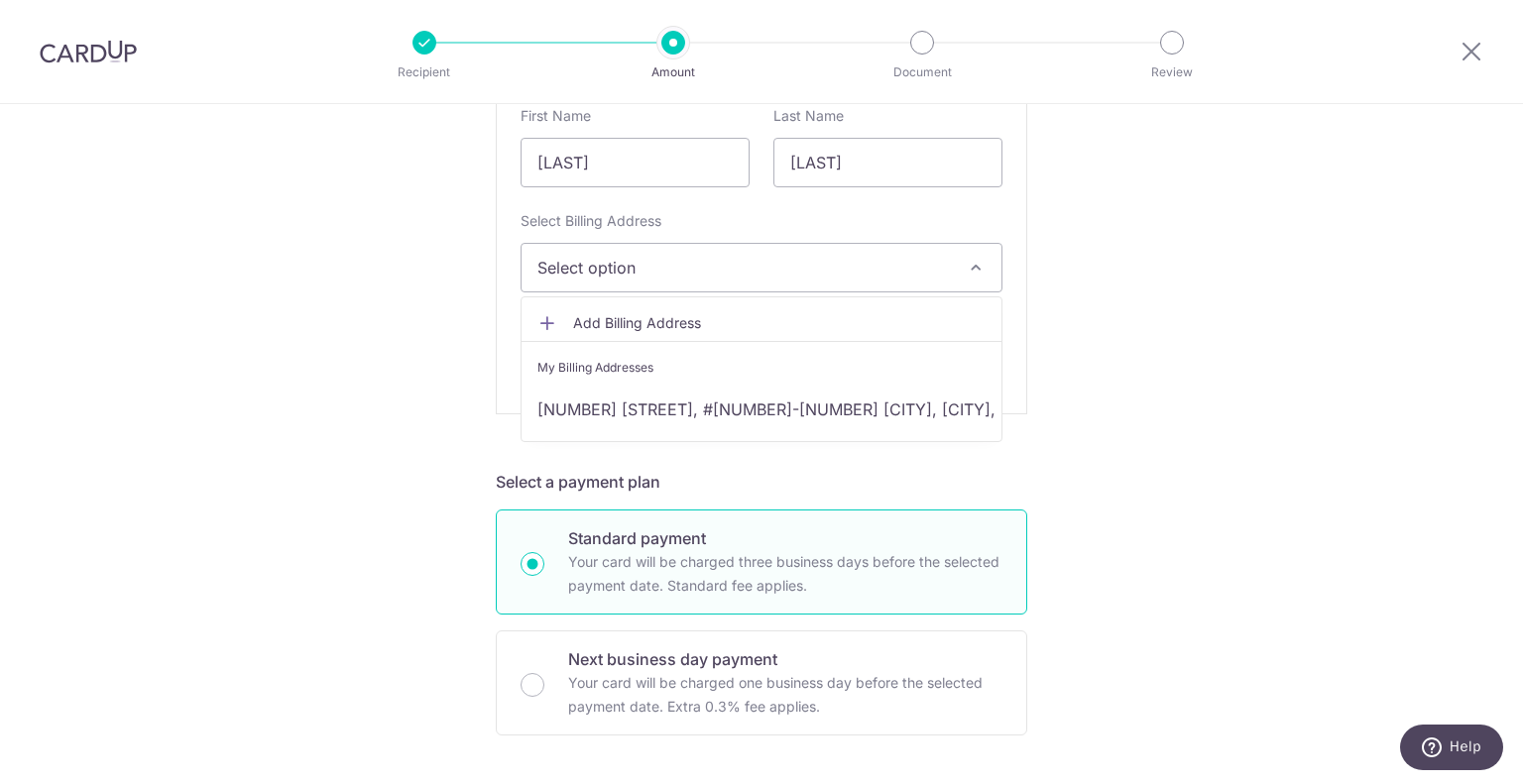 click on "Tell us more about your payment
Enter payment amount
SGD
7,000.00
7000.00
Select Card
Add new card
Add credit card
Secure 256-bit SSL
Text
New card details
Card
Secure 256-bit SSL" at bounding box center (762, 662) 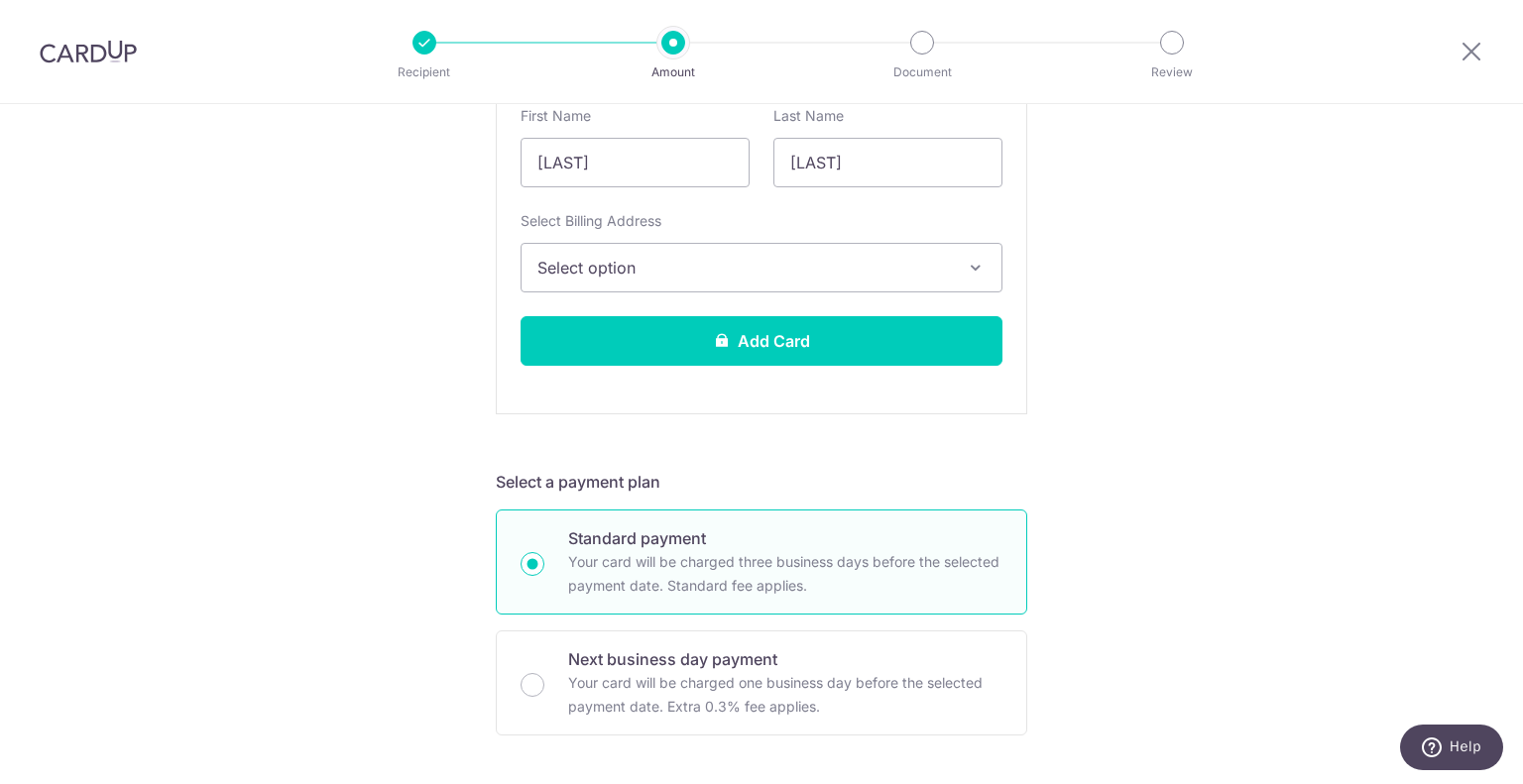 click on "Select option" at bounding box center (744, 268) 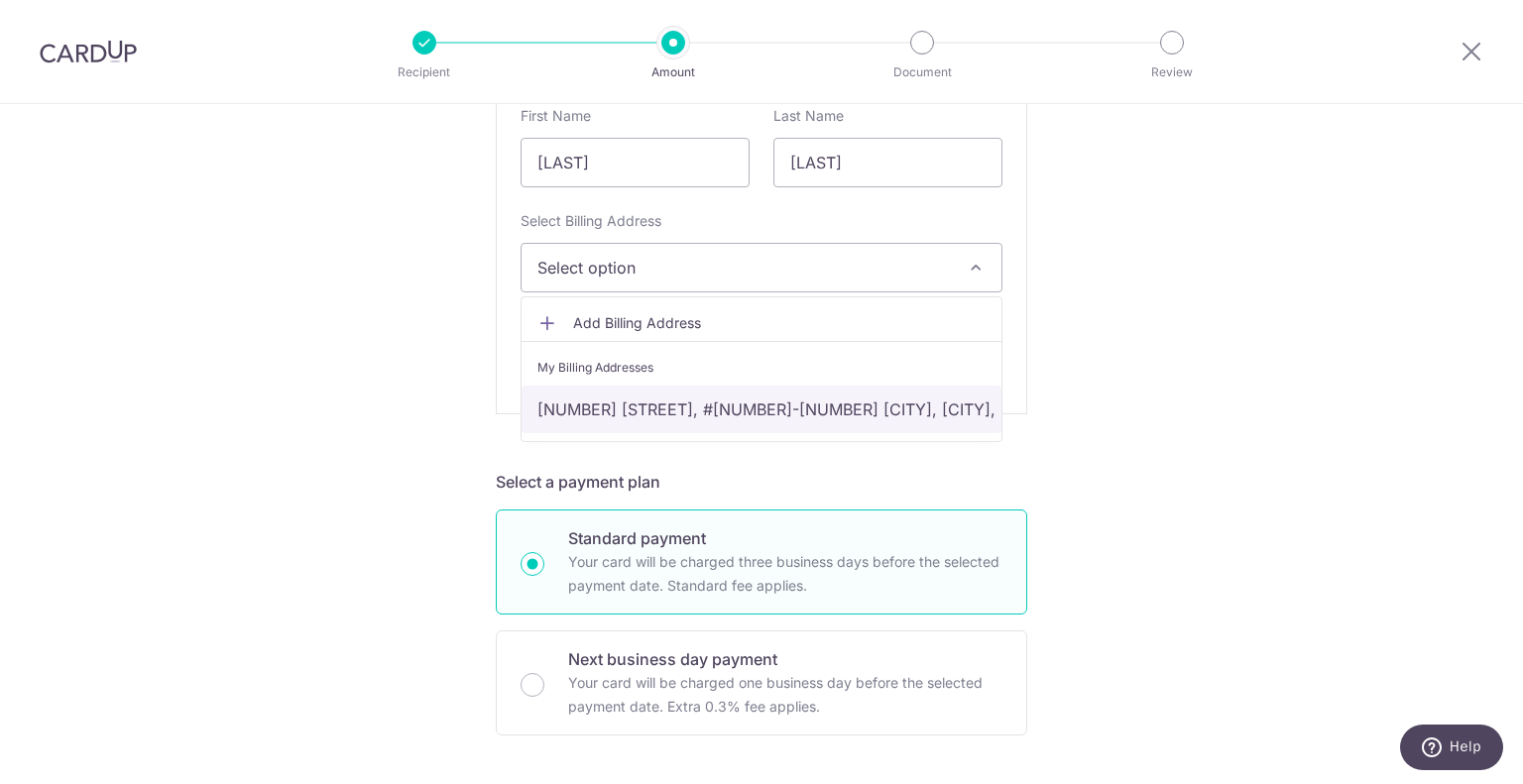 click on "[NUMBER] [STREET], [CITY], [CITY], [CITY]-[POSTAL_CODE]" at bounding box center [762, 409] 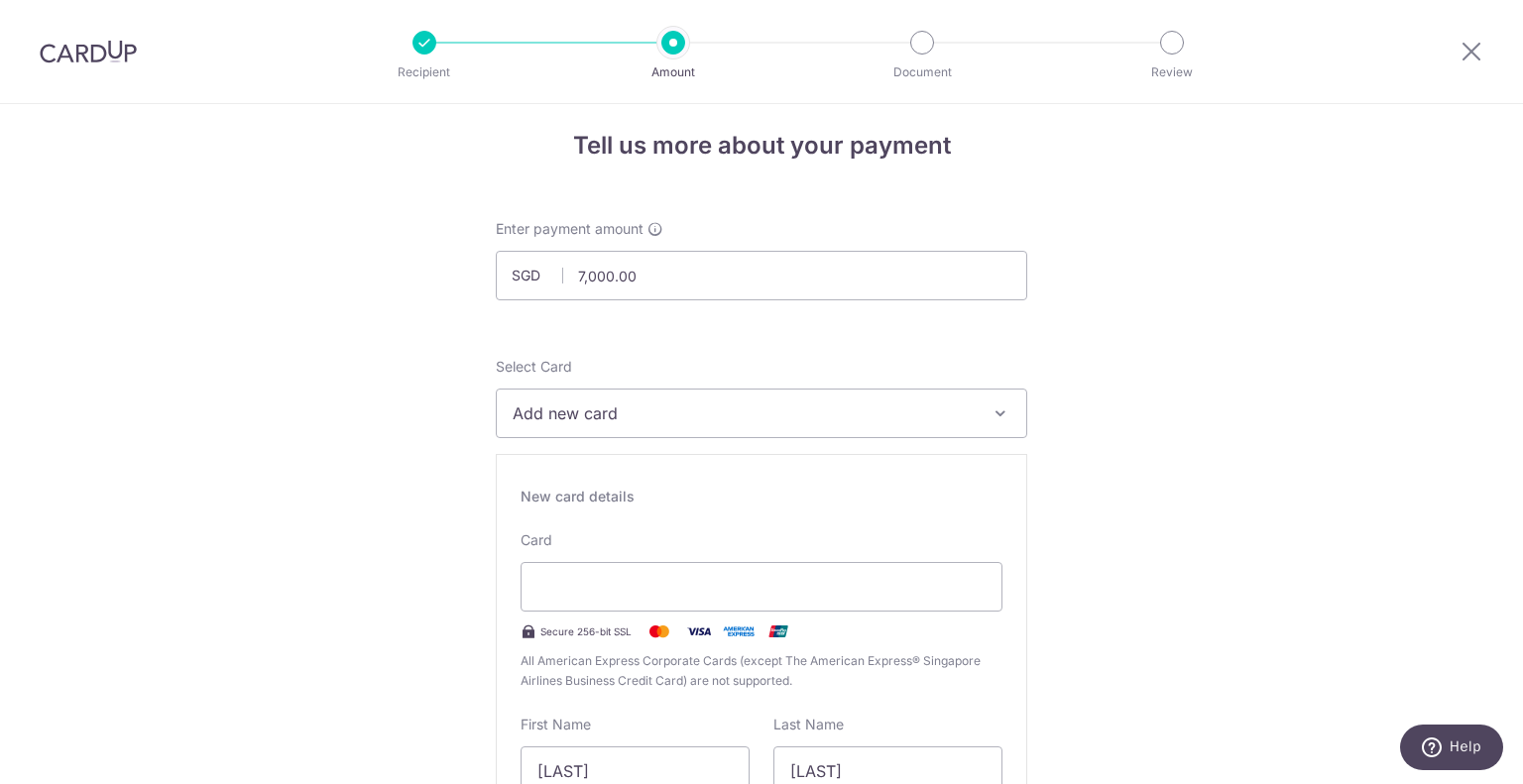 scroll, scrollTop: 10, scrollLeft: 0, axis: vertical 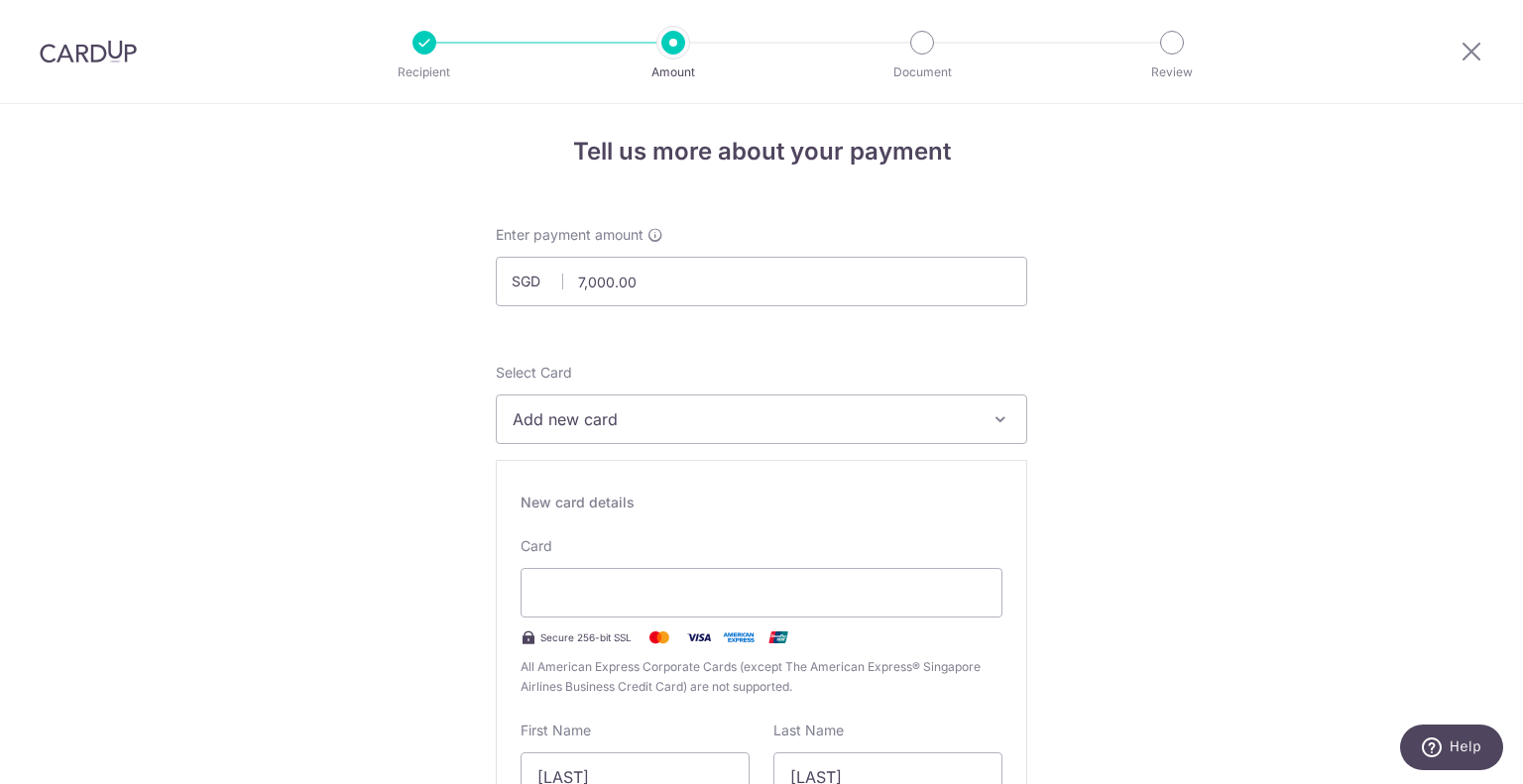 click on "Add new card" at bounding box center (744, 419) 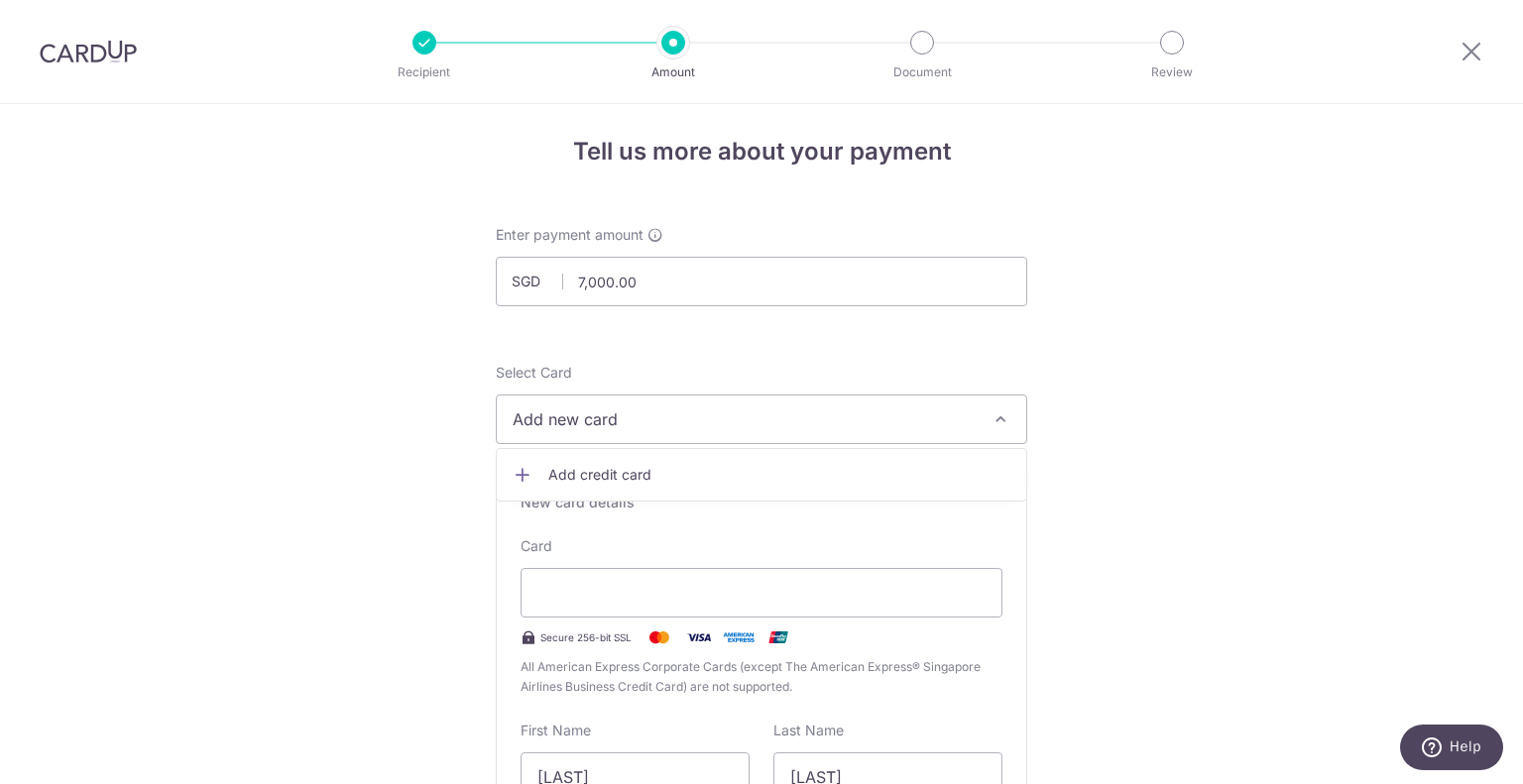 click on "Add new card" at bounding box center [744, 419] 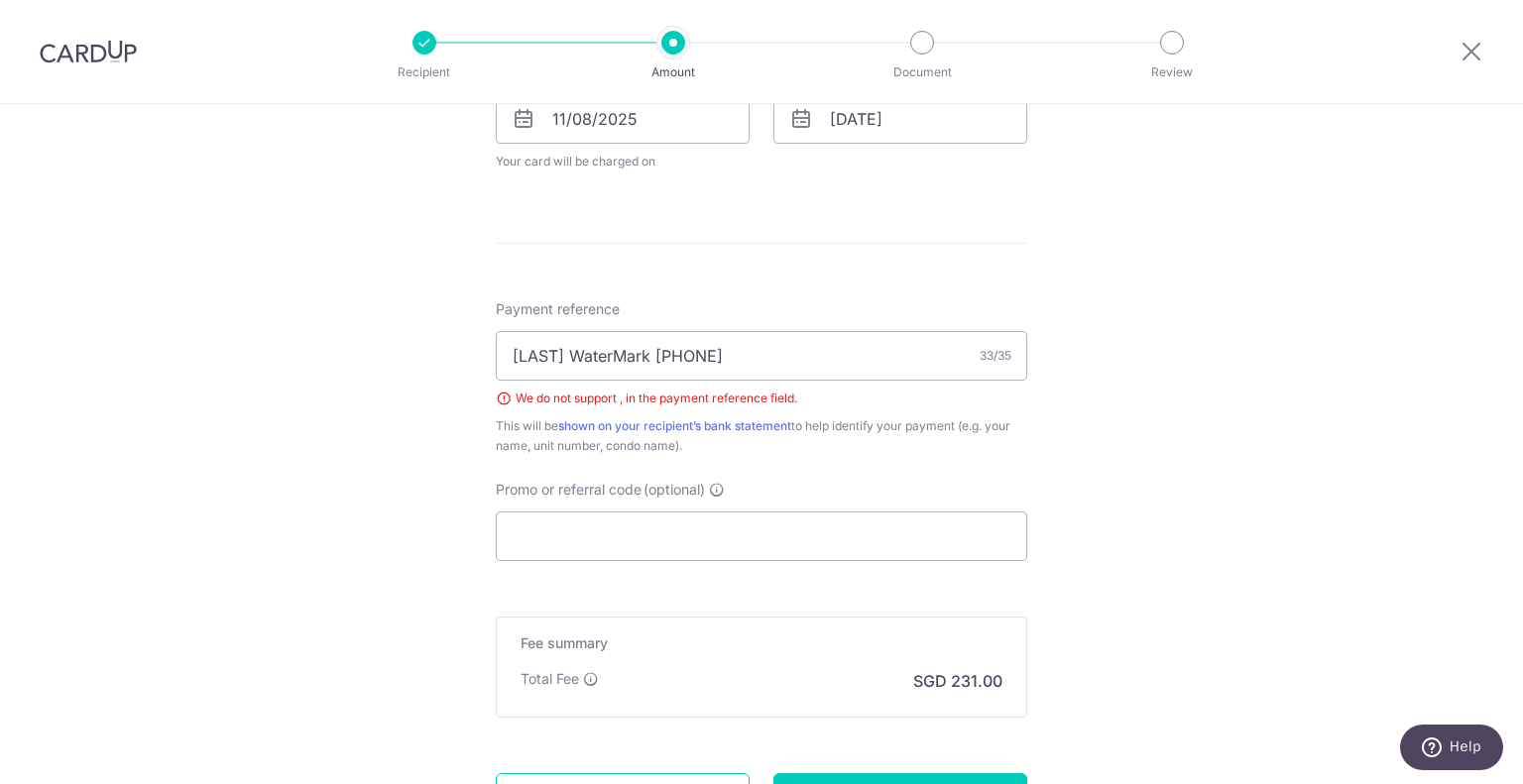scroll, scrollTop: 1681, scrollLeft: 0, axis: vertical 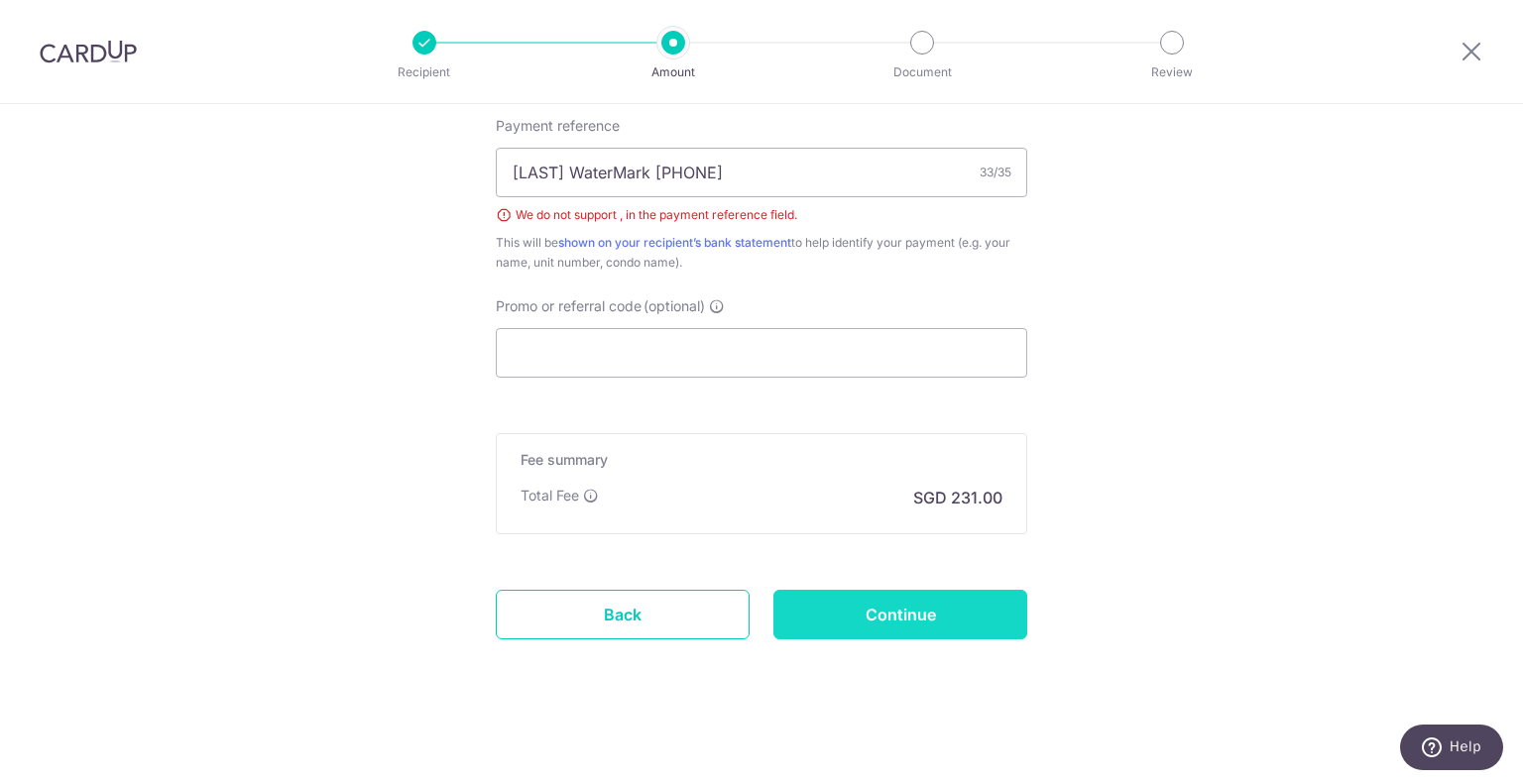 click on "Continue" at bounding box center (900, 615) 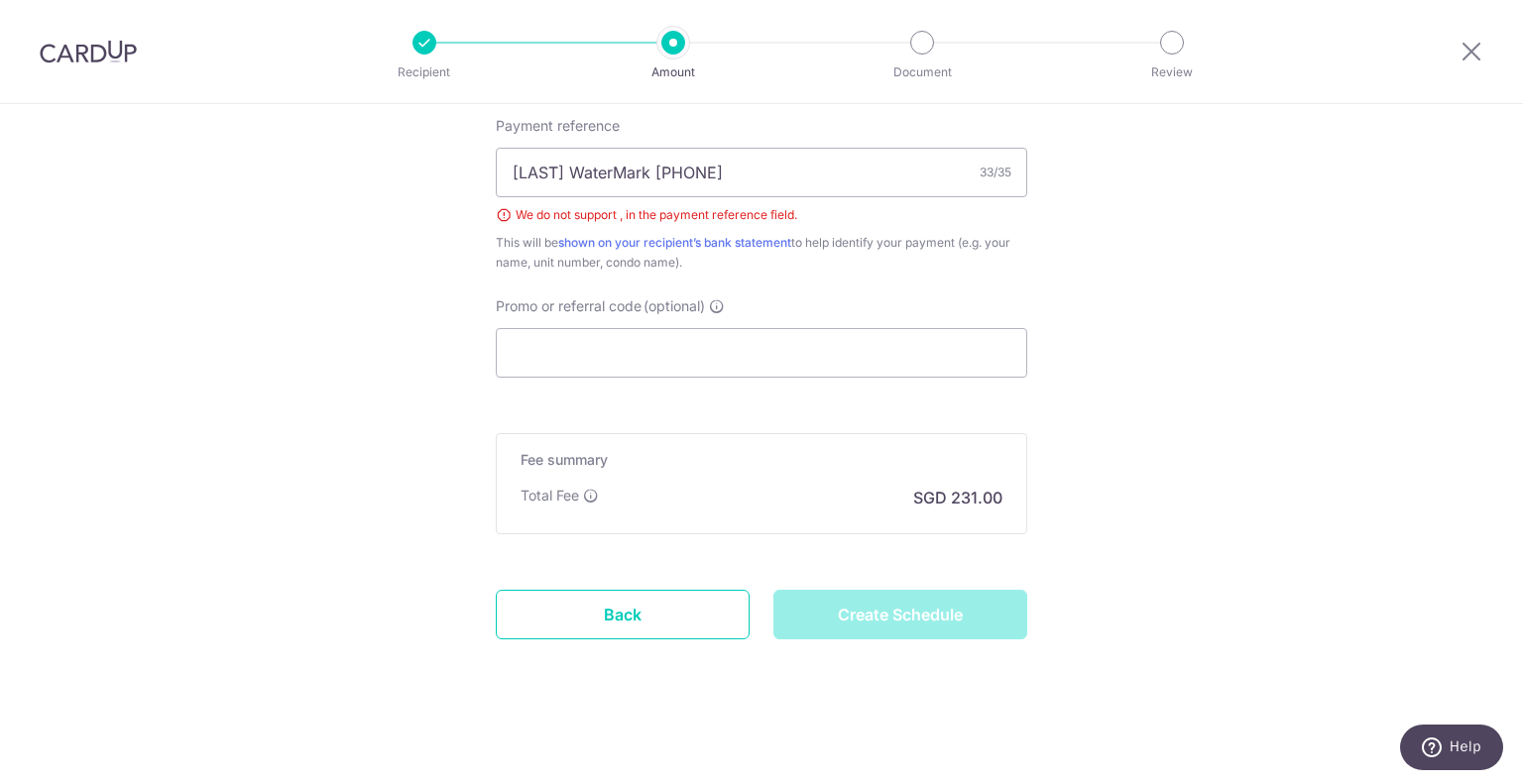 type on "Create Schedule" 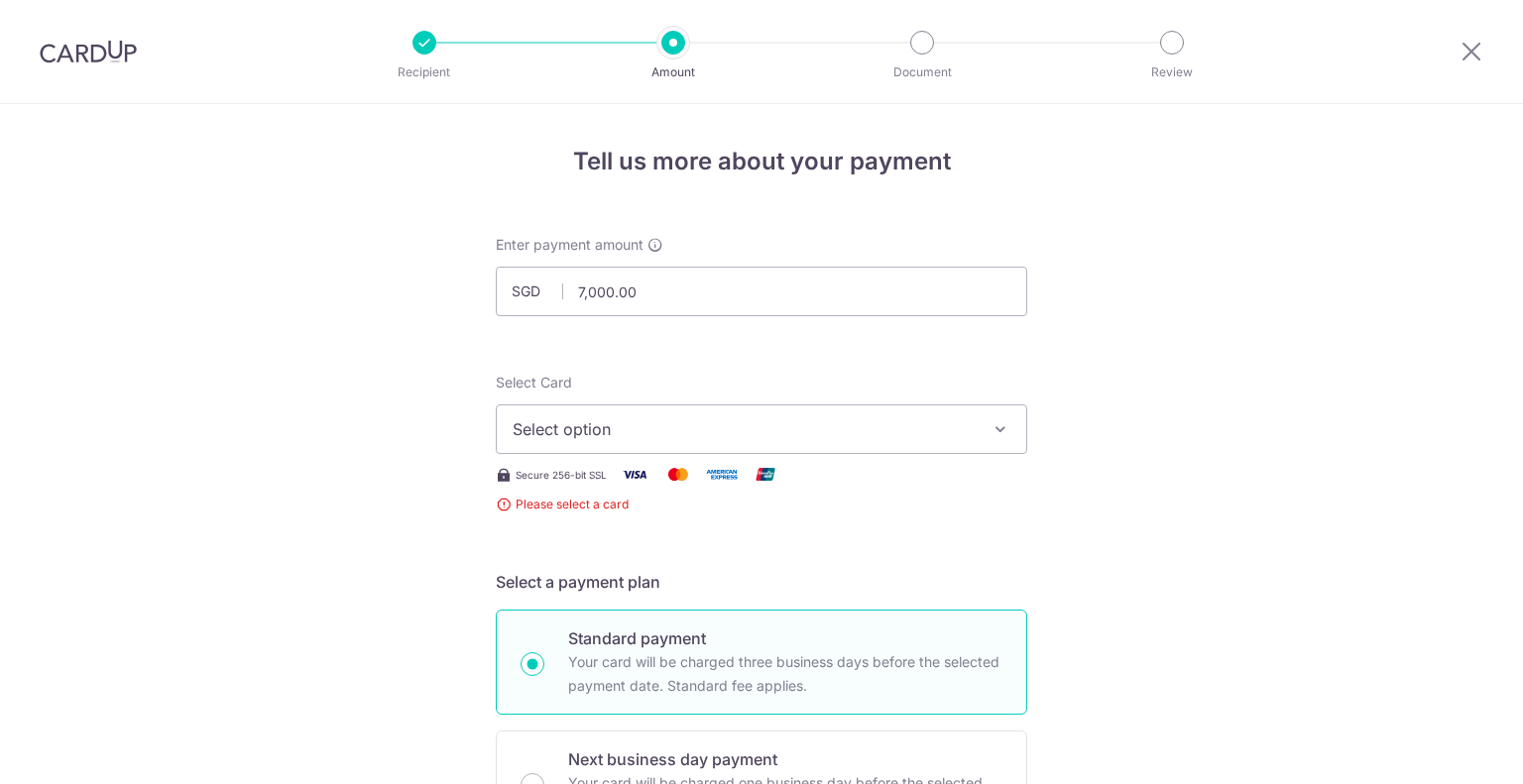 scroll, scrollTop: 0, scrollLeft: 0, axis: both 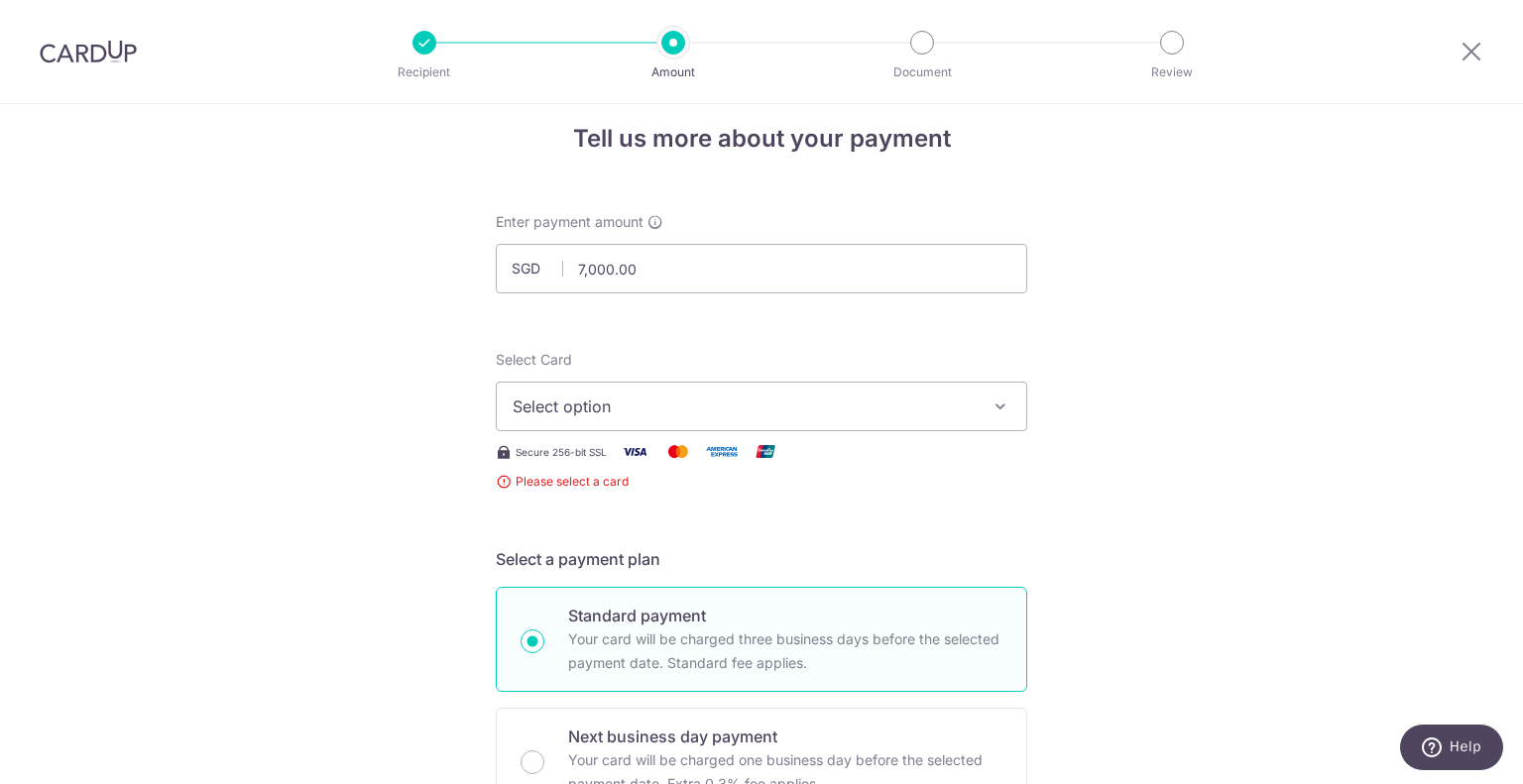 click at bounding box center (635, 451) 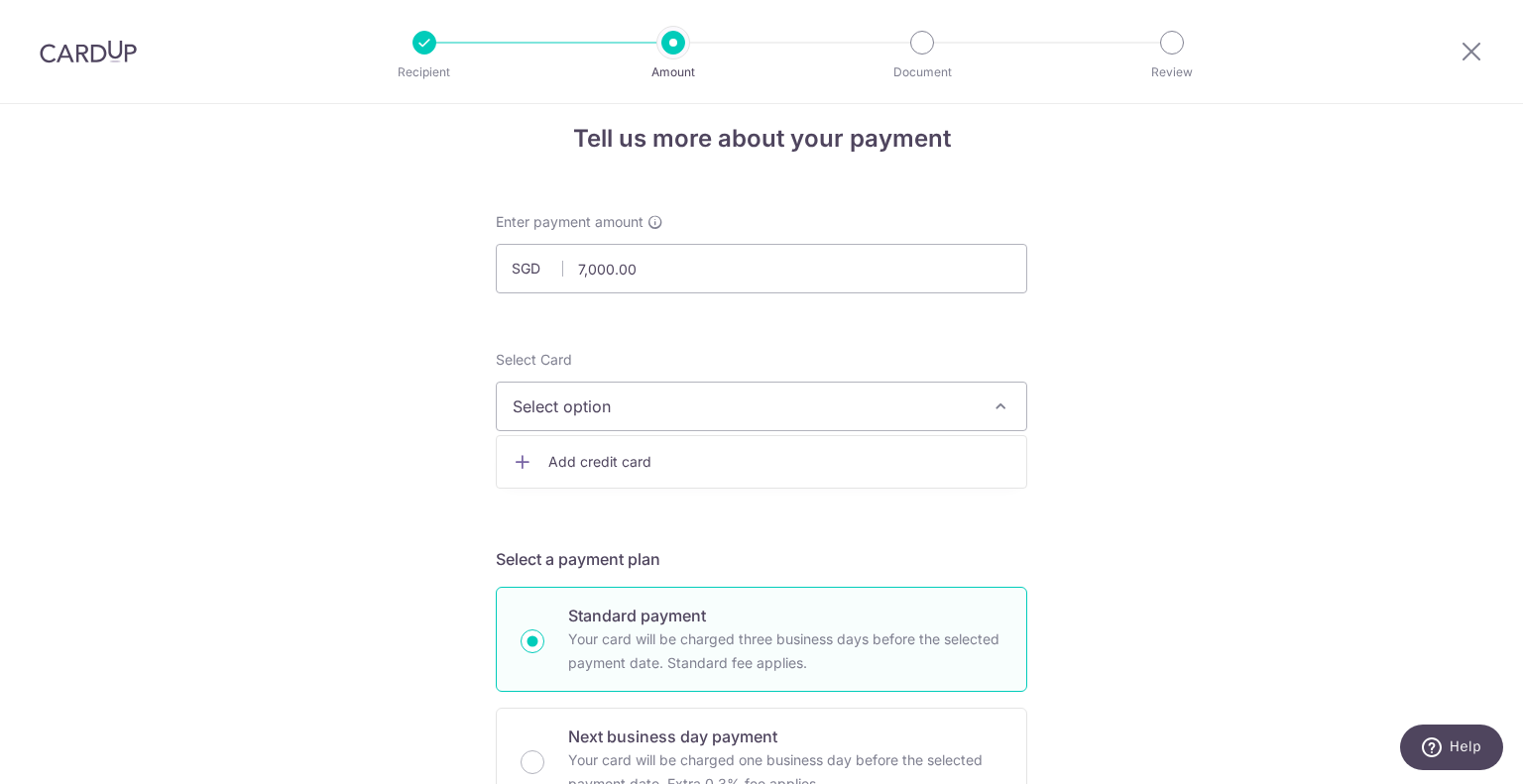 click on "Add credit card" at bounding box center [779, 462] 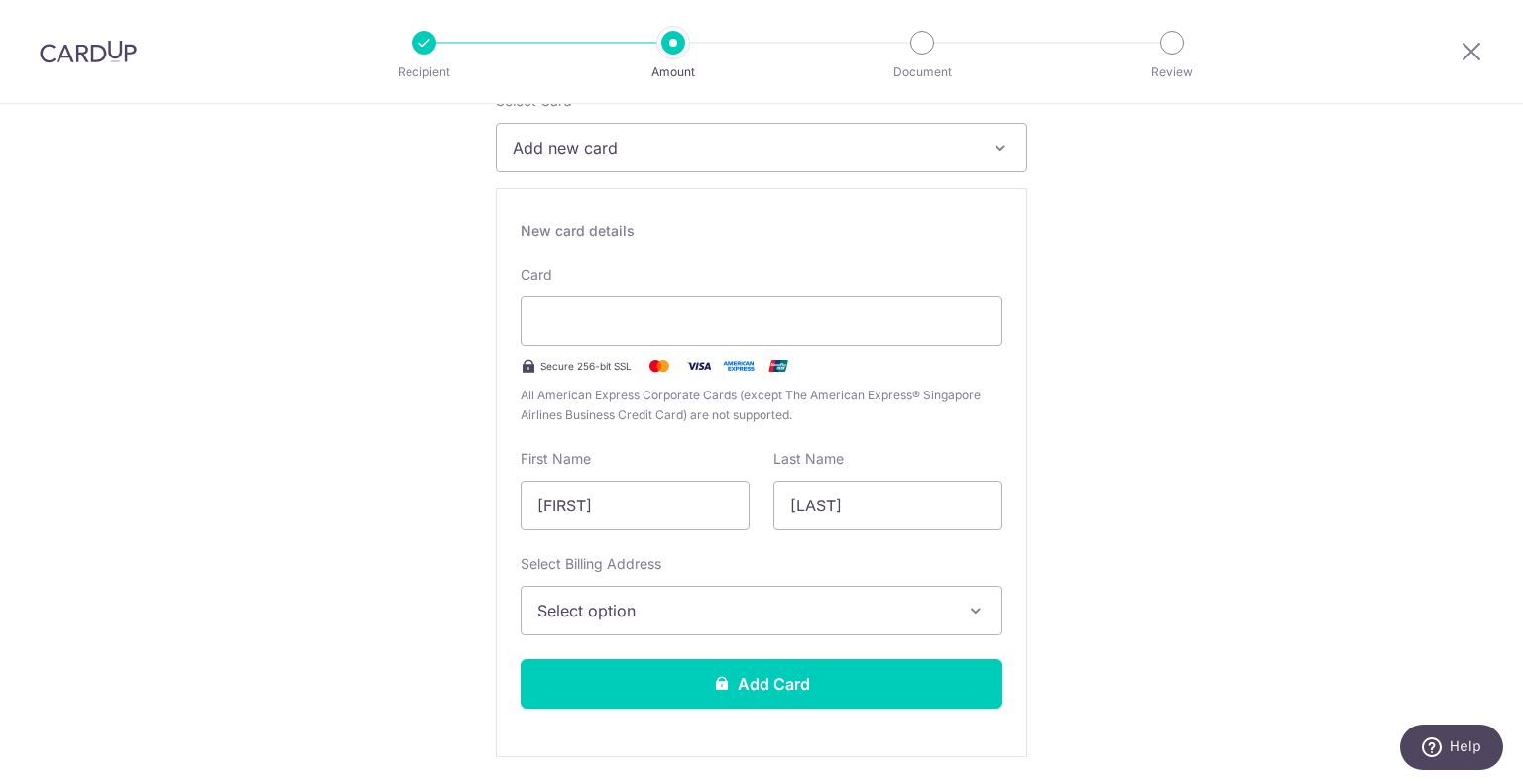scroll, scrollTop: 294, scrollLeft: 0, axis: vertical 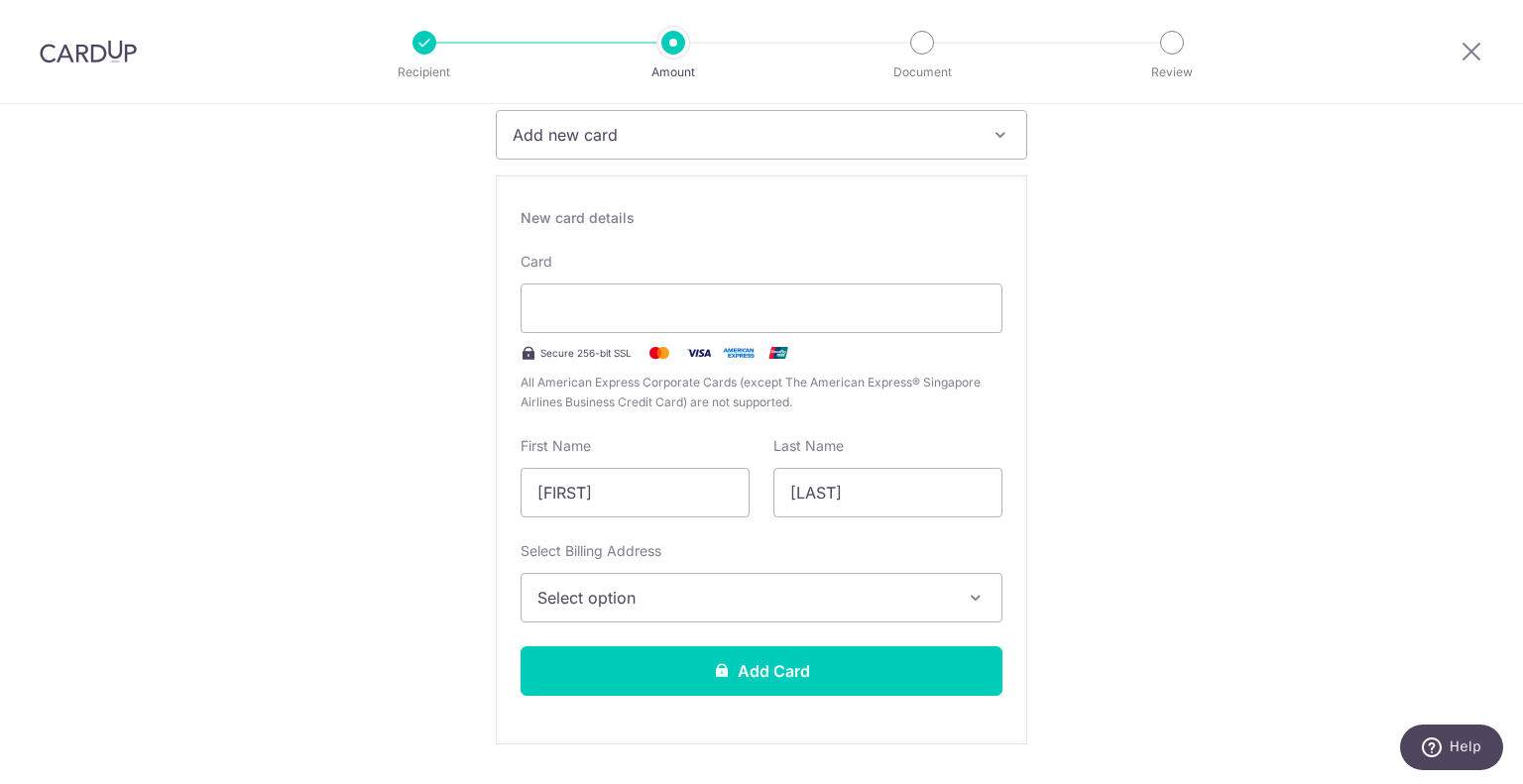 click on "Tell us more about your payment
Enter payment amount
SGD
7,000.00
7000.00
Select Card
Add new card
Add credit card
Secure 256-bit SSL
Text
New card details
Card
Secure 256-bit SSL" at bounding box center (762, 978) 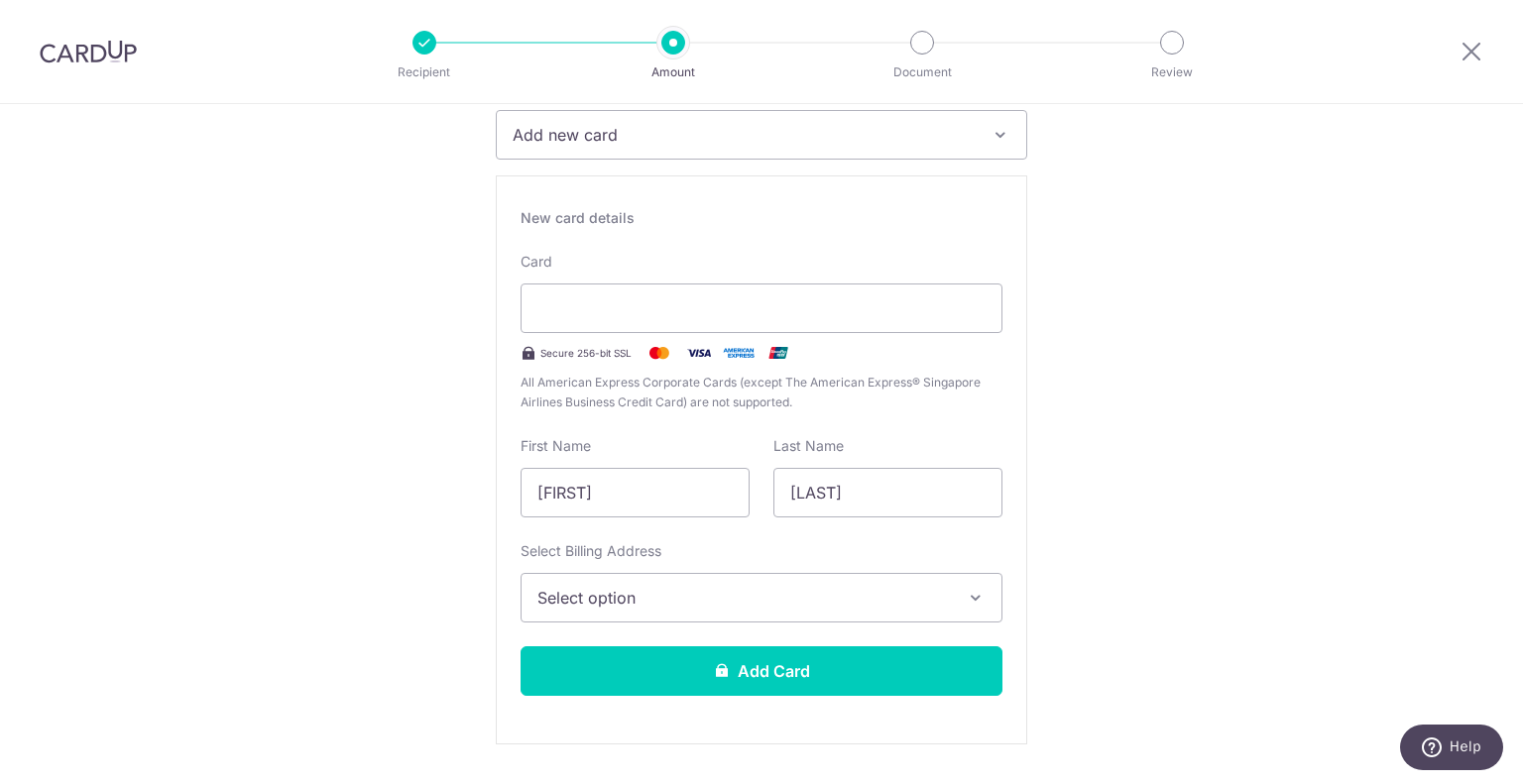 click at bounding box center (699, 353) 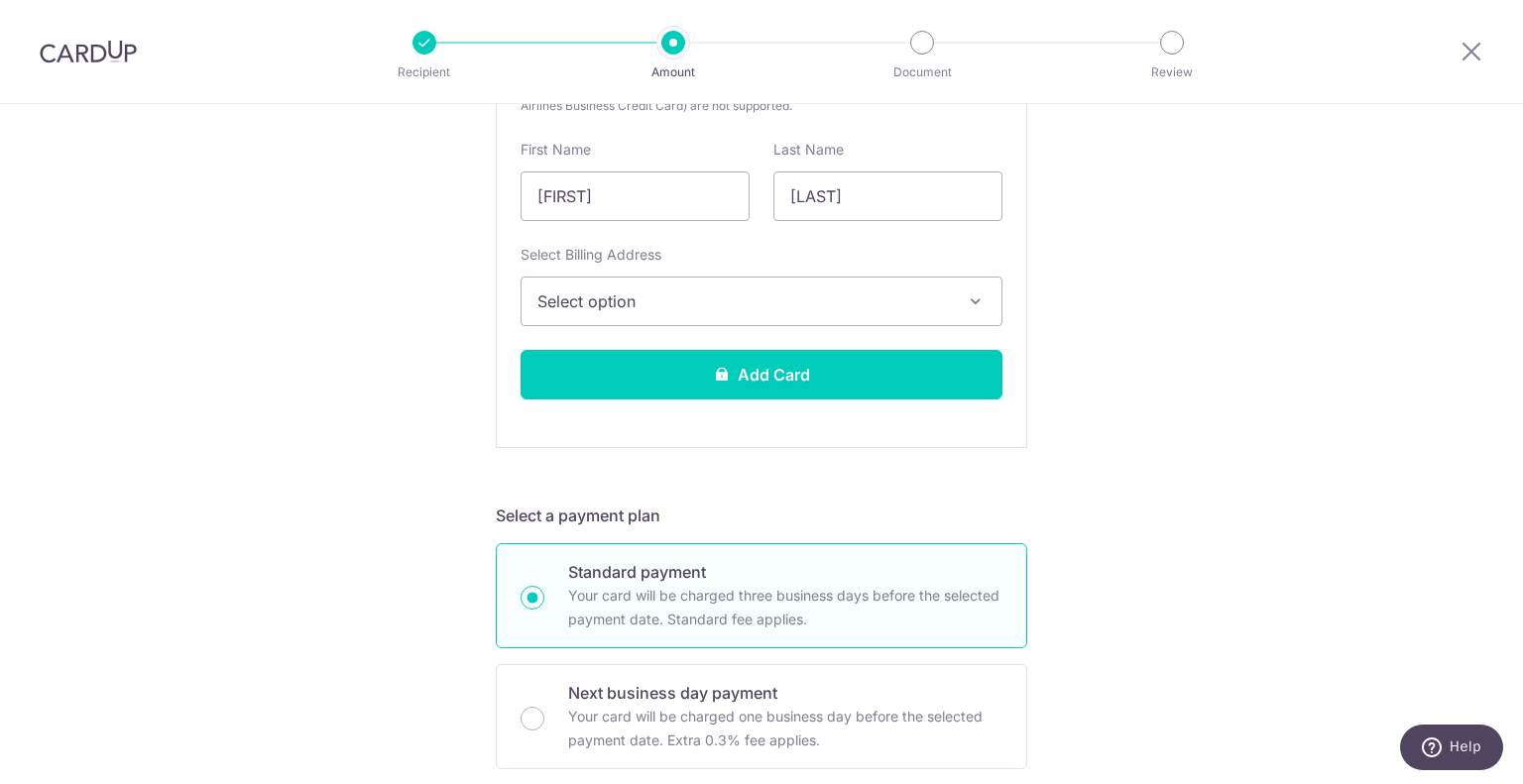 scroll, scrollTop: 591, scrollLeft: 0, axis: vertical 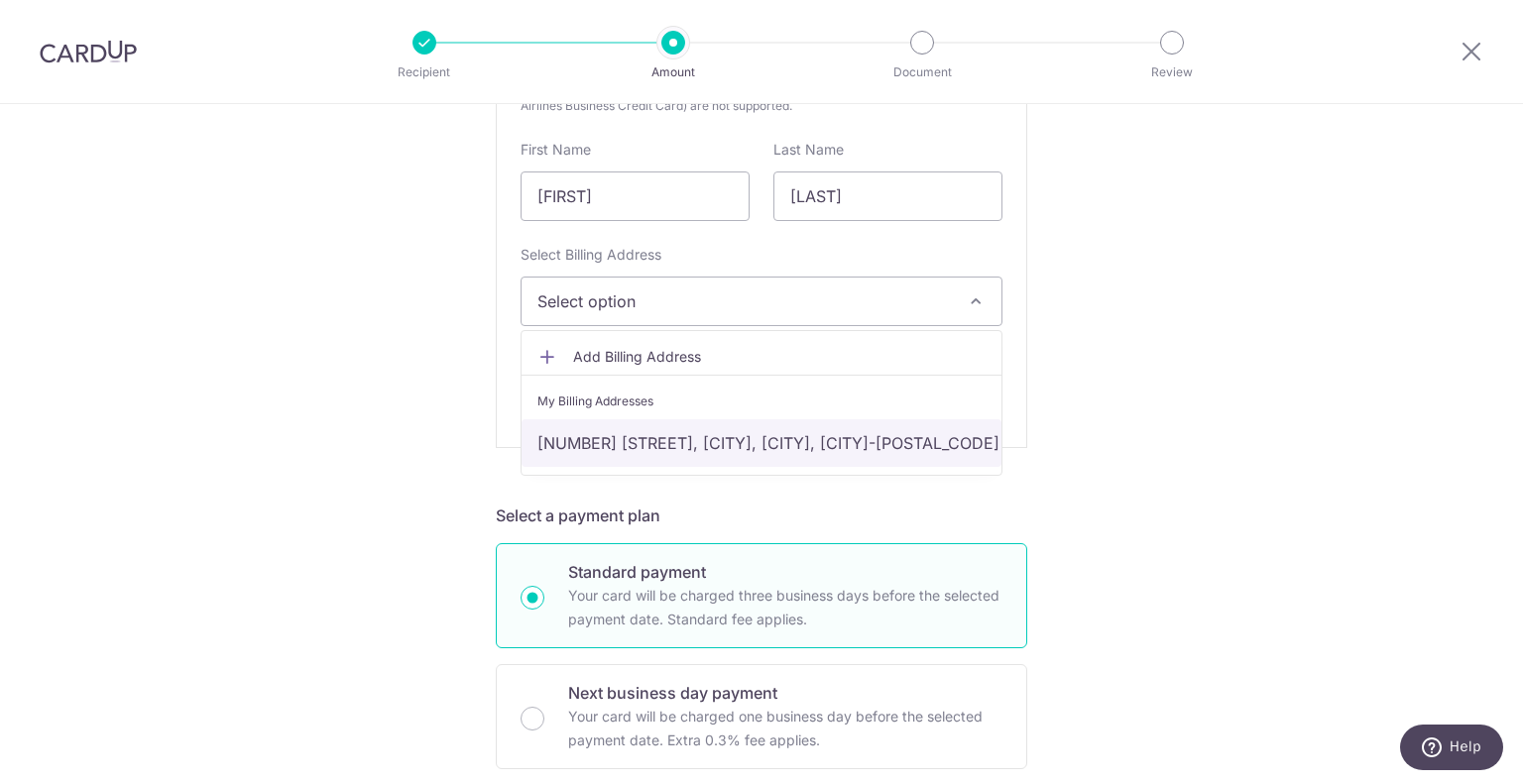 click on "[NUMBER] [STREET], [CITY], [CITY], [CITY]-[POSTAL_CODE]" at bounding box center (762, 443) 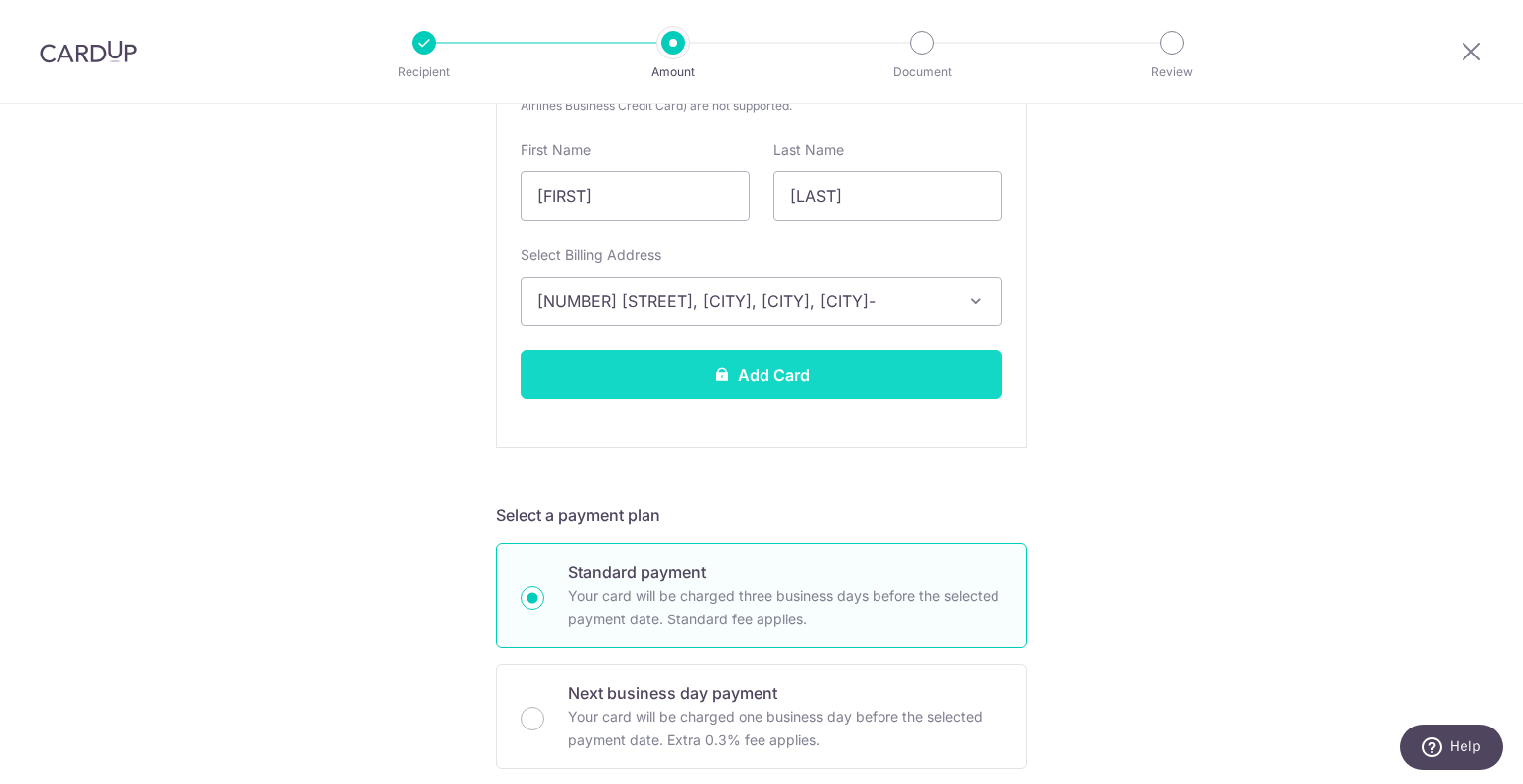 click on "Add Card" at bounding box center [762, 375] 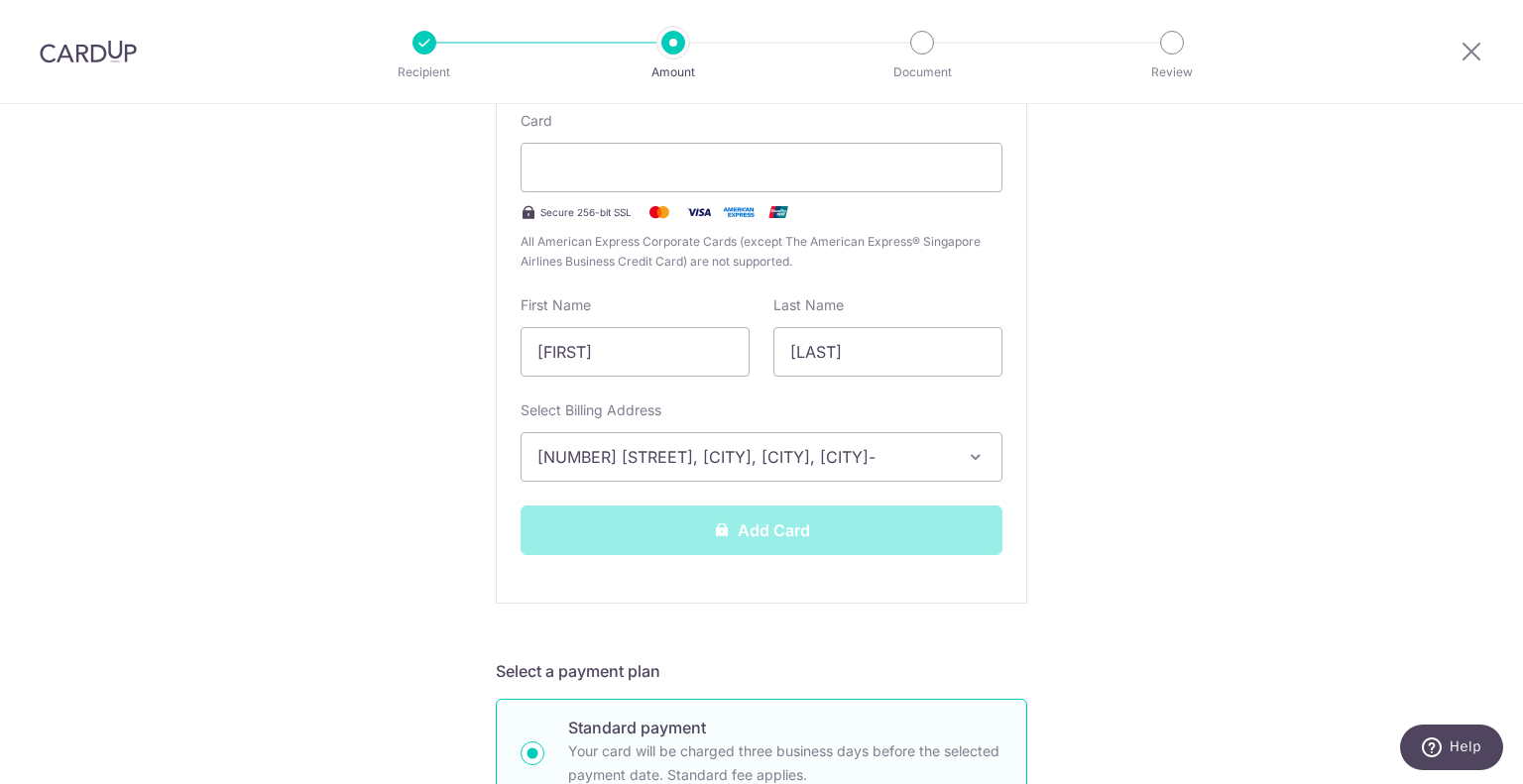 scroll, scrollTop: 435, scrollLeft: 0, axis: vertical 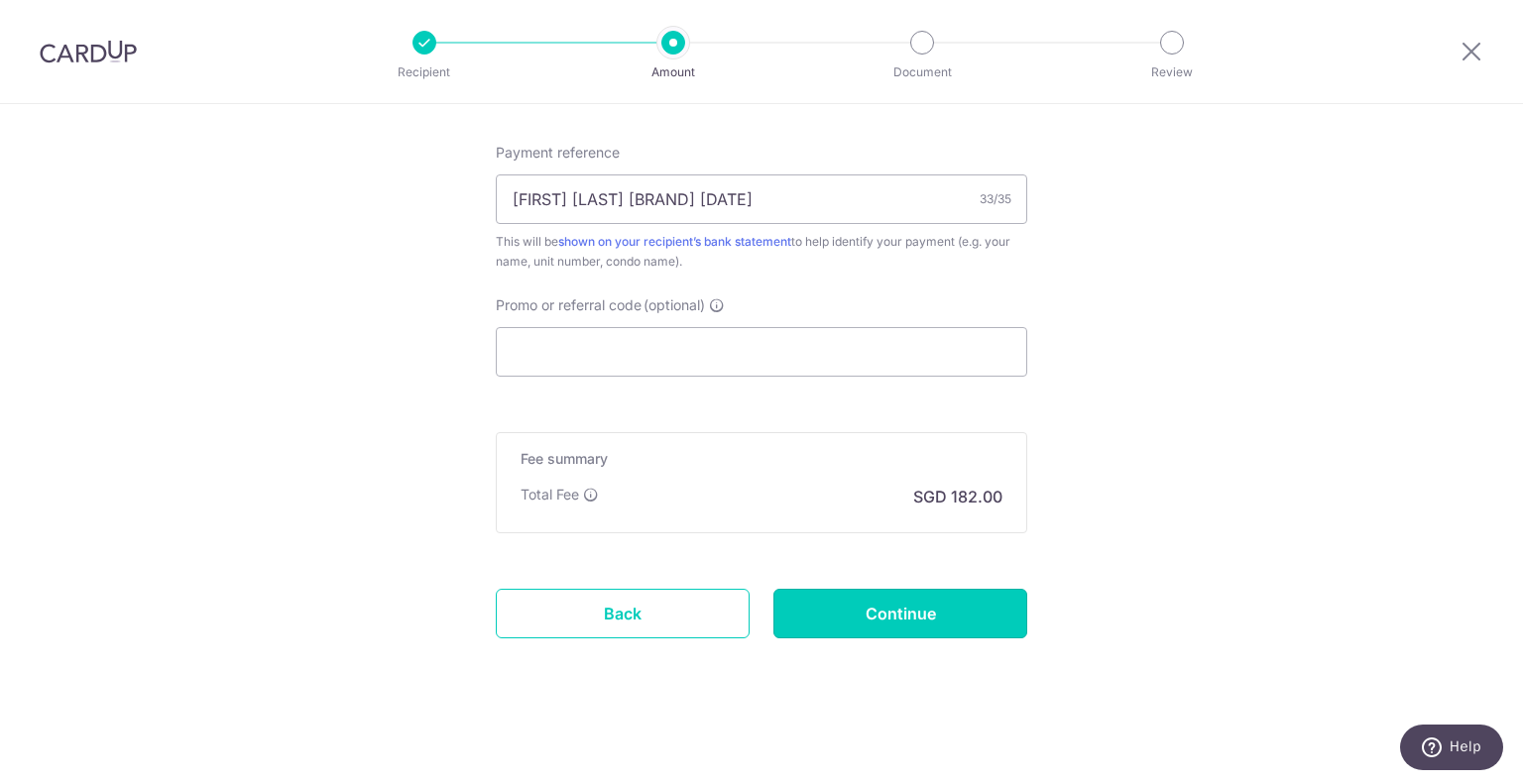 drag, startPoint x: 929, startPoint y: 614, endPoint x: 1236, endPoint y: 771, distance: 344.81589 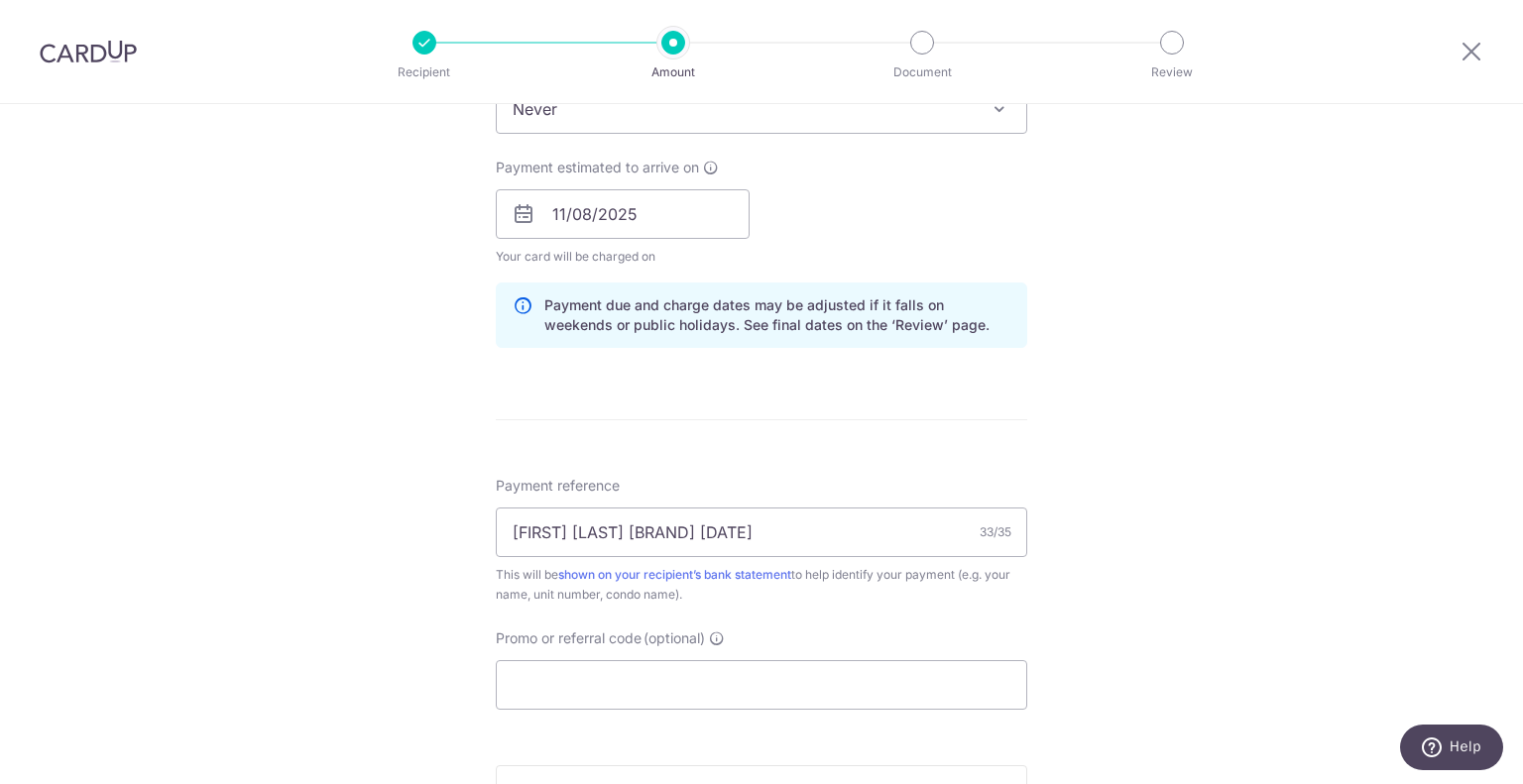 scroll, scrollTop: 1191, scrollLeft: 0, axis: vertical 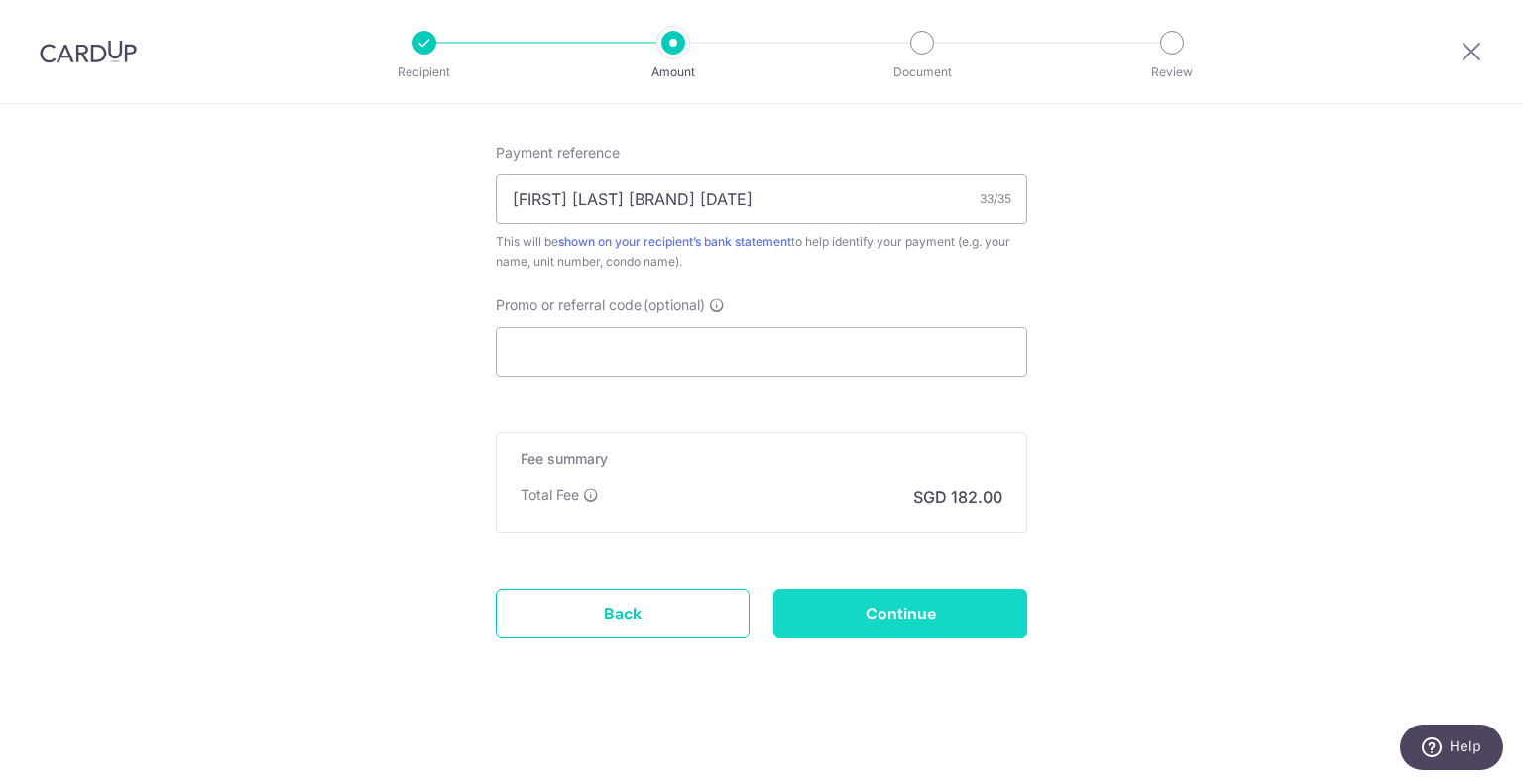 click on "Continue" at bounding box center [900, 614] 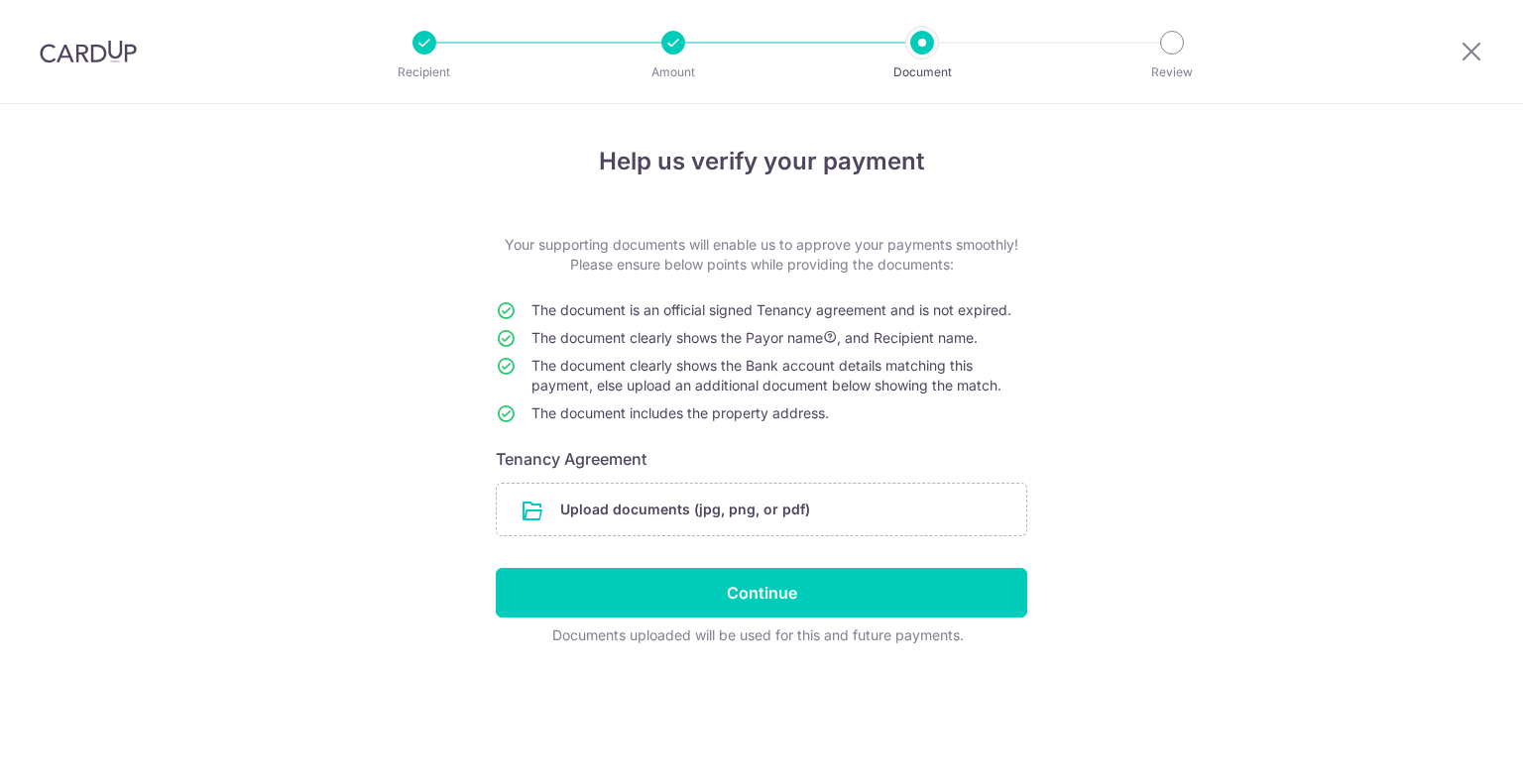 scroll, scrollTop: 0, scrollLeft: 0, axis: both 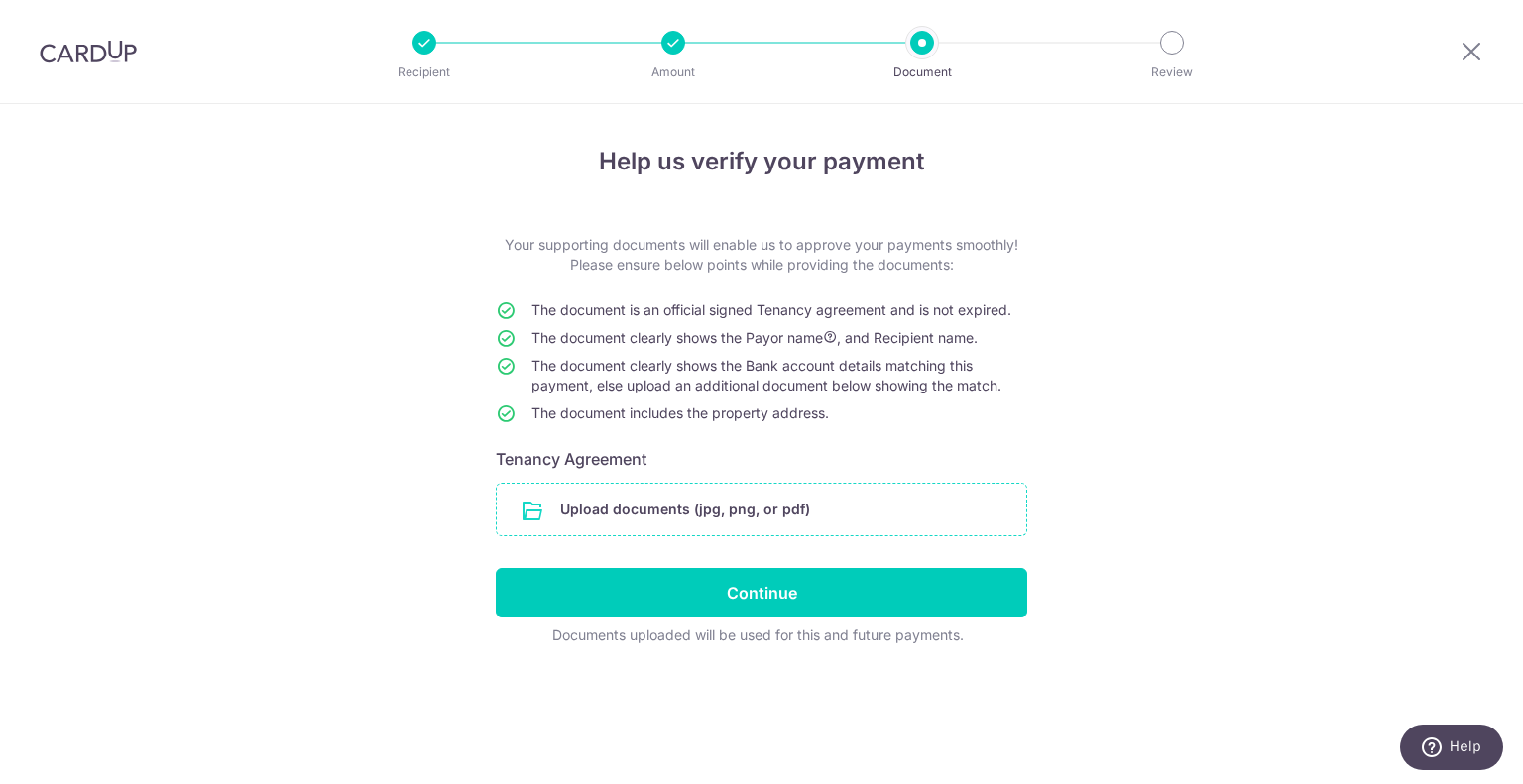 click at bounding box center (762, 509) 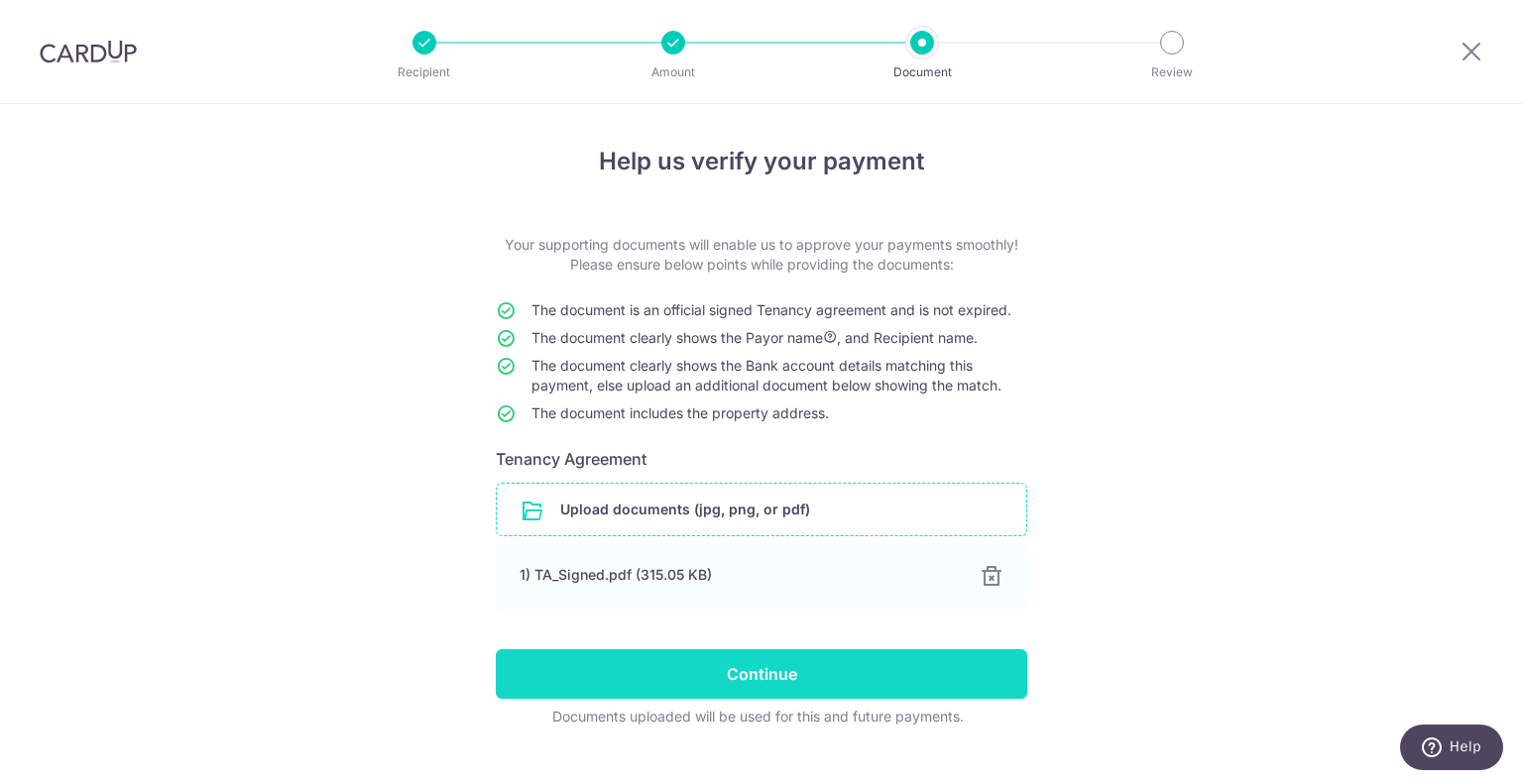 click on "Continue" at bounding box center [762, 674] 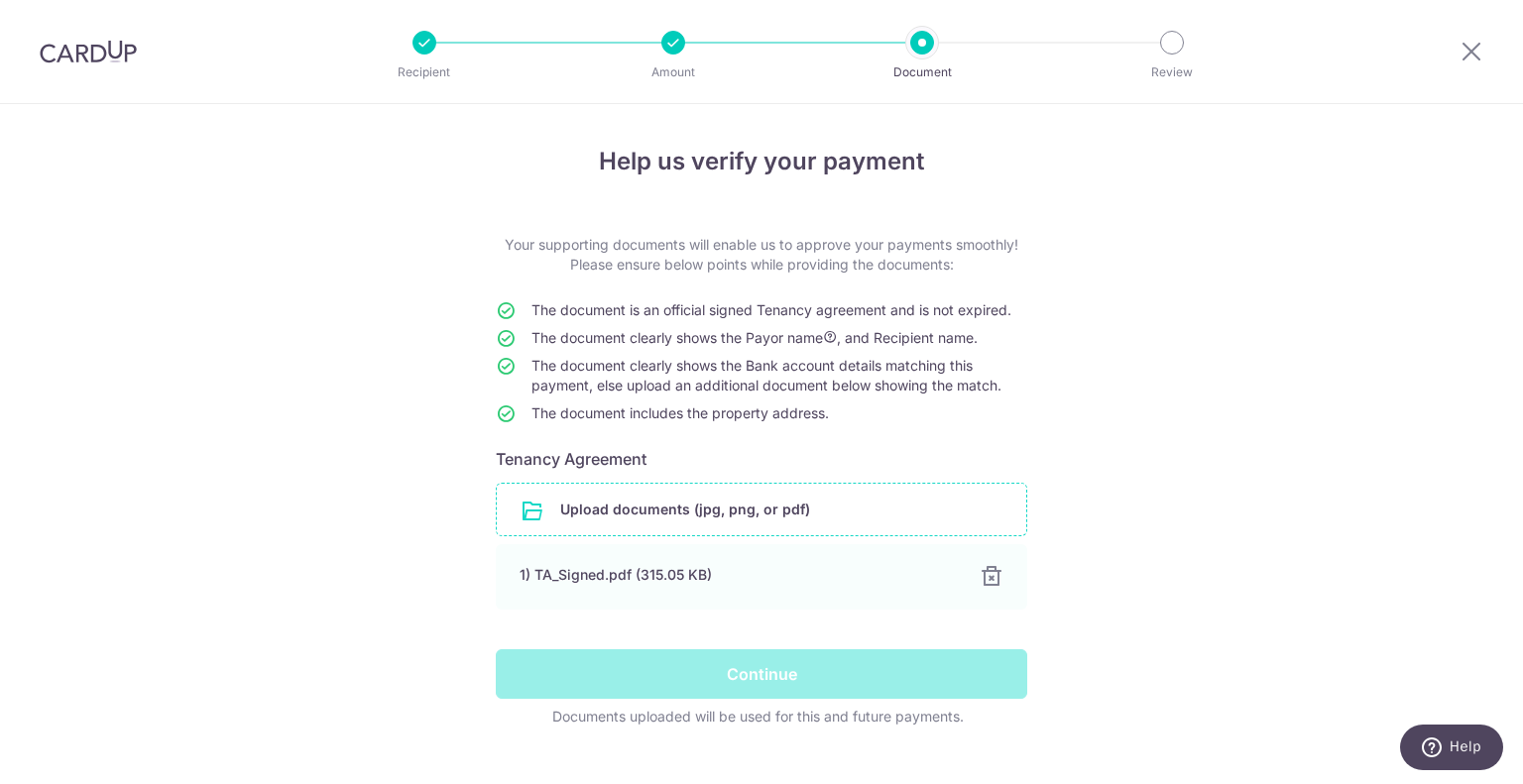 scroll, scrollTop: 35, scrollLeft: 0, axis: vertical 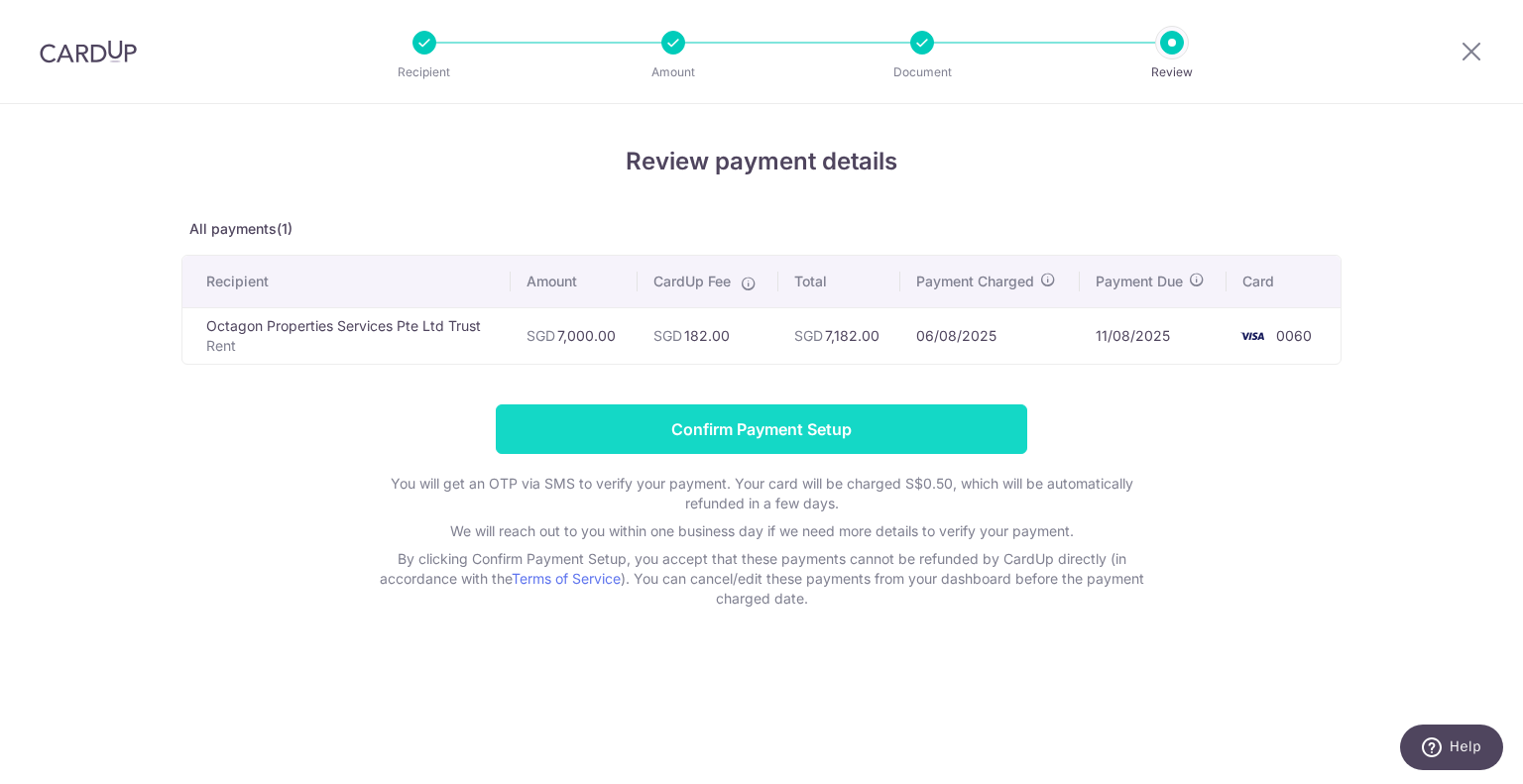 click on "Confirm Payment Setup" at bounding box center (762, 429) 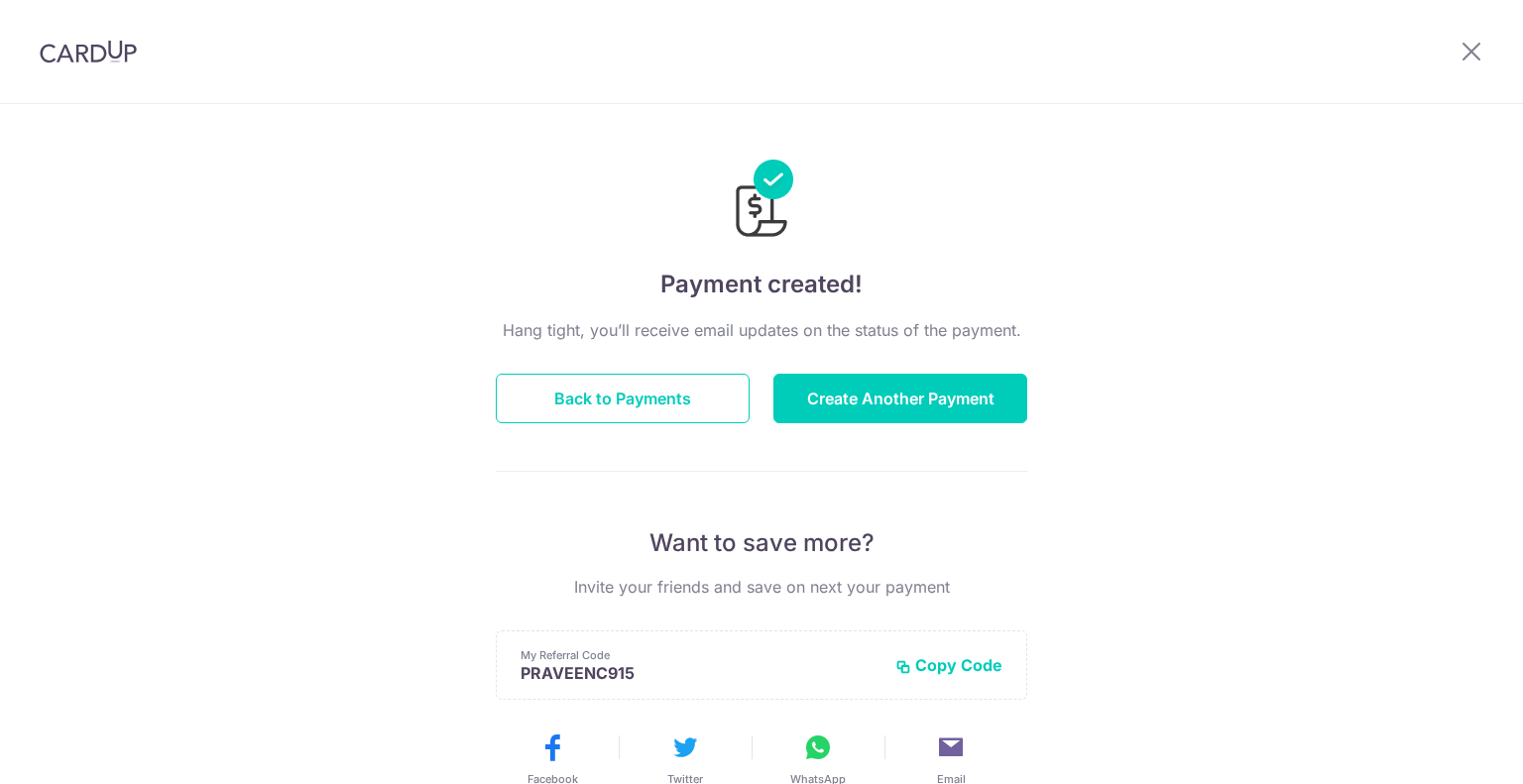 scroll, scrollTop: 0, scrollLeft: 0, axis: both 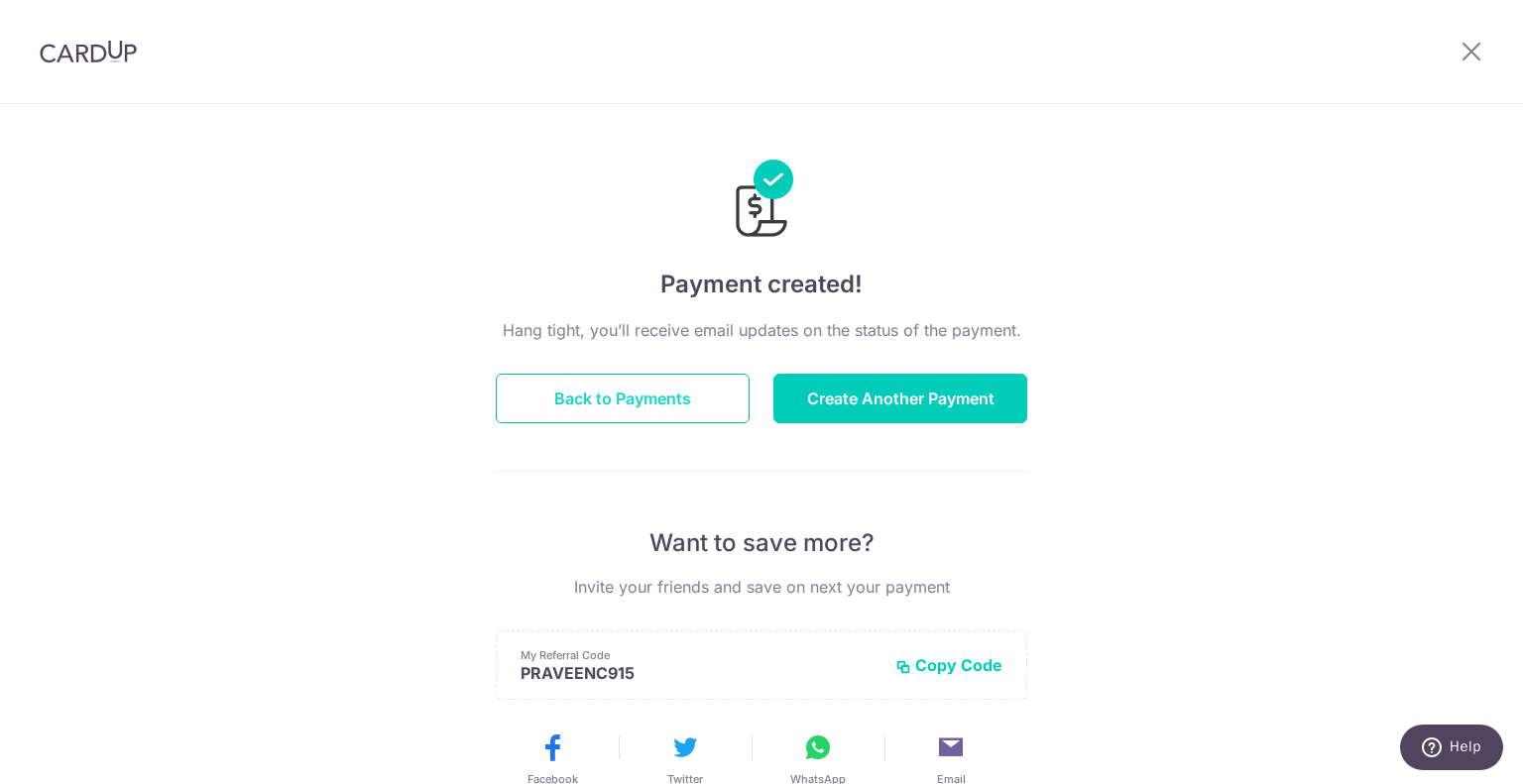 click on "Back to Payments" at bounding box center (623, 398) 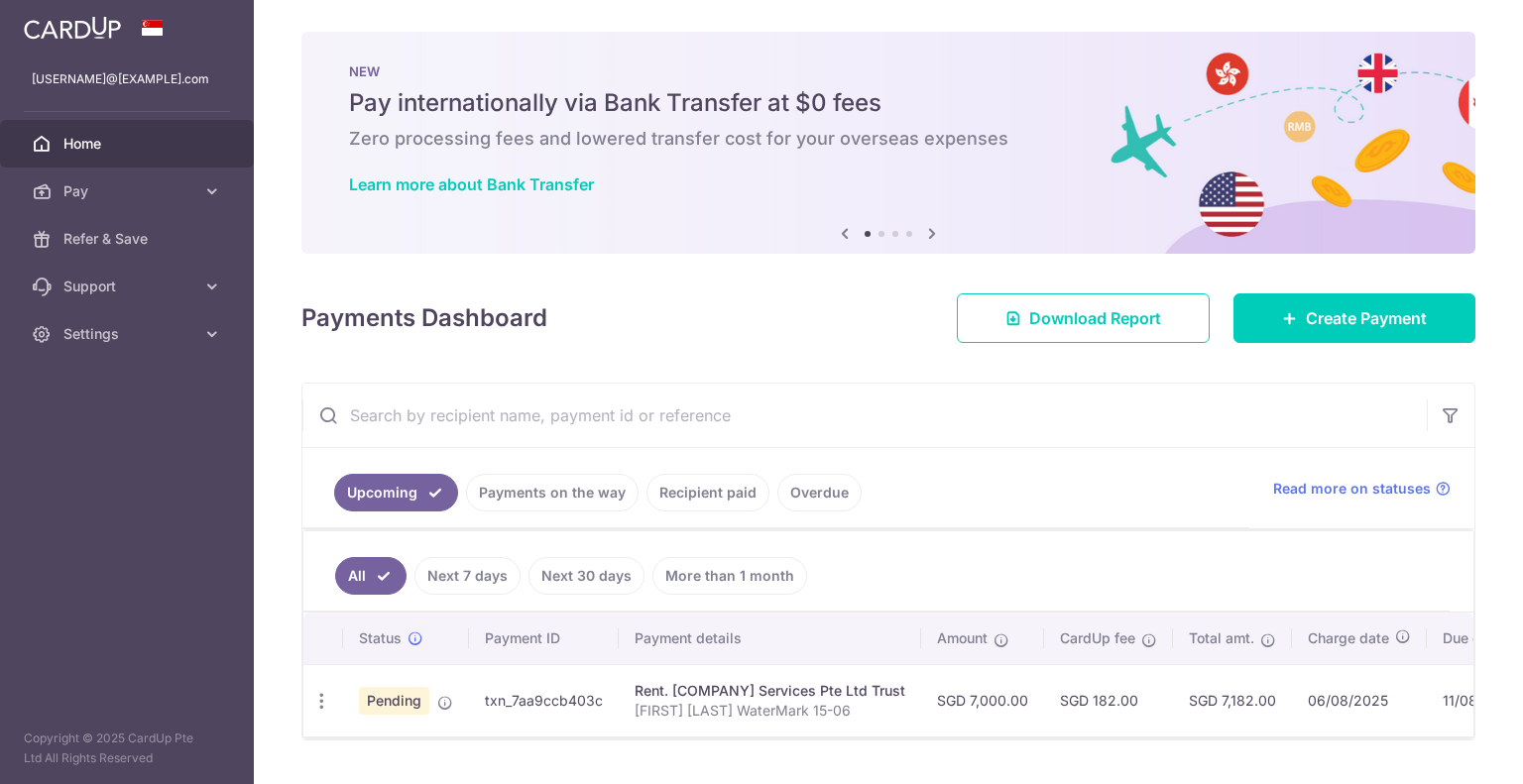 scroll, scrollTop: 0, scrollLeft: 0, axis: both 